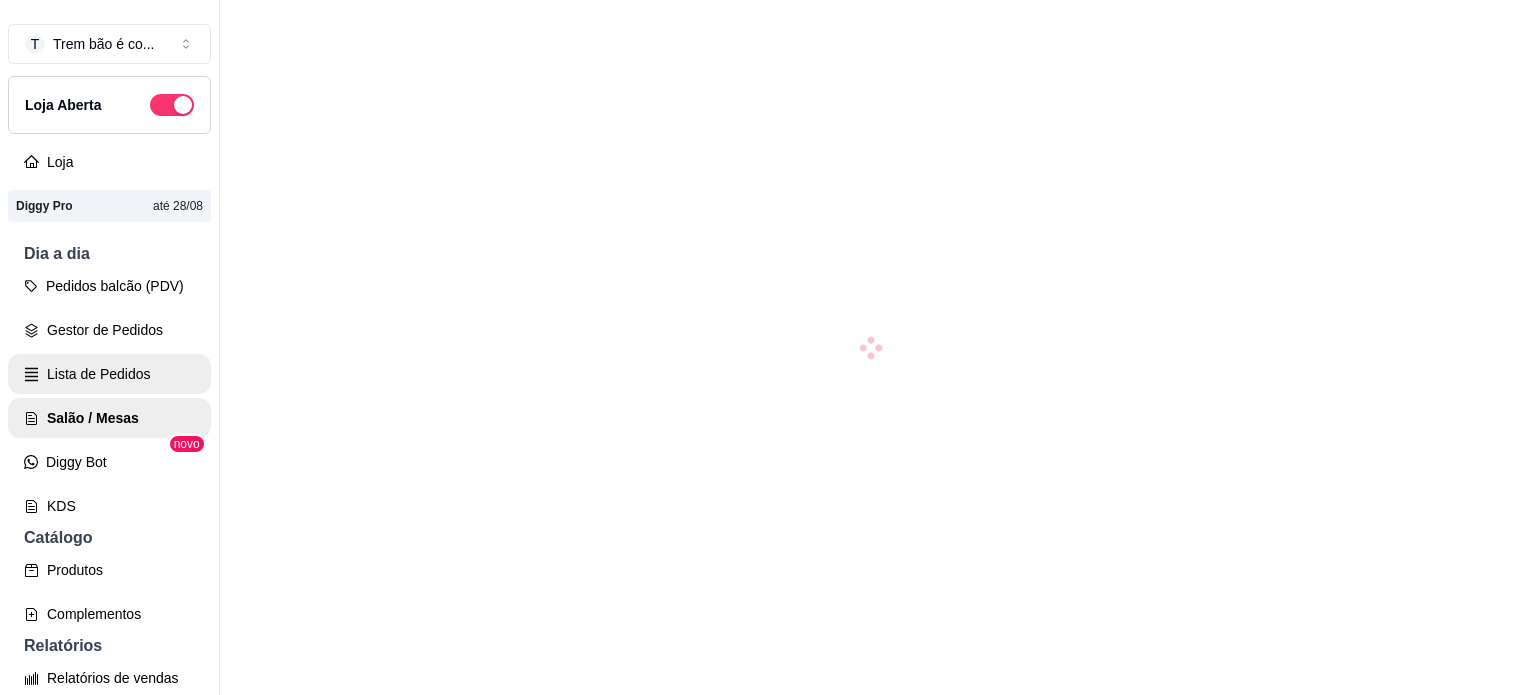 scroll, scrollTop: 0, scrollLeft: 0, axis: both 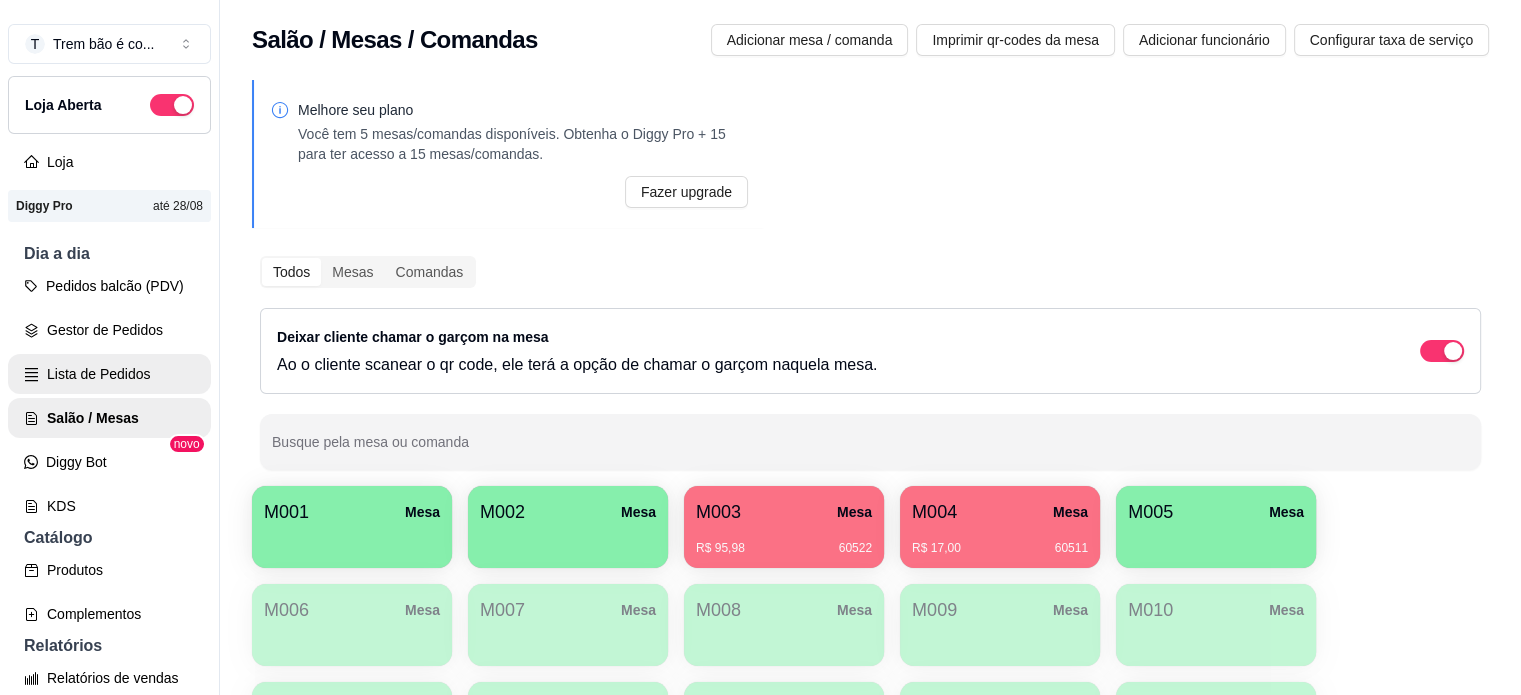 click on "Lista de Pedidos" at bounding box center [109, 374] 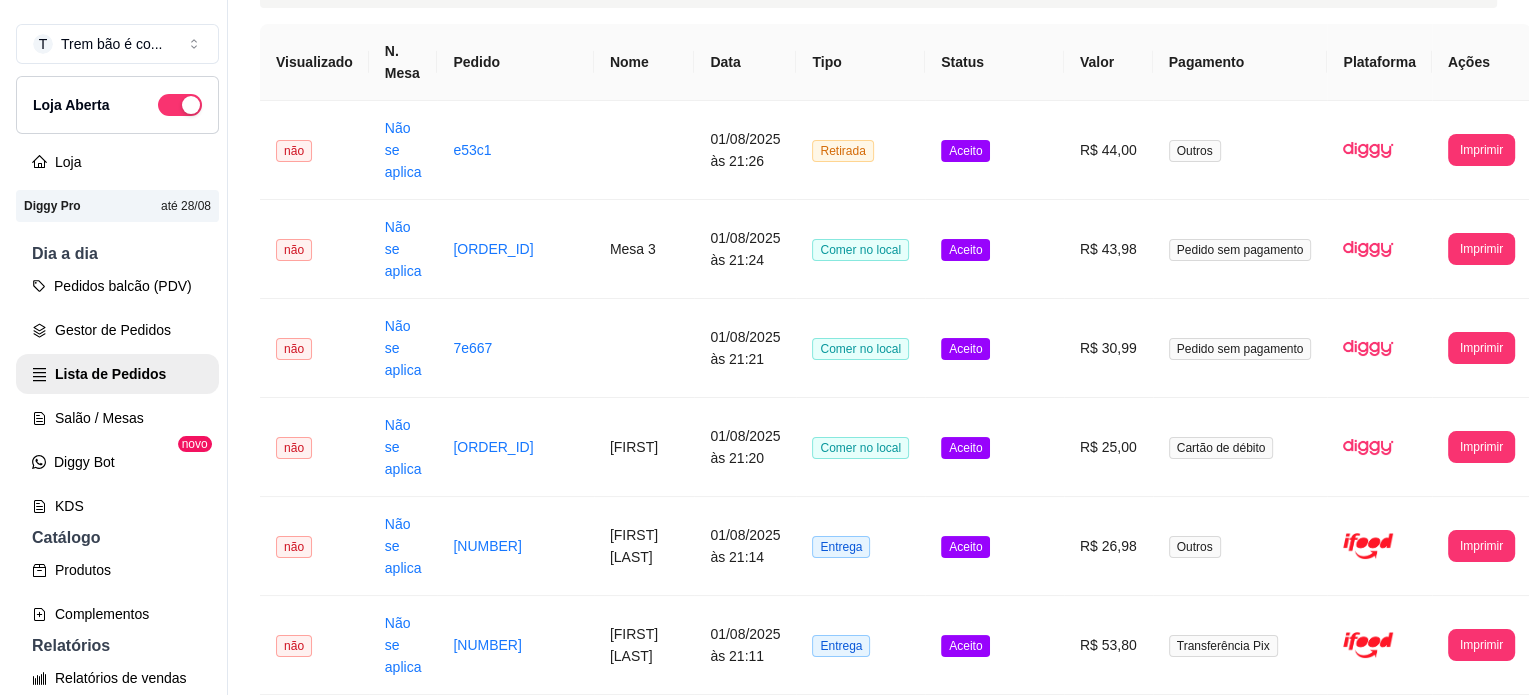 scroll, scrollTop: 0, scrollLeft: 0, axis: both 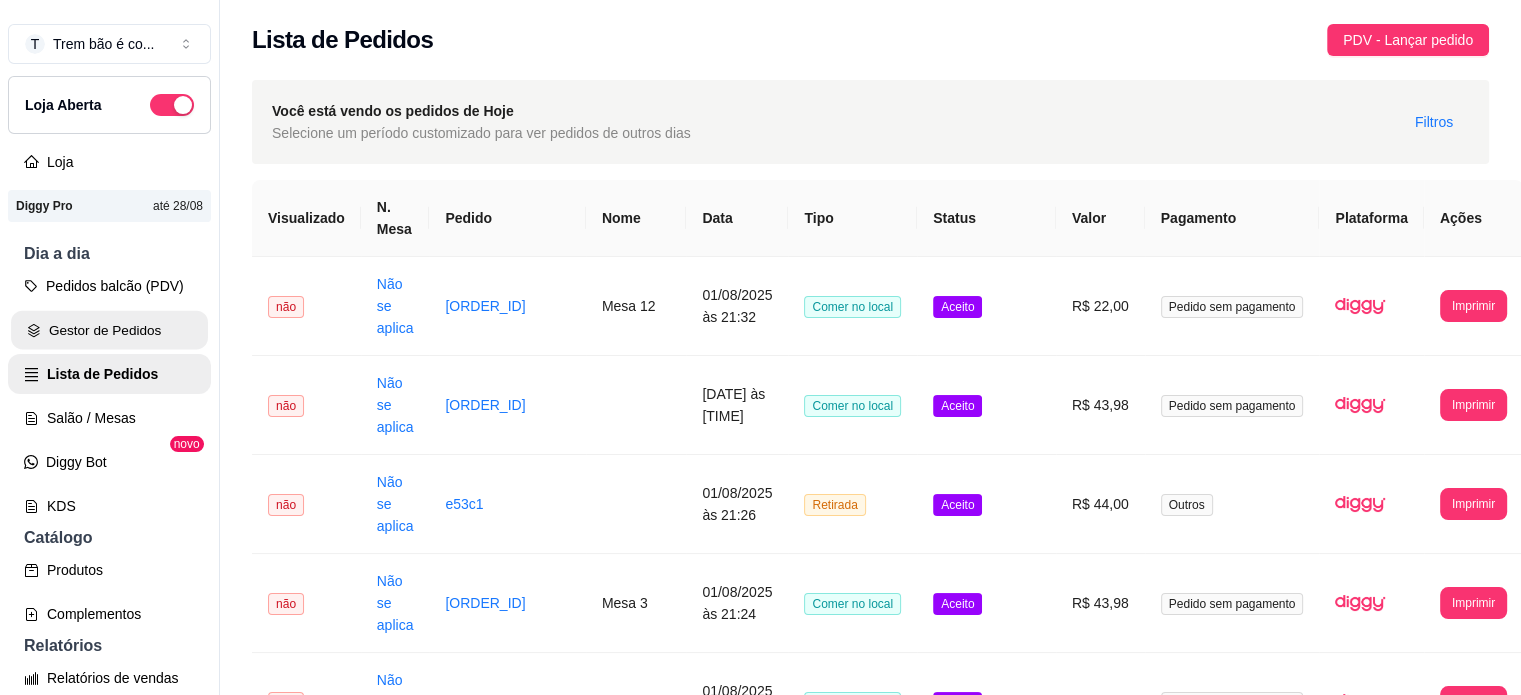 click on "Gestor de Pedidos" at bounding box center (109, 330) 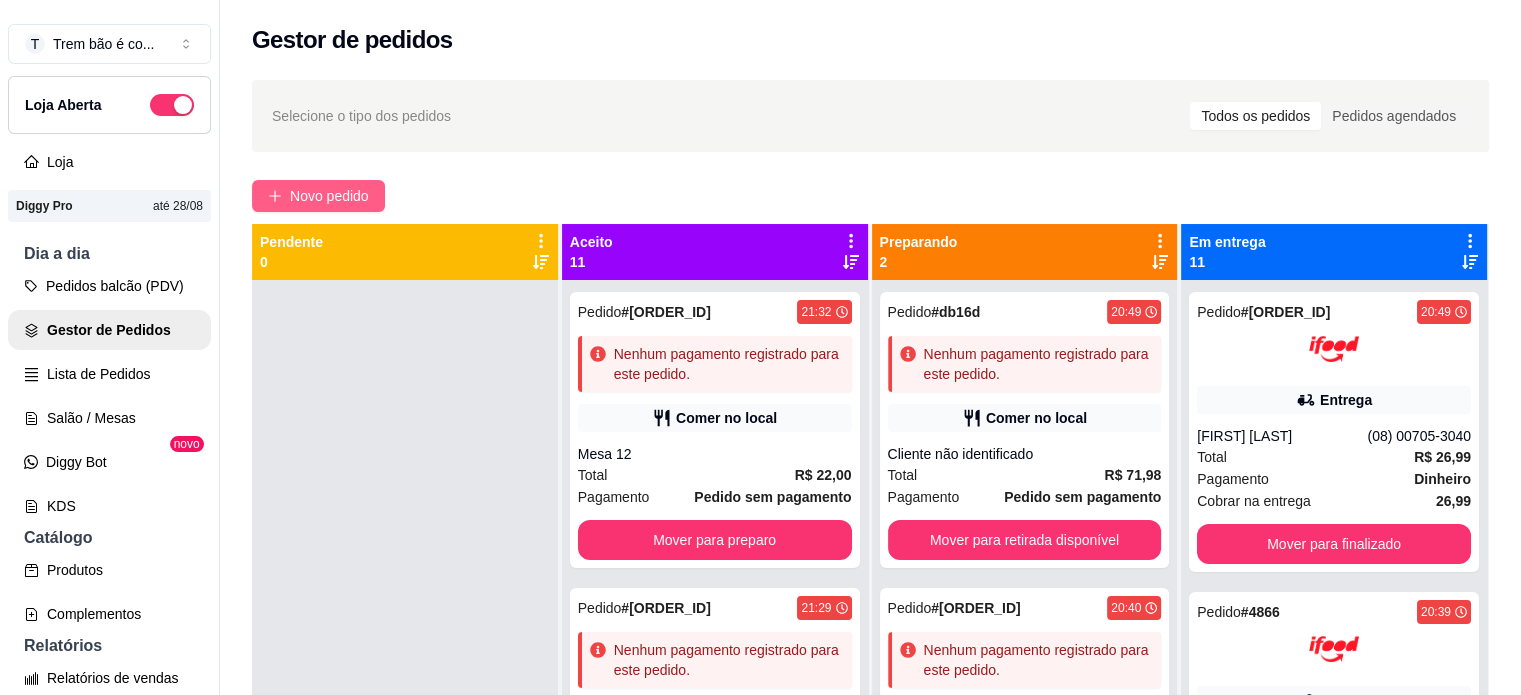 click on "Novo pedido" at bounding box center (329, 196) 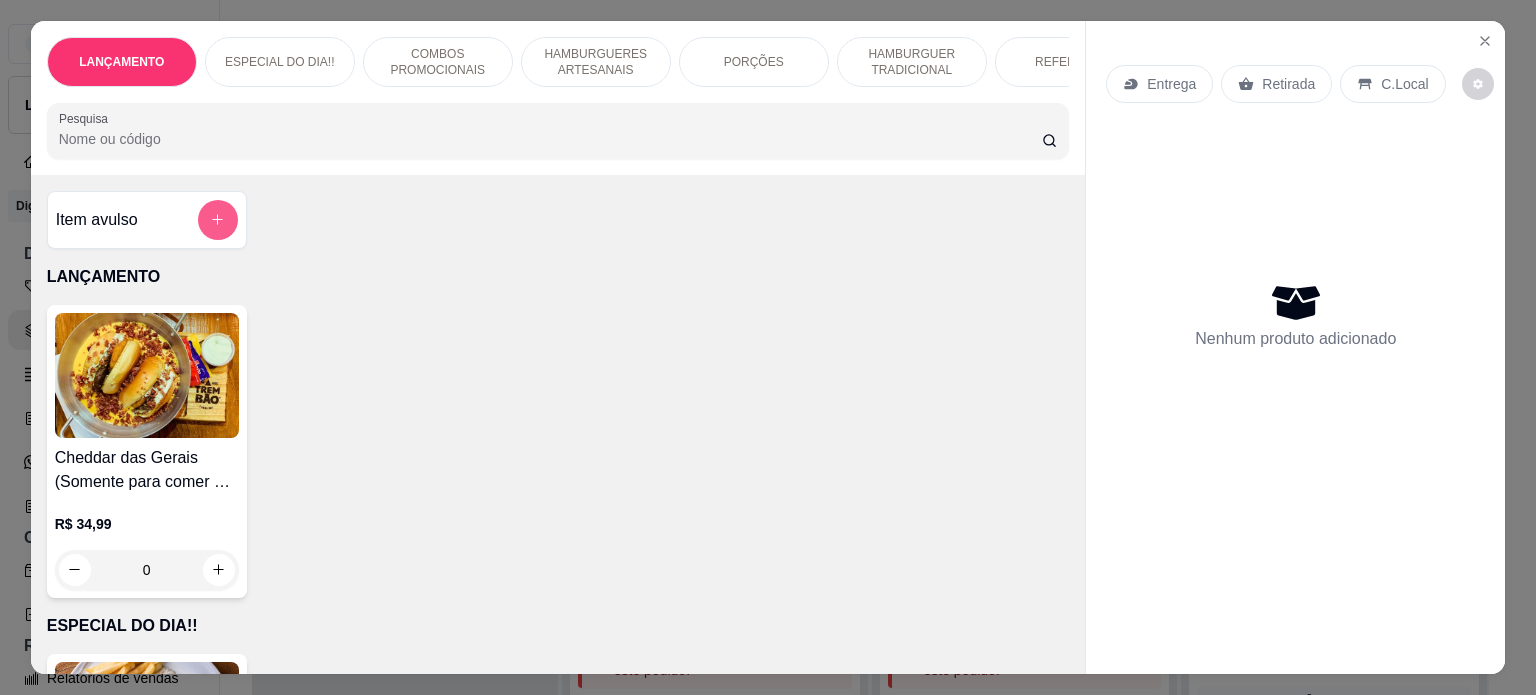 click 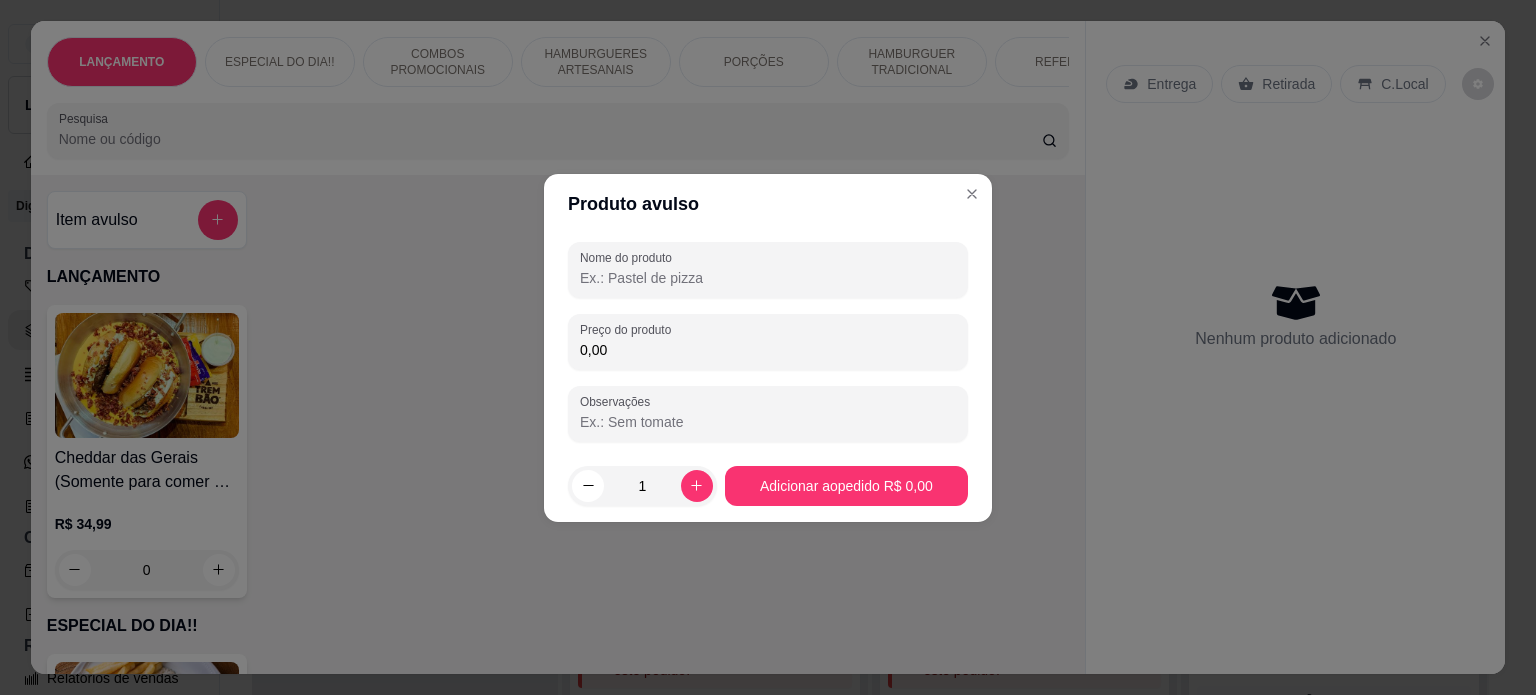 click on "Nome do produto" at bounding box center [768, 278] 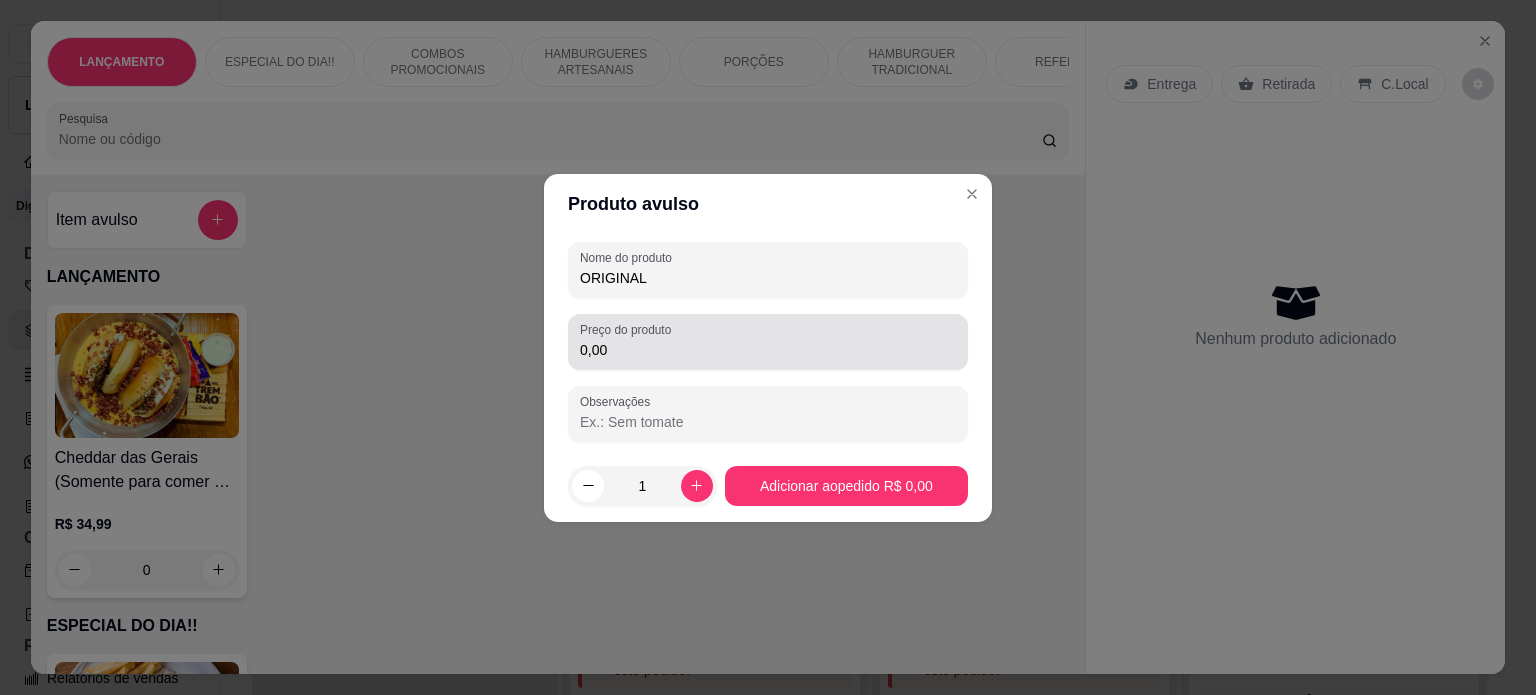 type on "ORIGINAL" 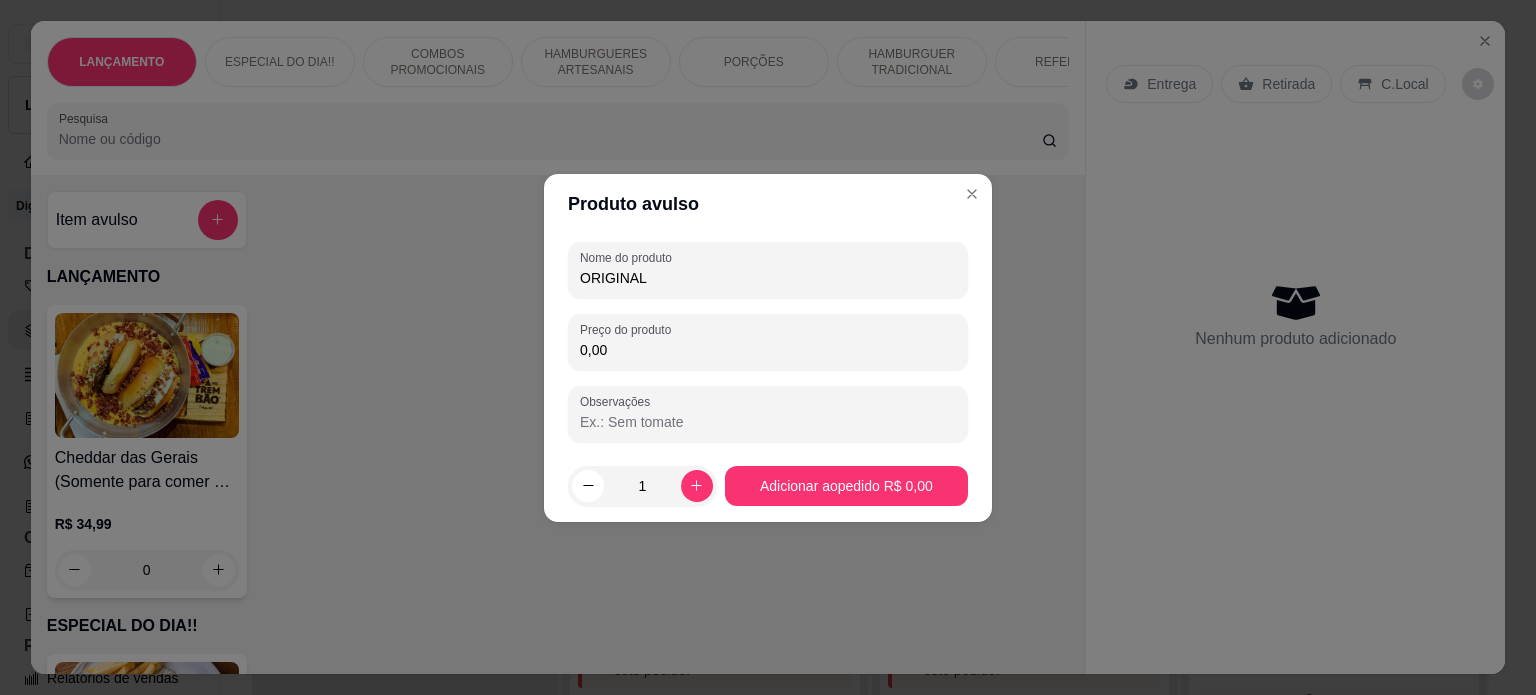 click on "0,00" at bounding box center (768, 350) 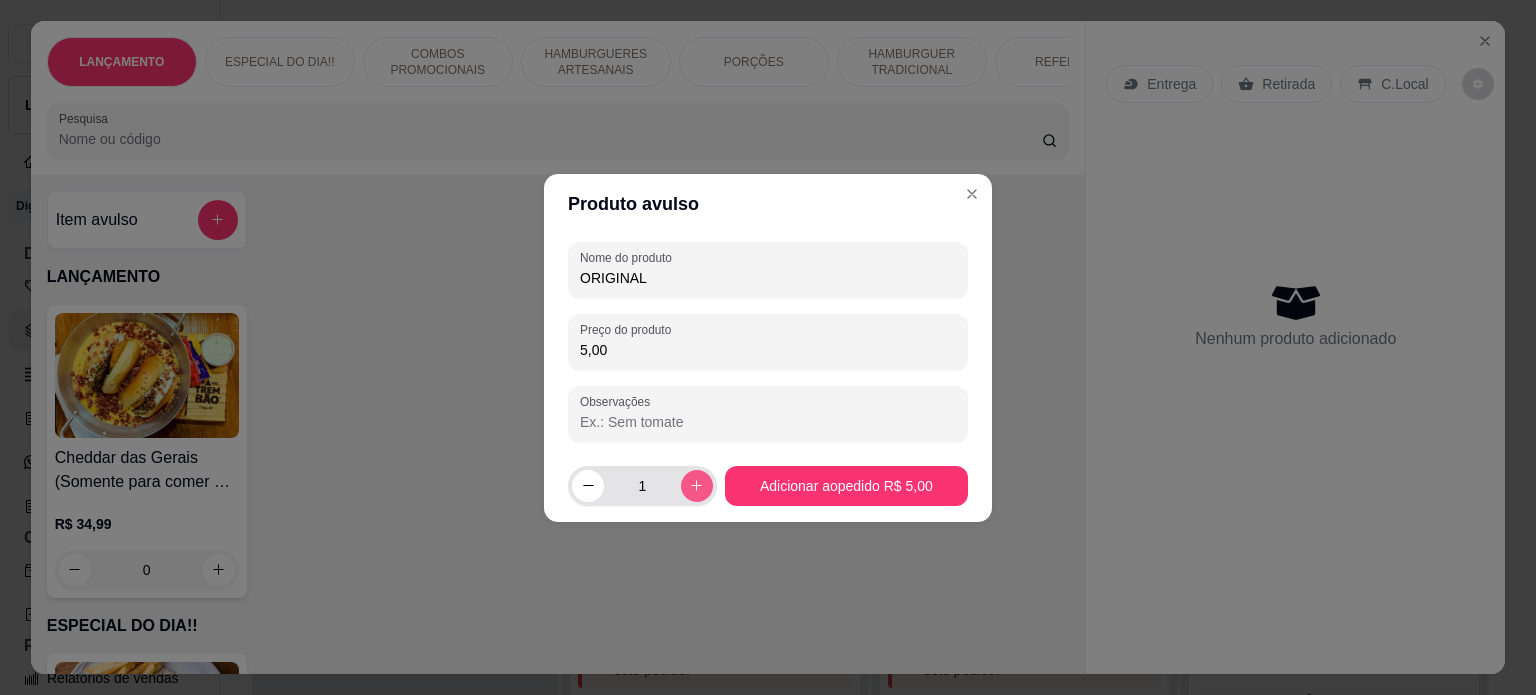 type on "5,00" 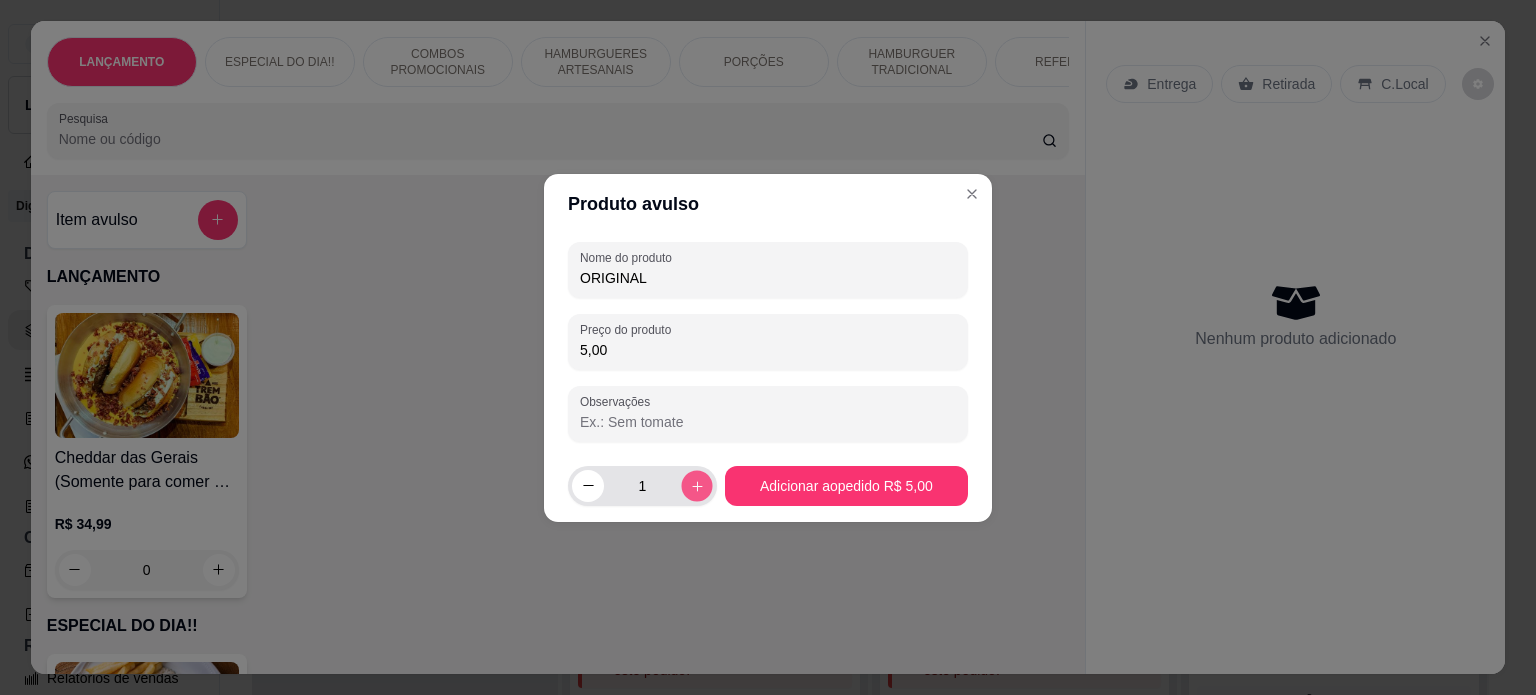 click 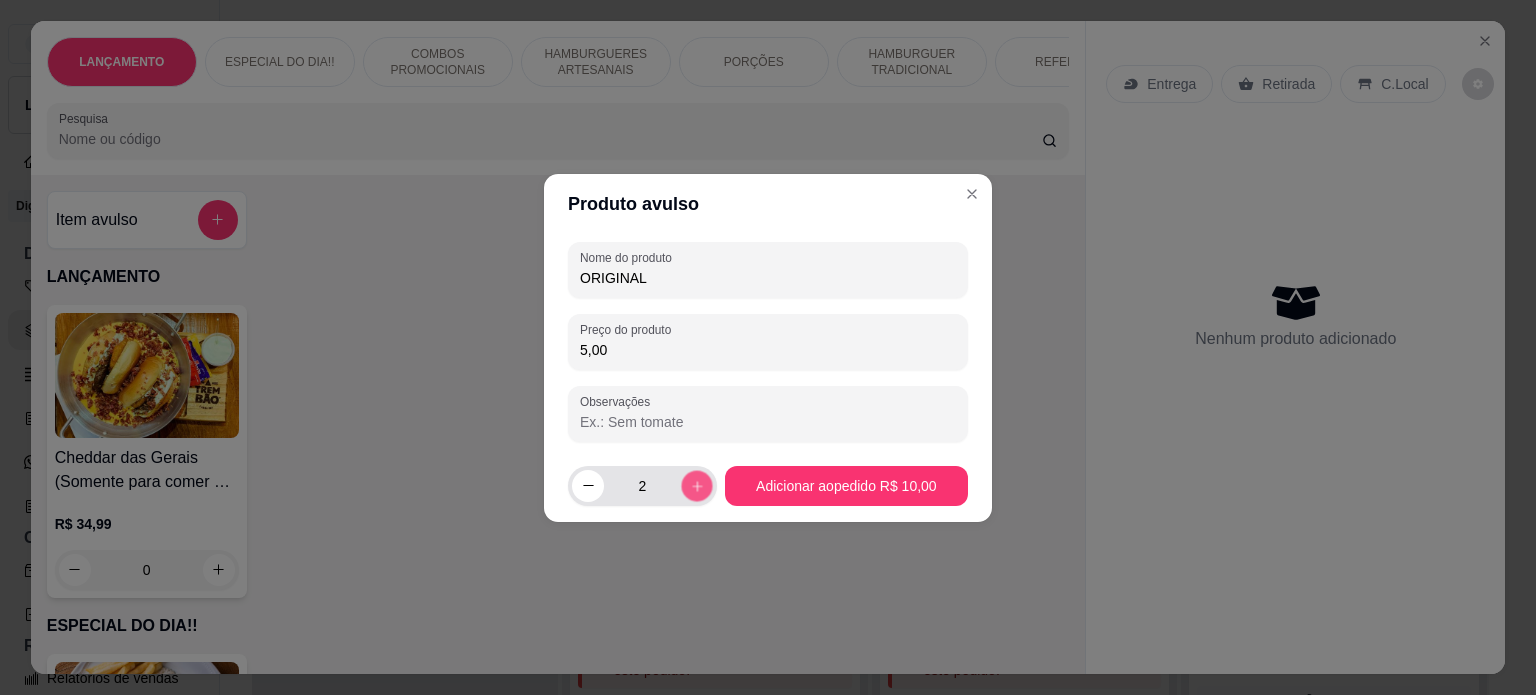 click 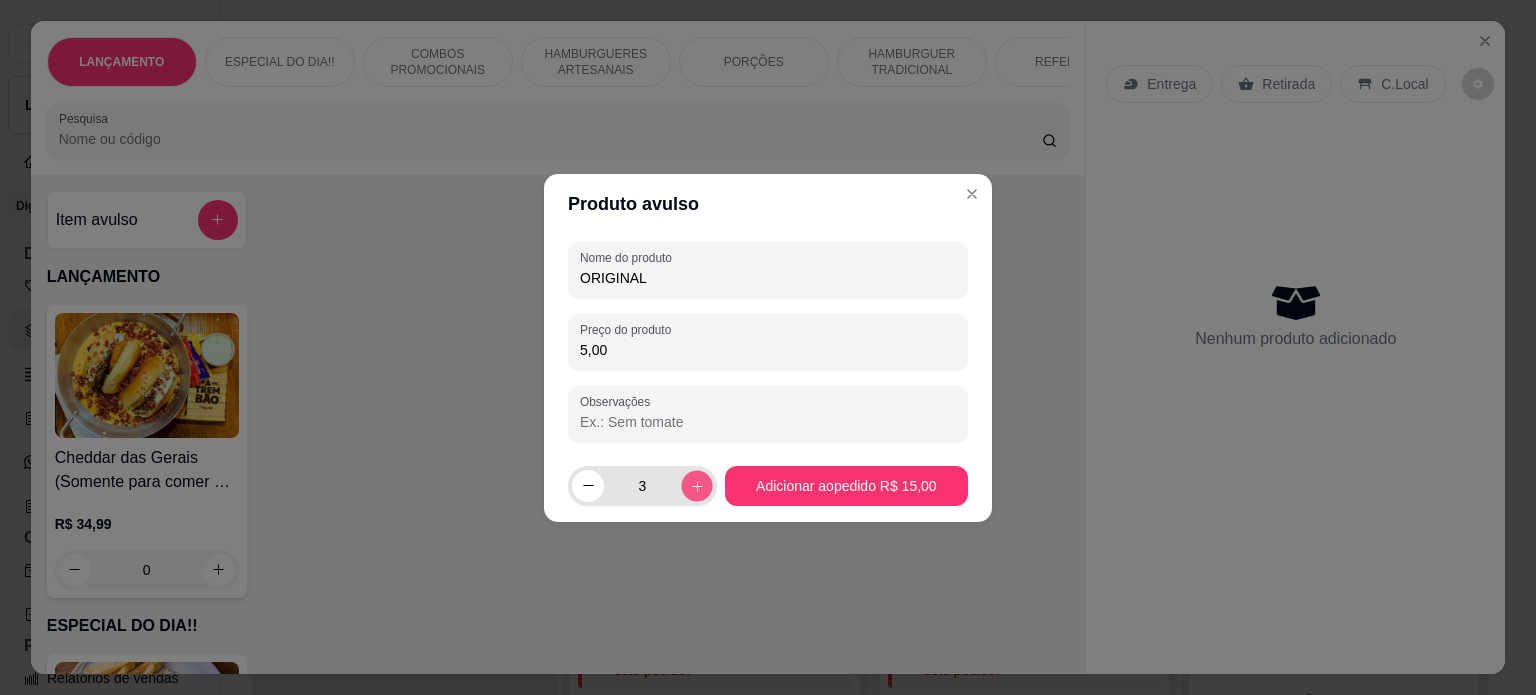 click 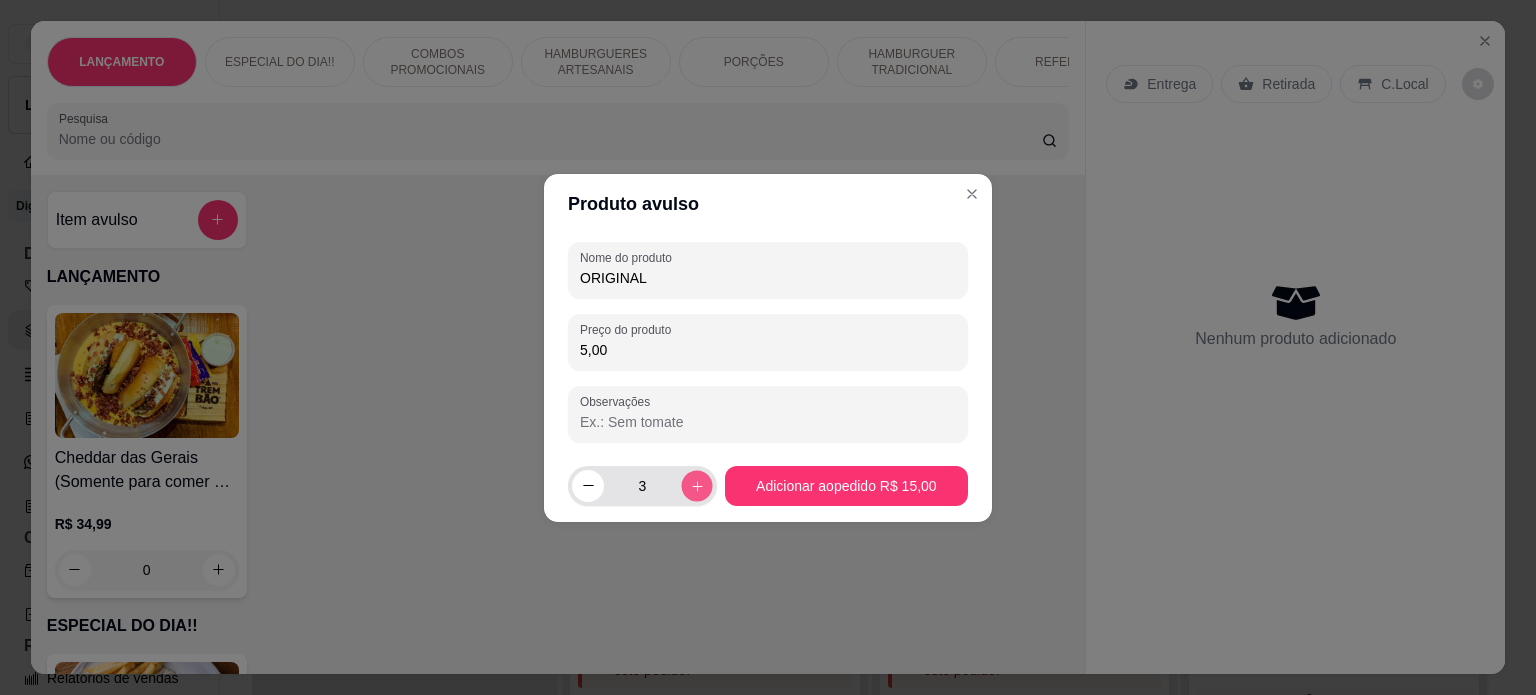 type on "4" 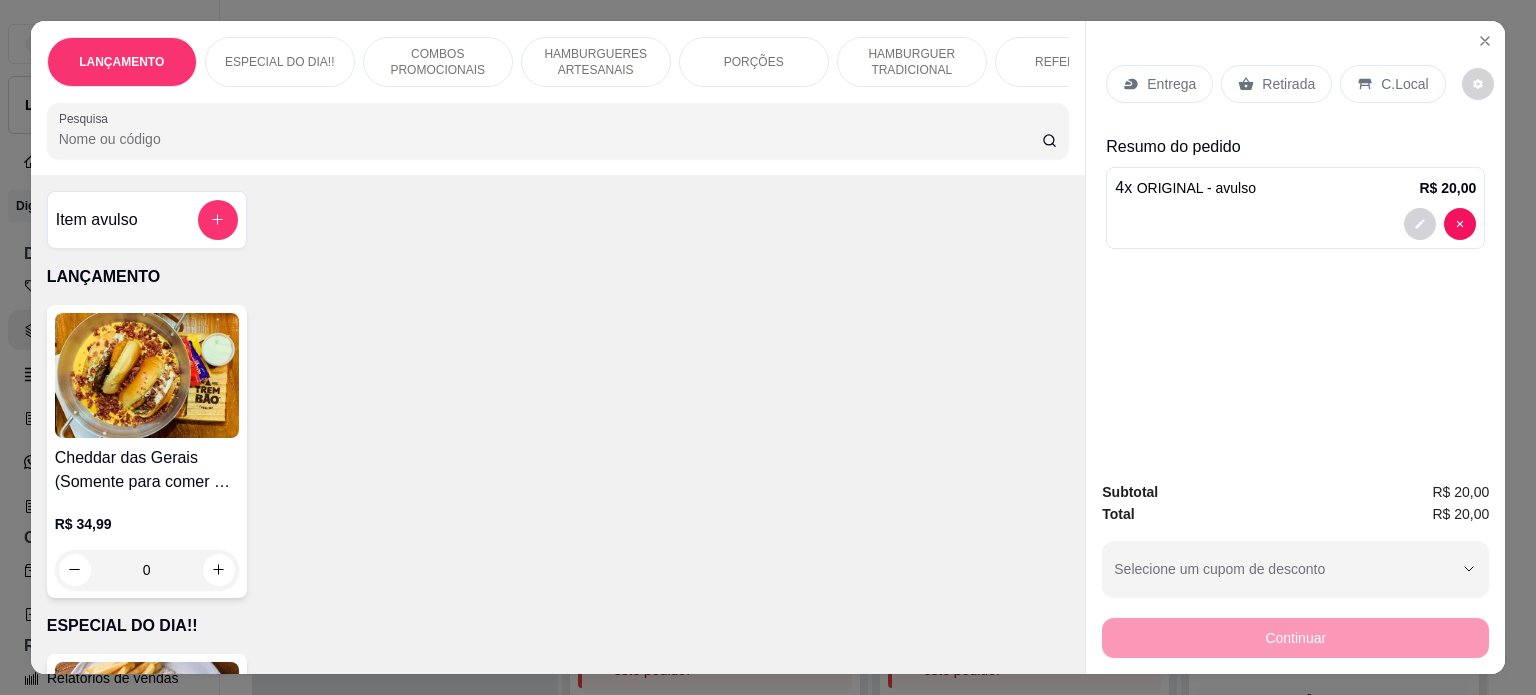 click on "C.Local" at bounding box center [1392, 84] 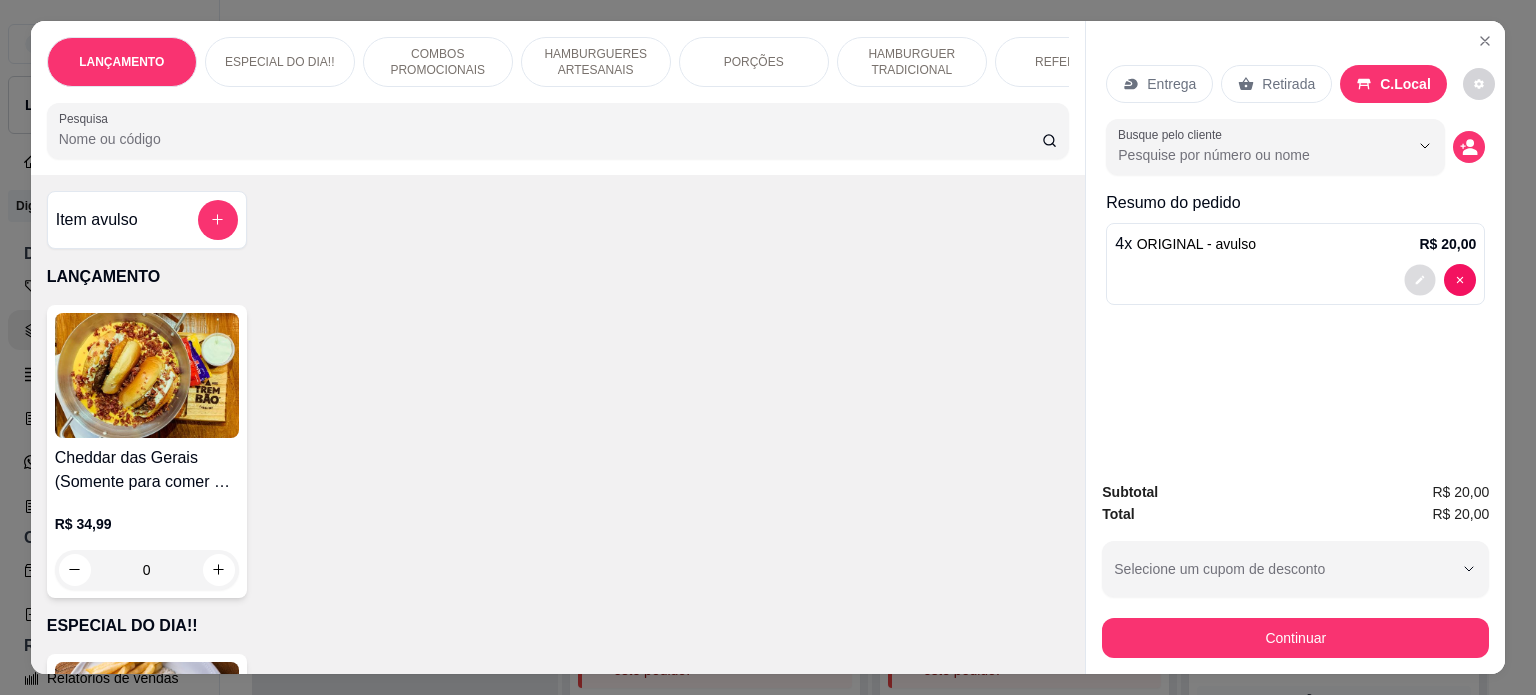 click at bounding box center (1420, 279) 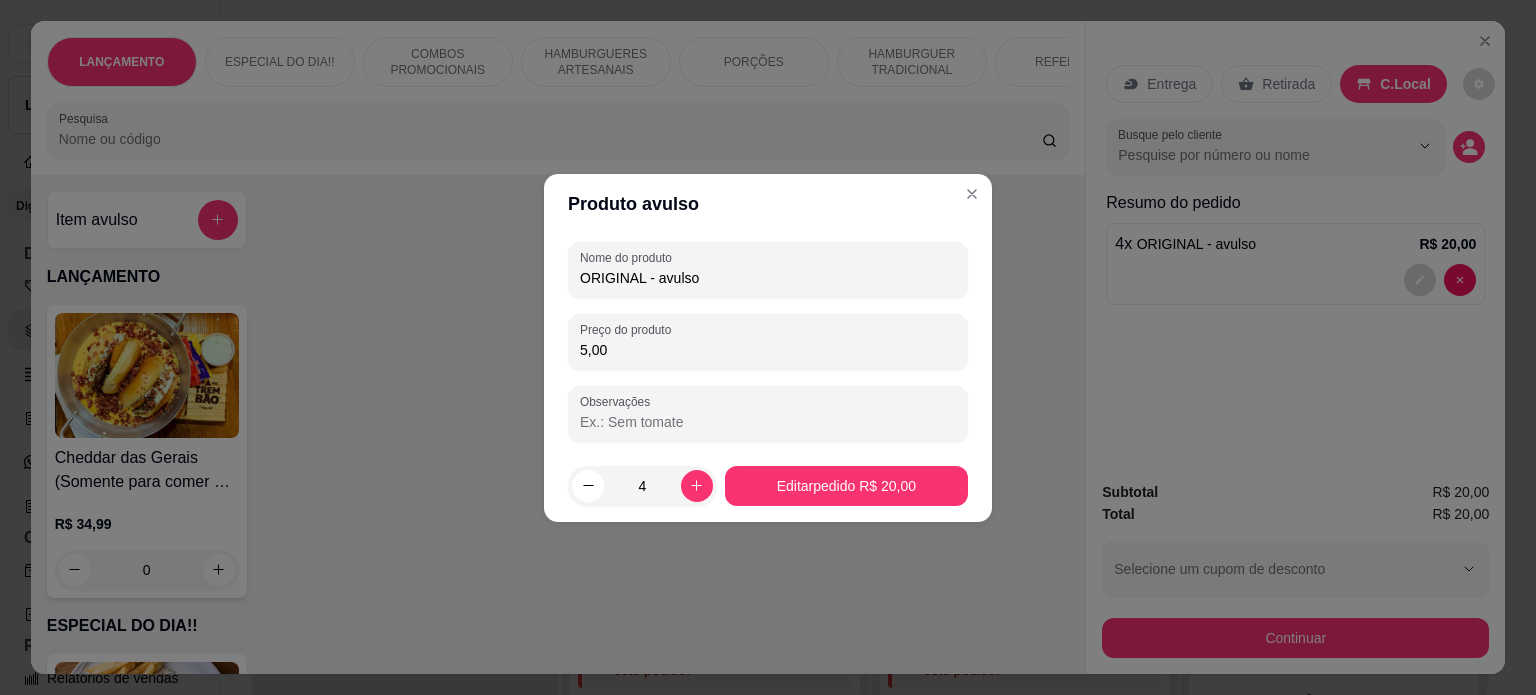 drag, startPoint x: 711, startPoint y: 268, endPoint x: 643, endPoint y: 289, distance: 71.168816 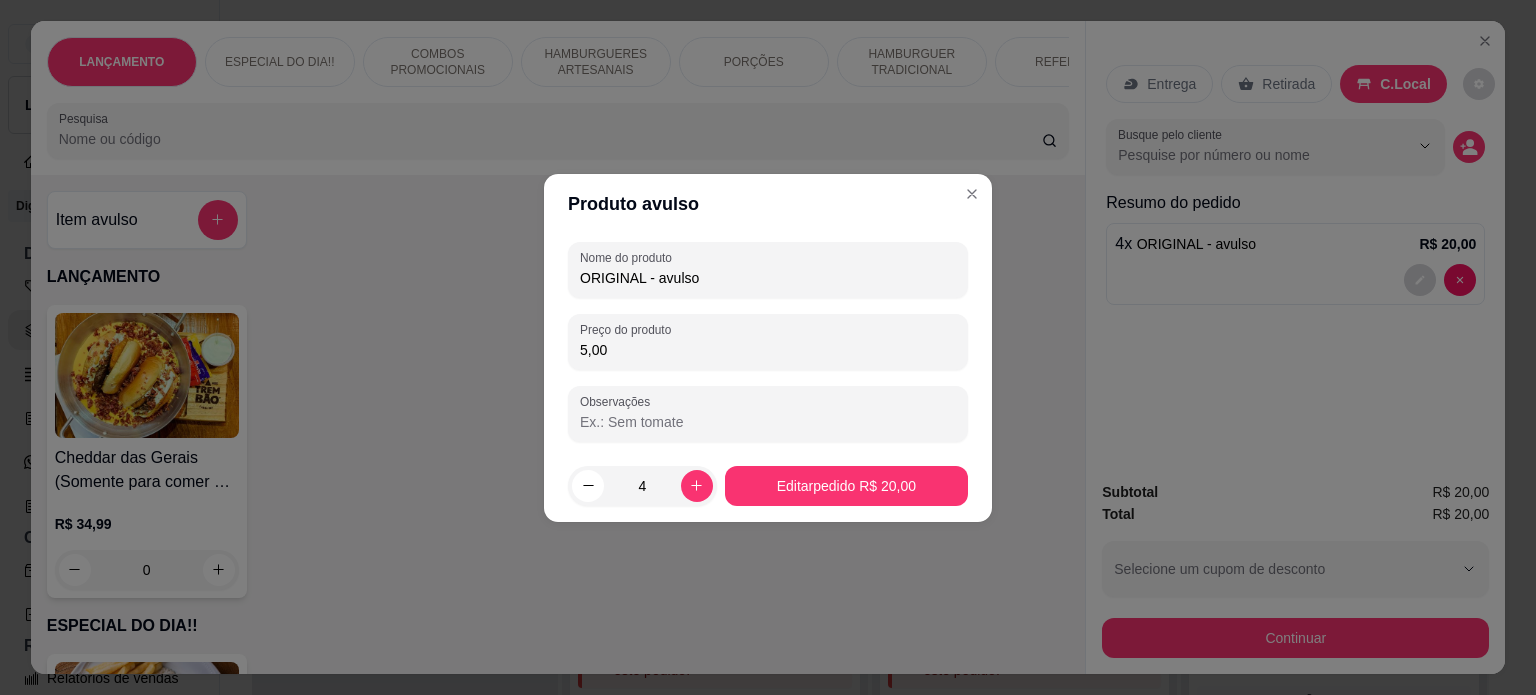 click on "ORIGINAL - avulso" at bounding box center [768, 270] 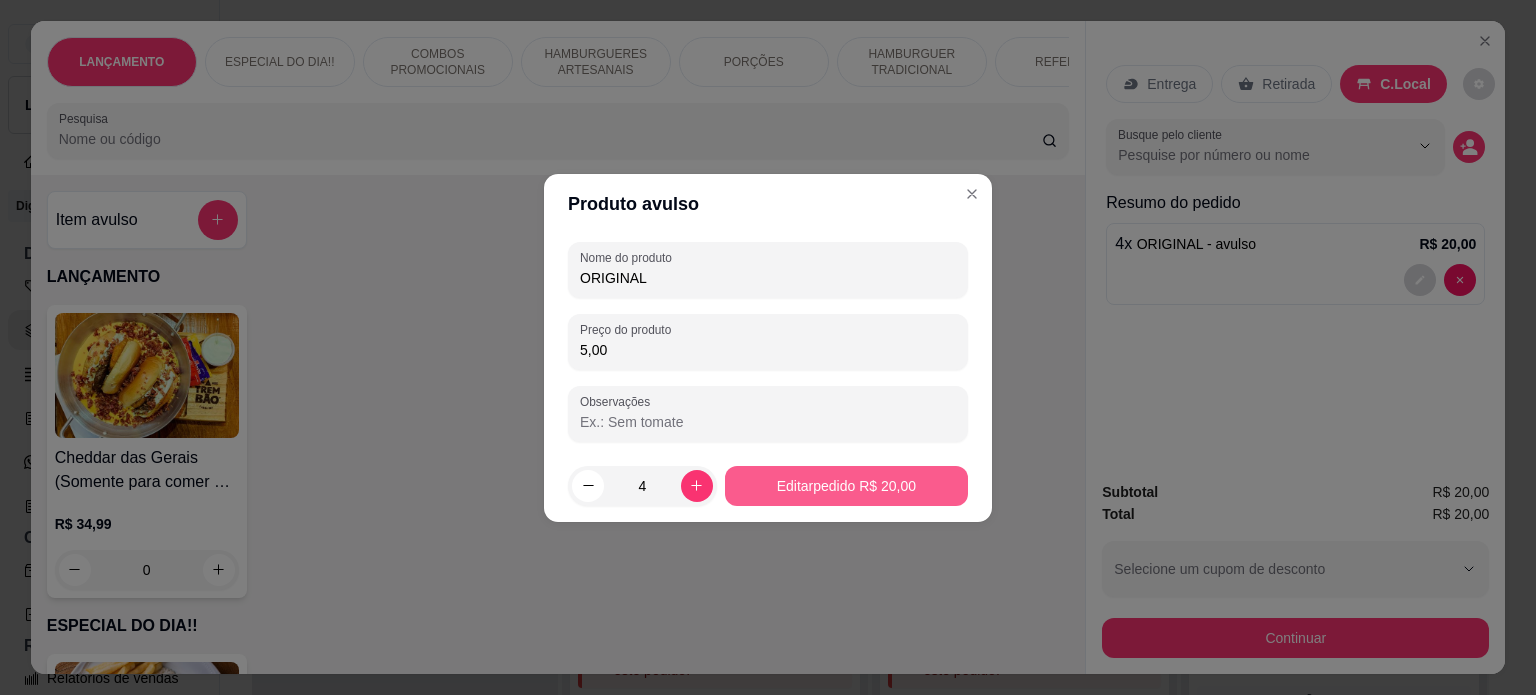type on "ORIGINAL" 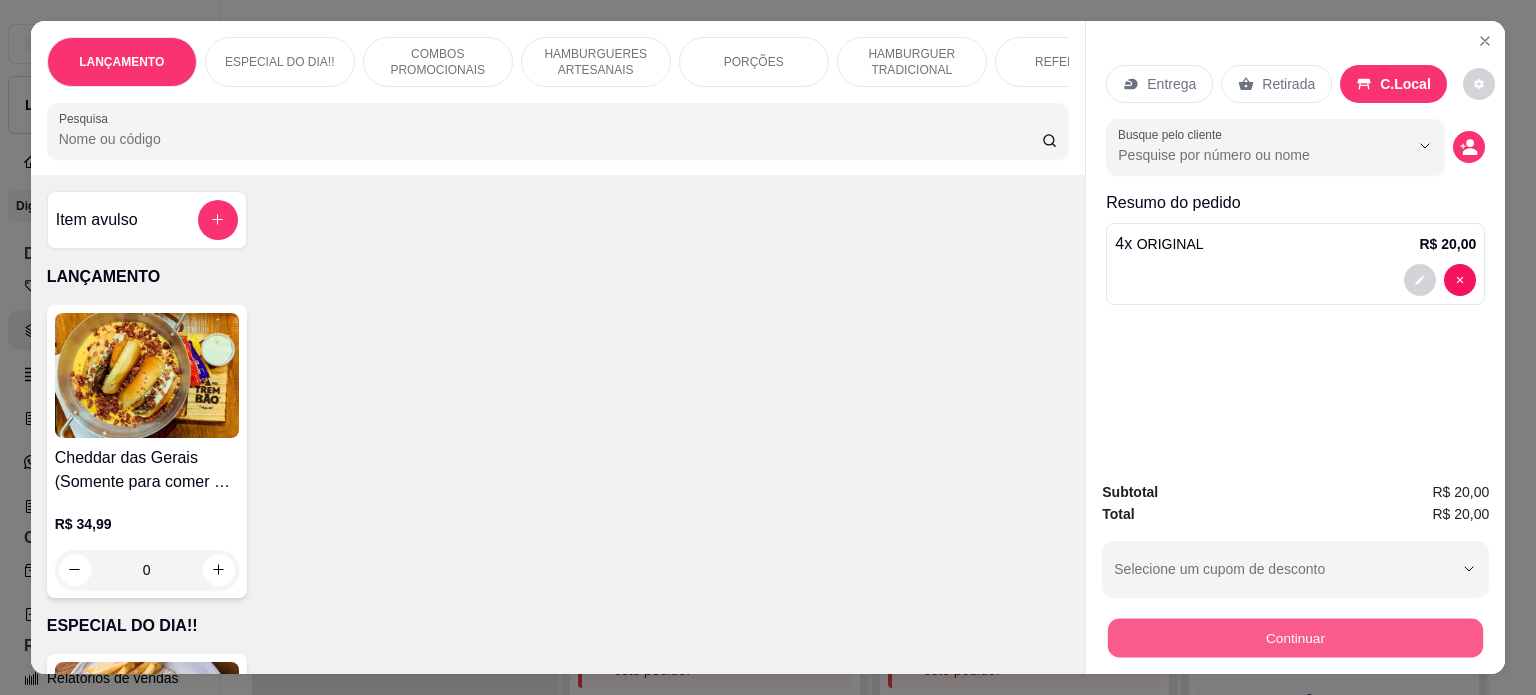 click on "Continuar" at bounding box center [1295, 638] 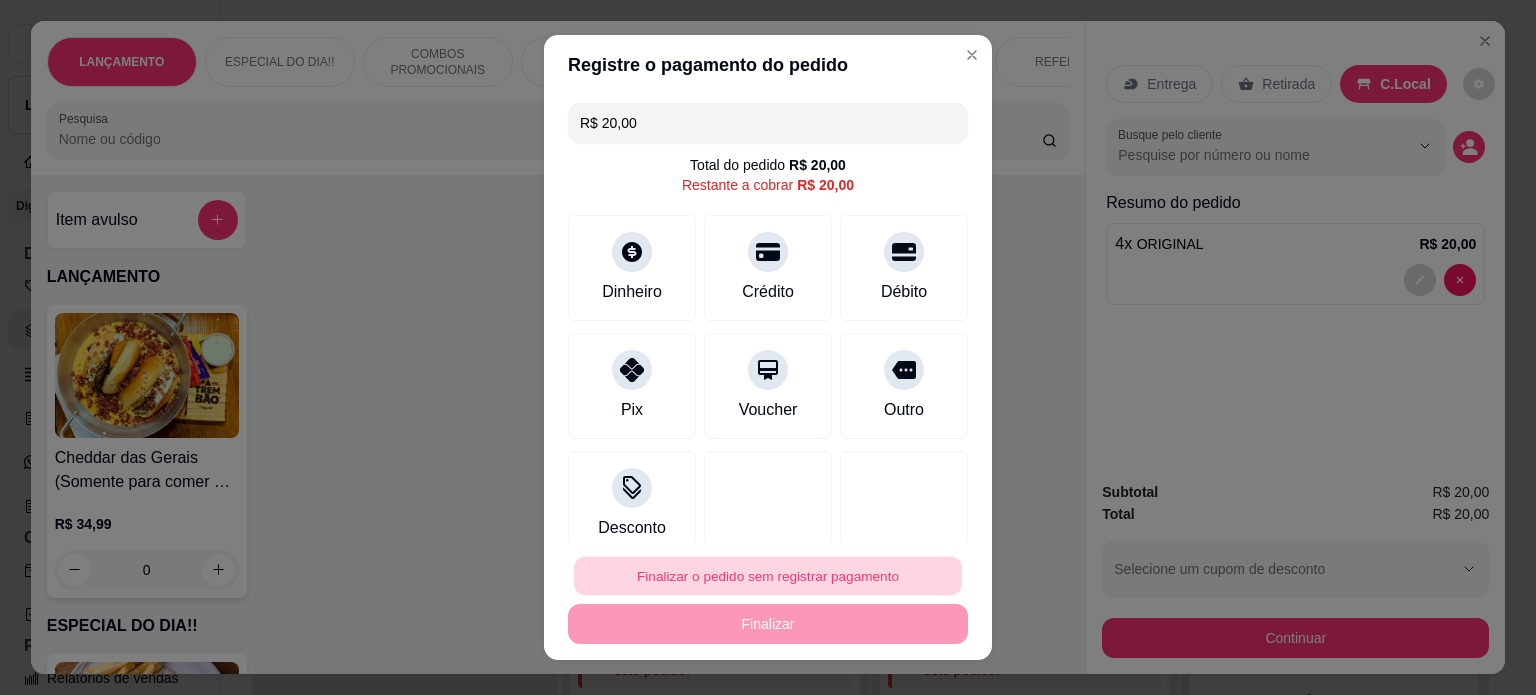 click on "Finalizar o pedido sem registrar pagamento" at bounding box center [768, 576] 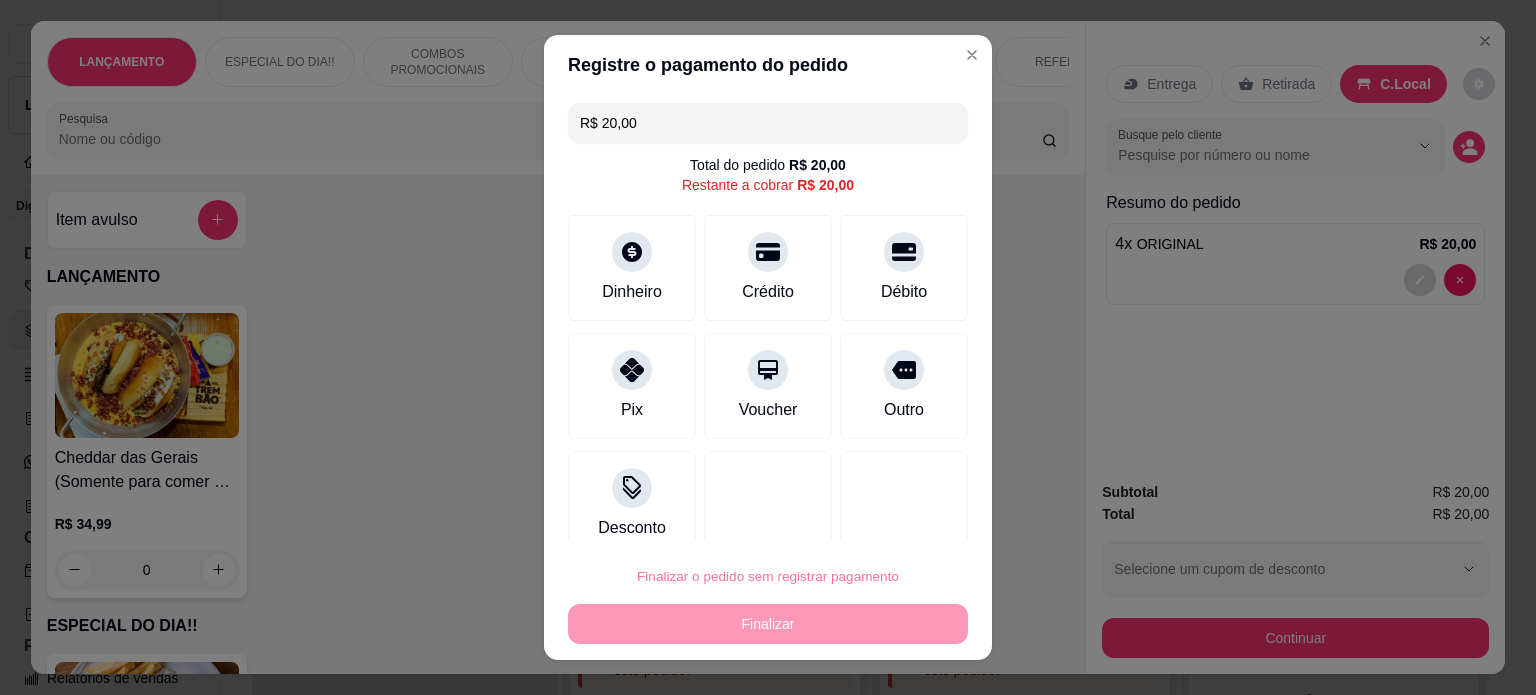 click on "Confirmar" at bounding box center [881, 520] 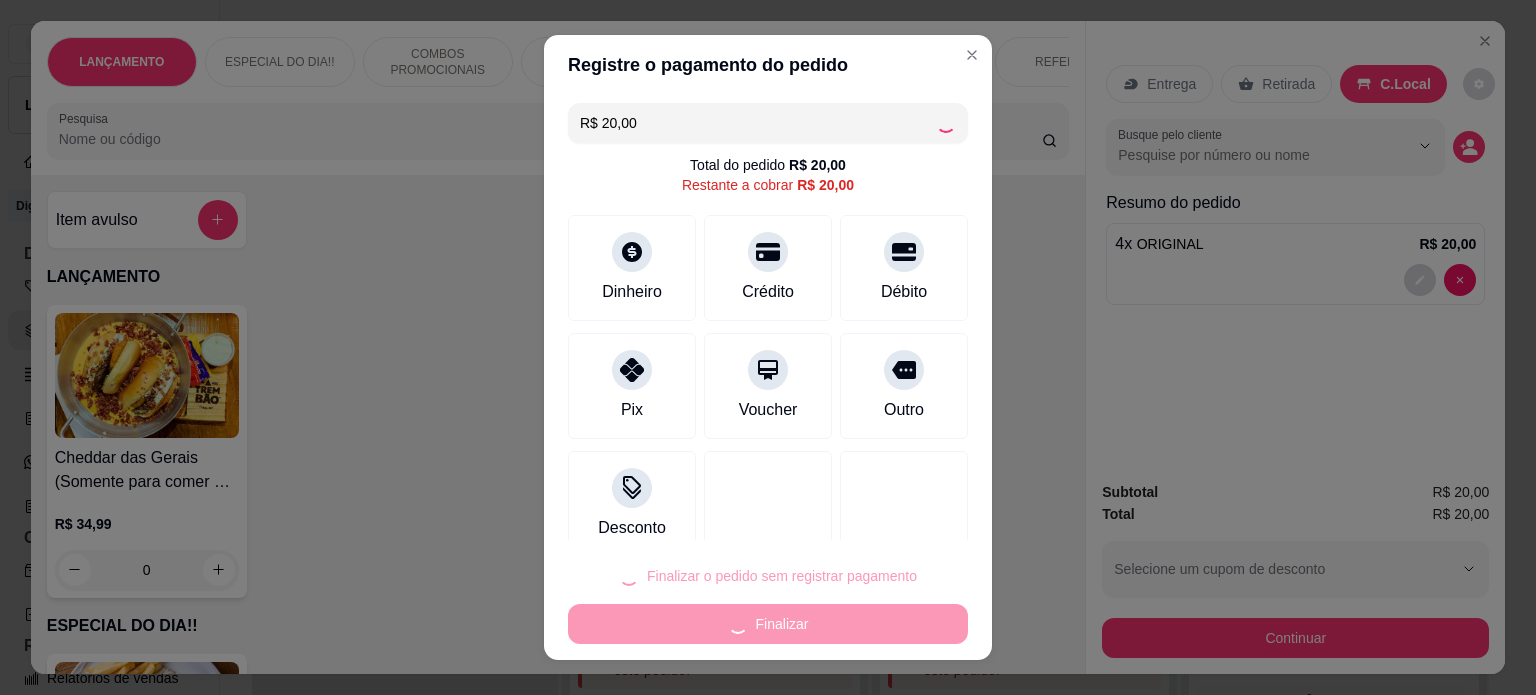 type on "R$ 0,00" 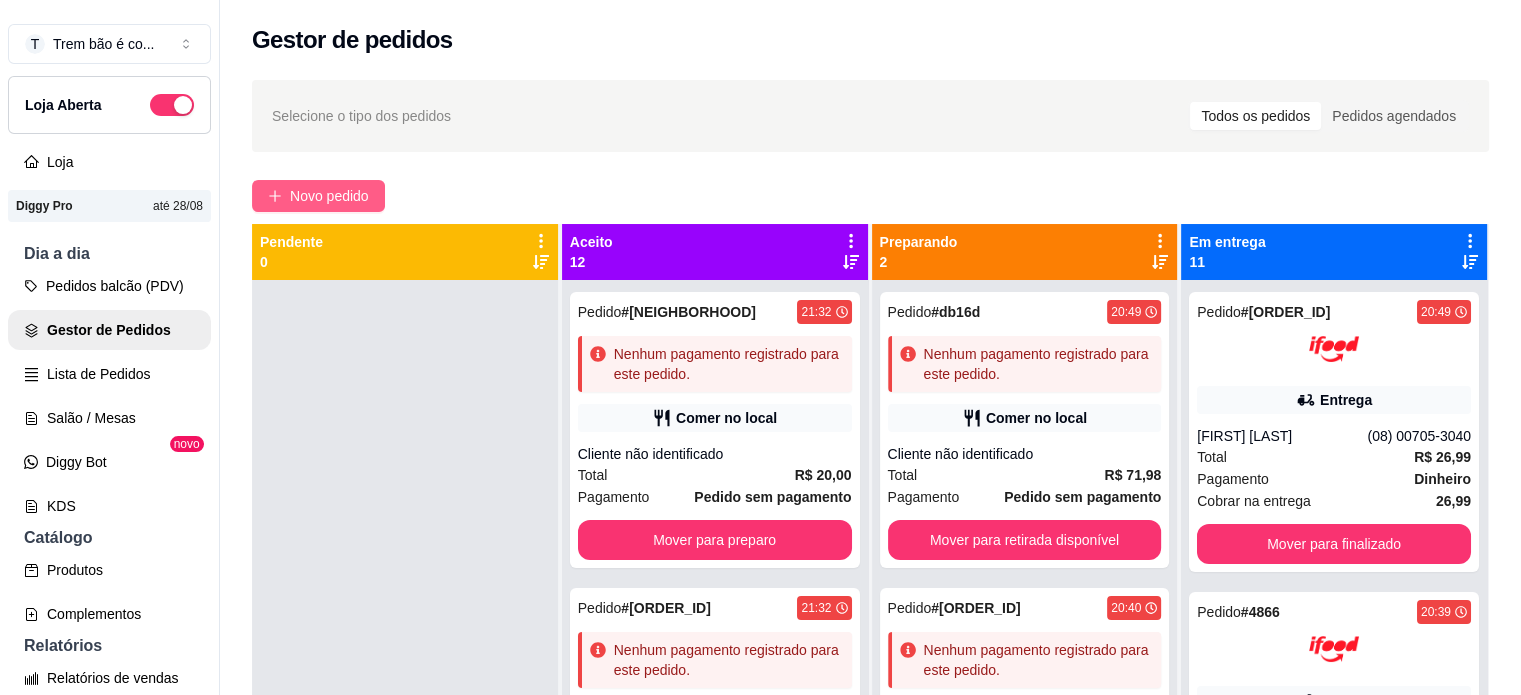 click on "Novo pedido" at bounding box center [329, 196] 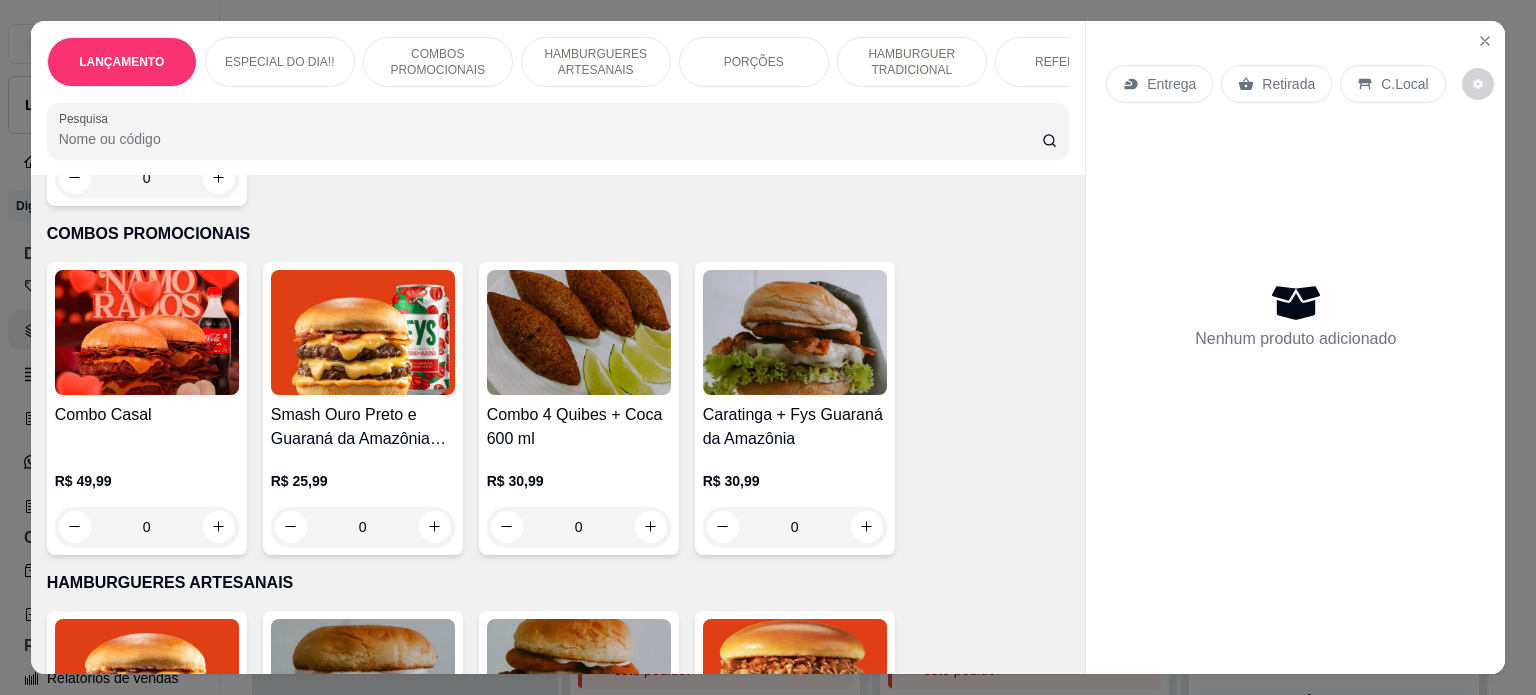 scroll, scrollTop: 769, scrollLeft: 0, axis: vertical 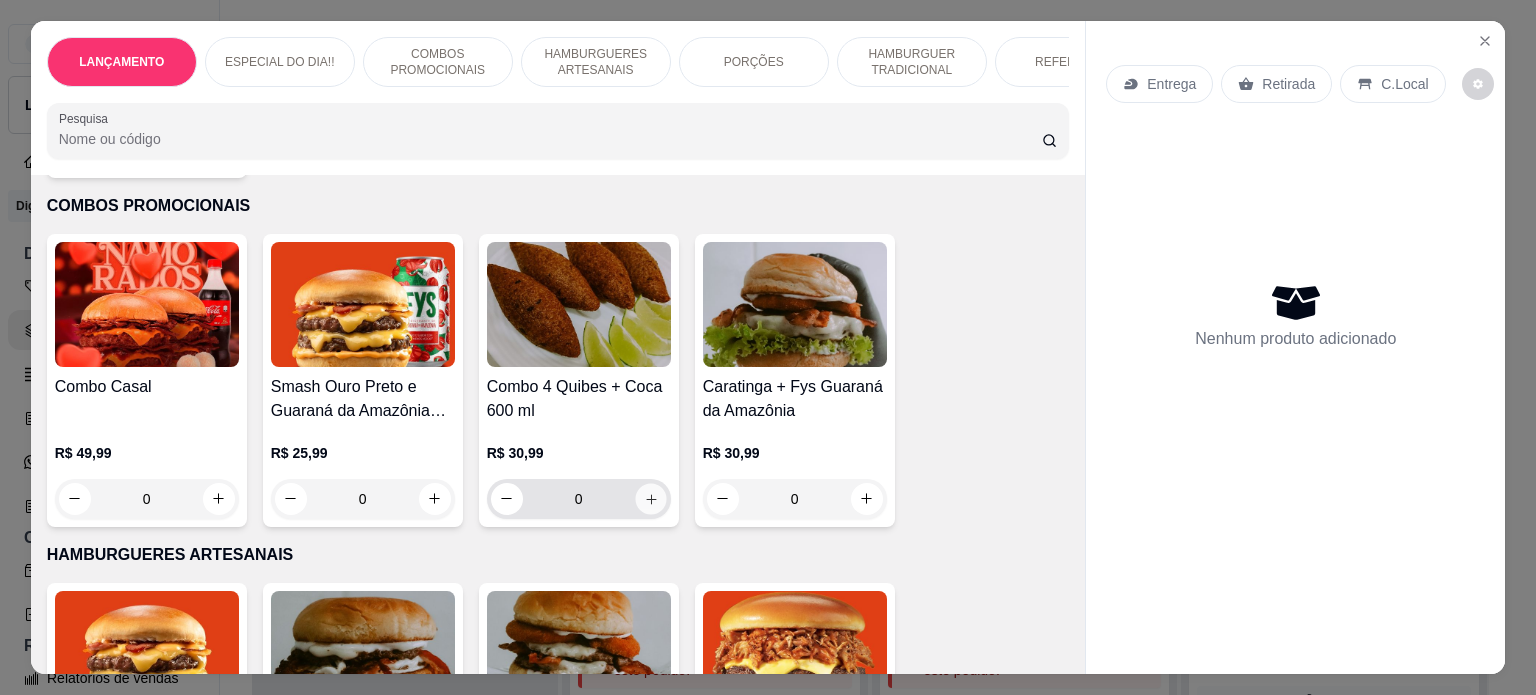 click 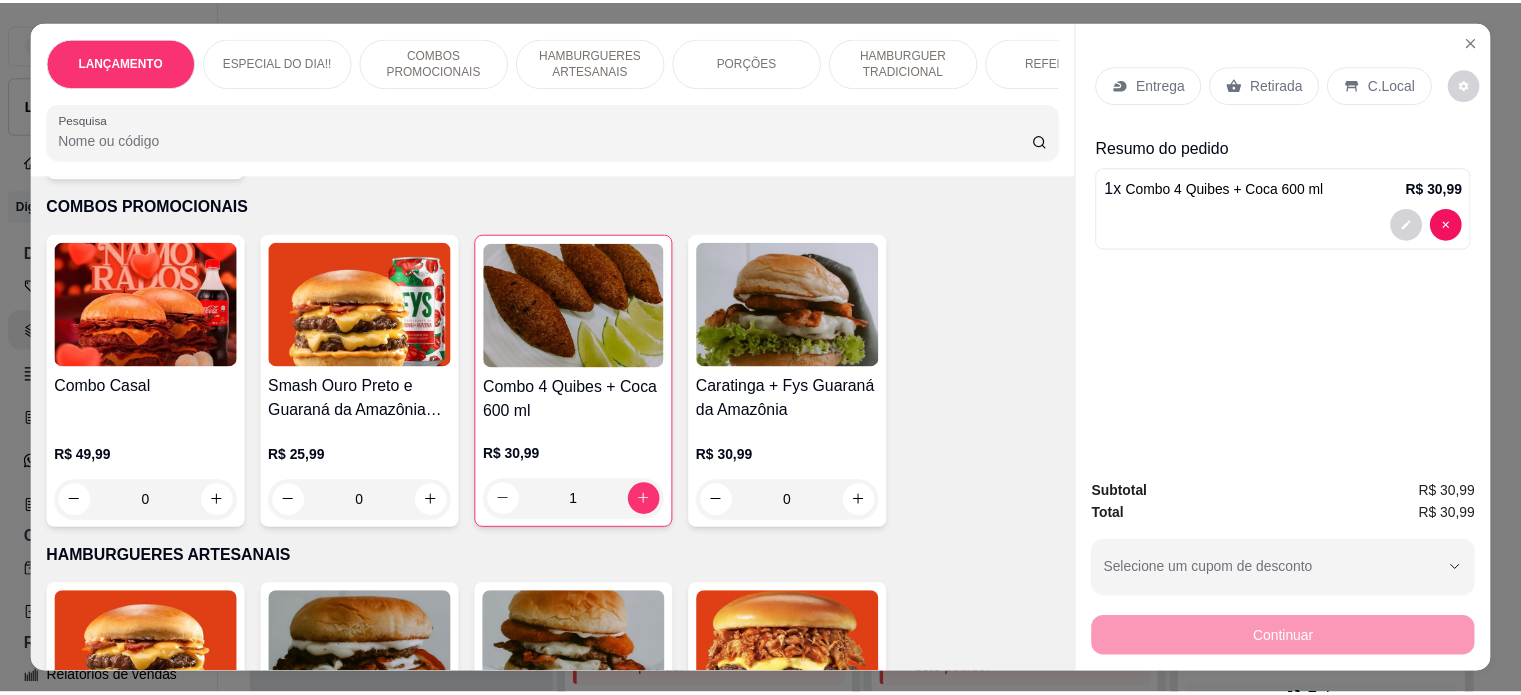 scroll, scrollTop: 0, scrollLeft: 0, axis: both 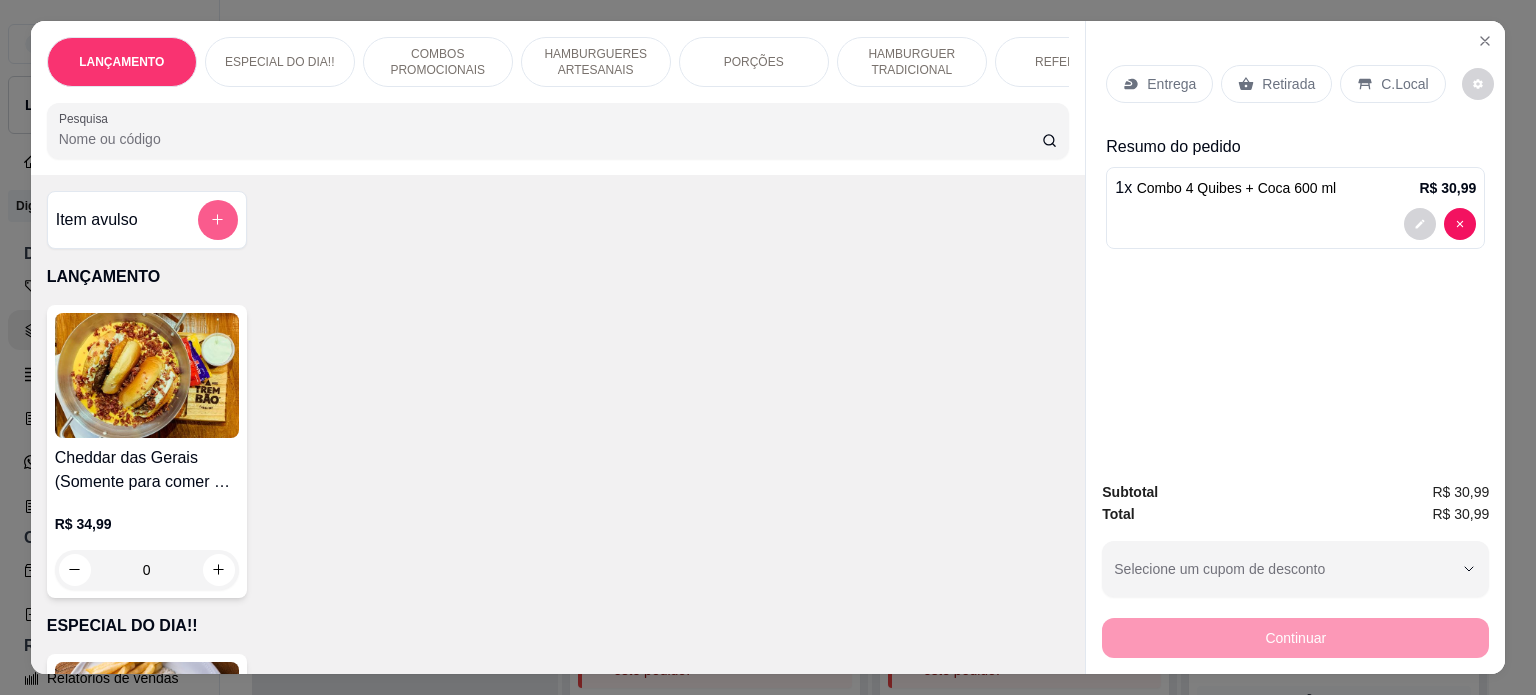 click 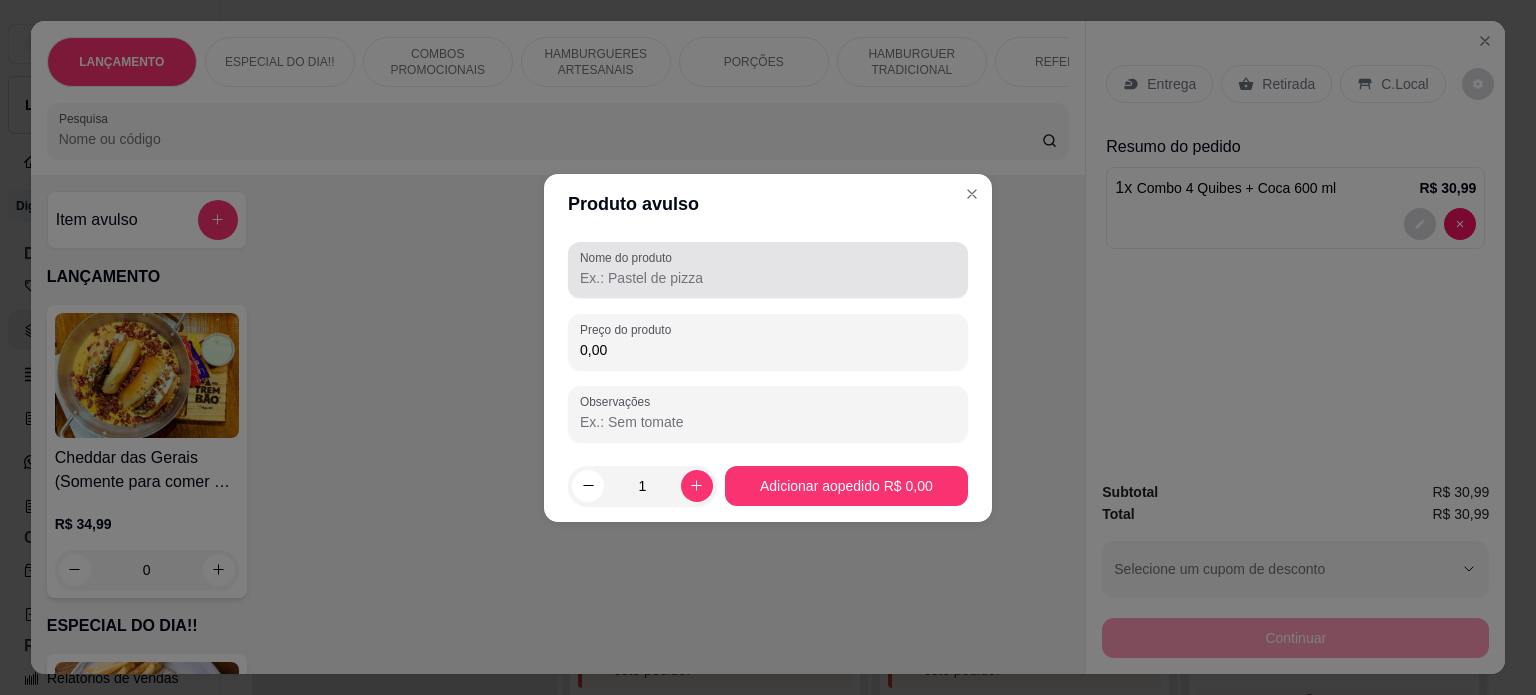 click at bounding box center [768, 270] 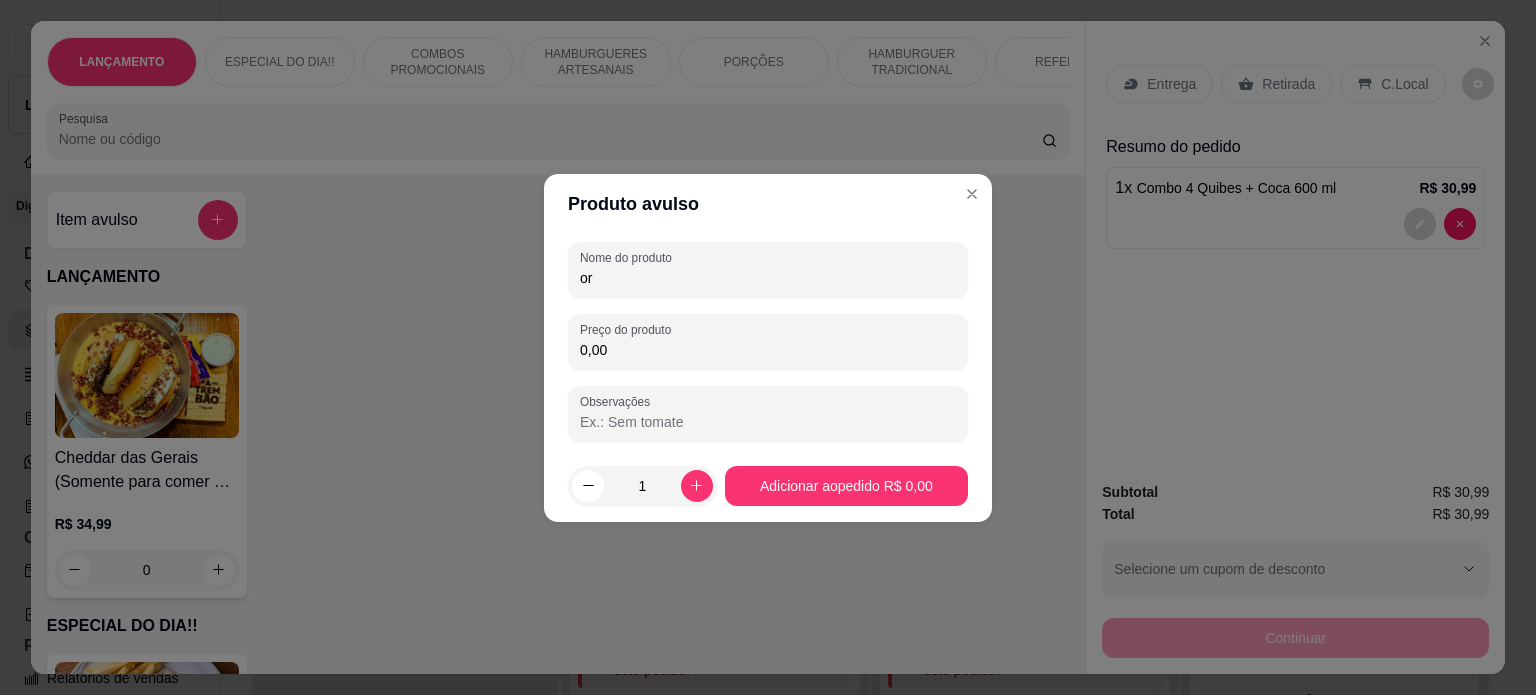 type on "o" 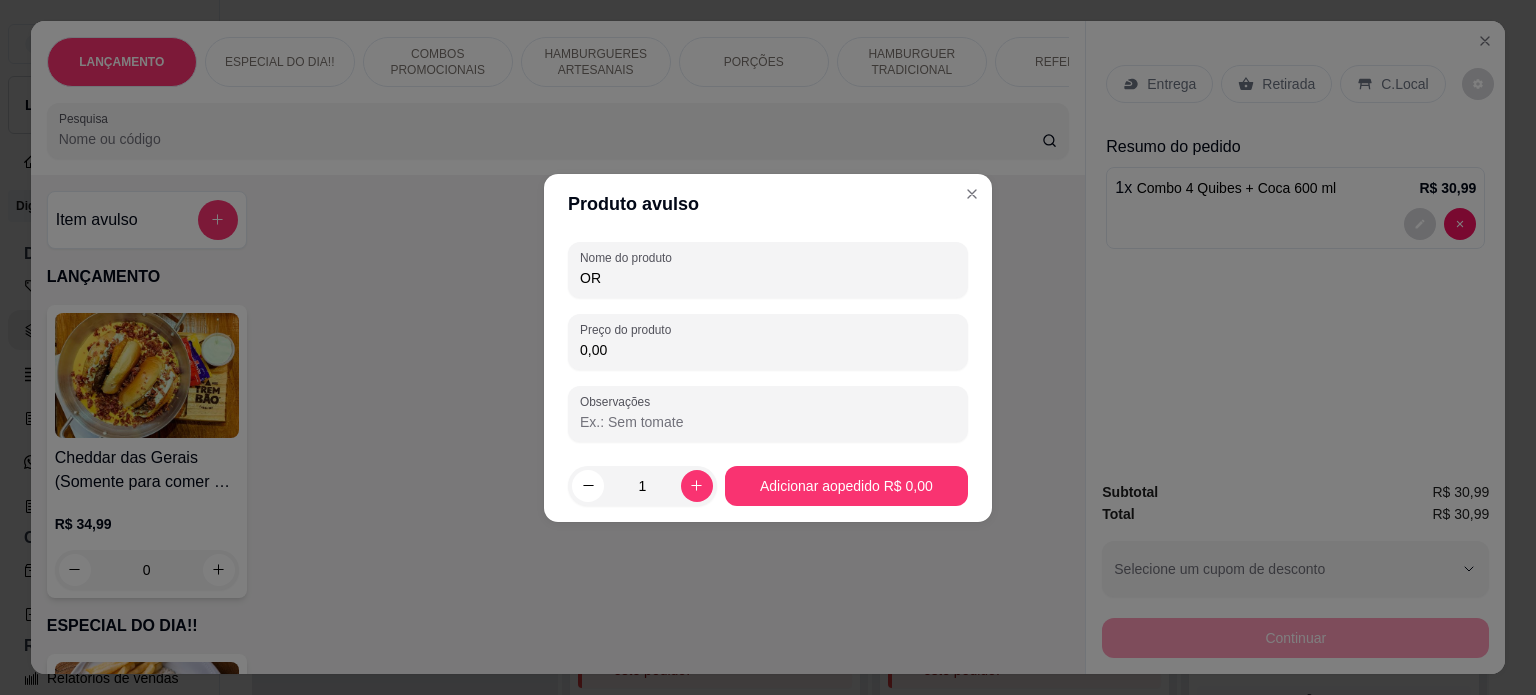type on "O" 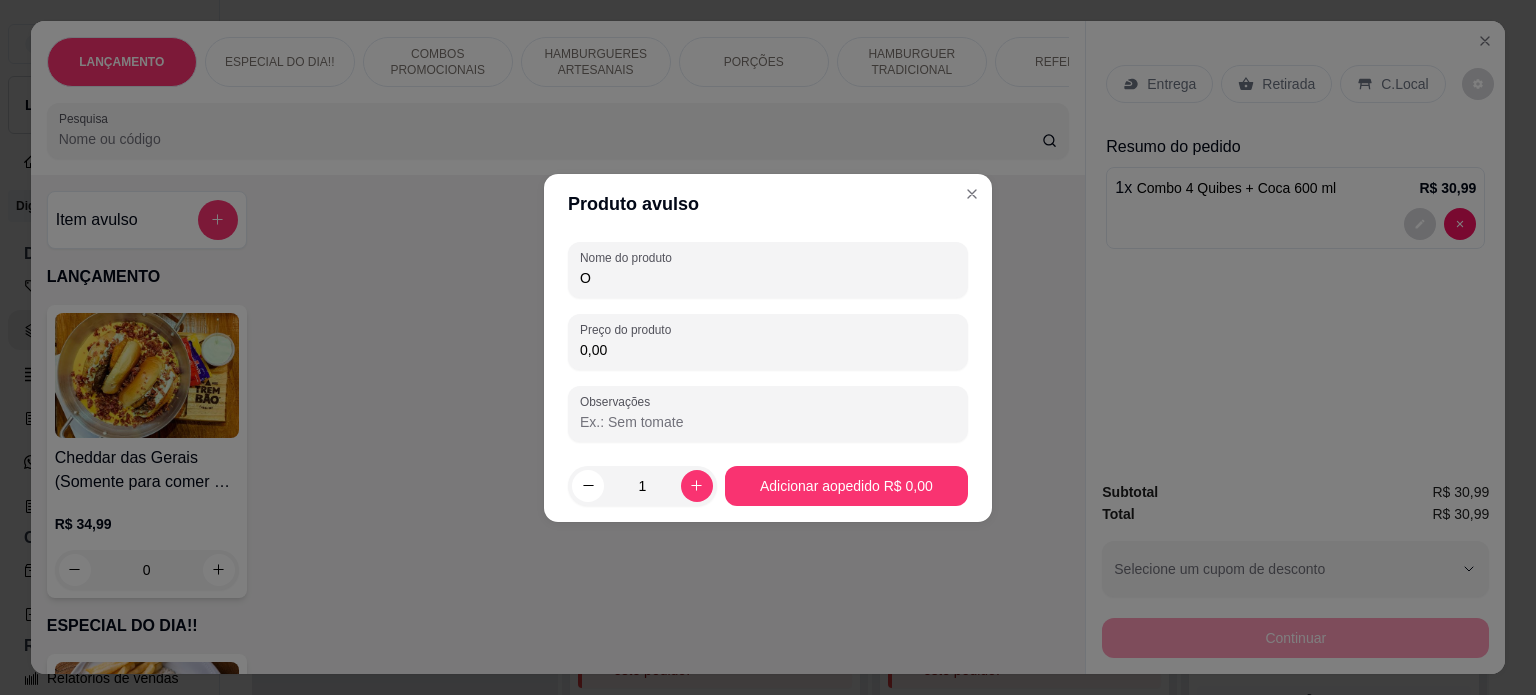 type 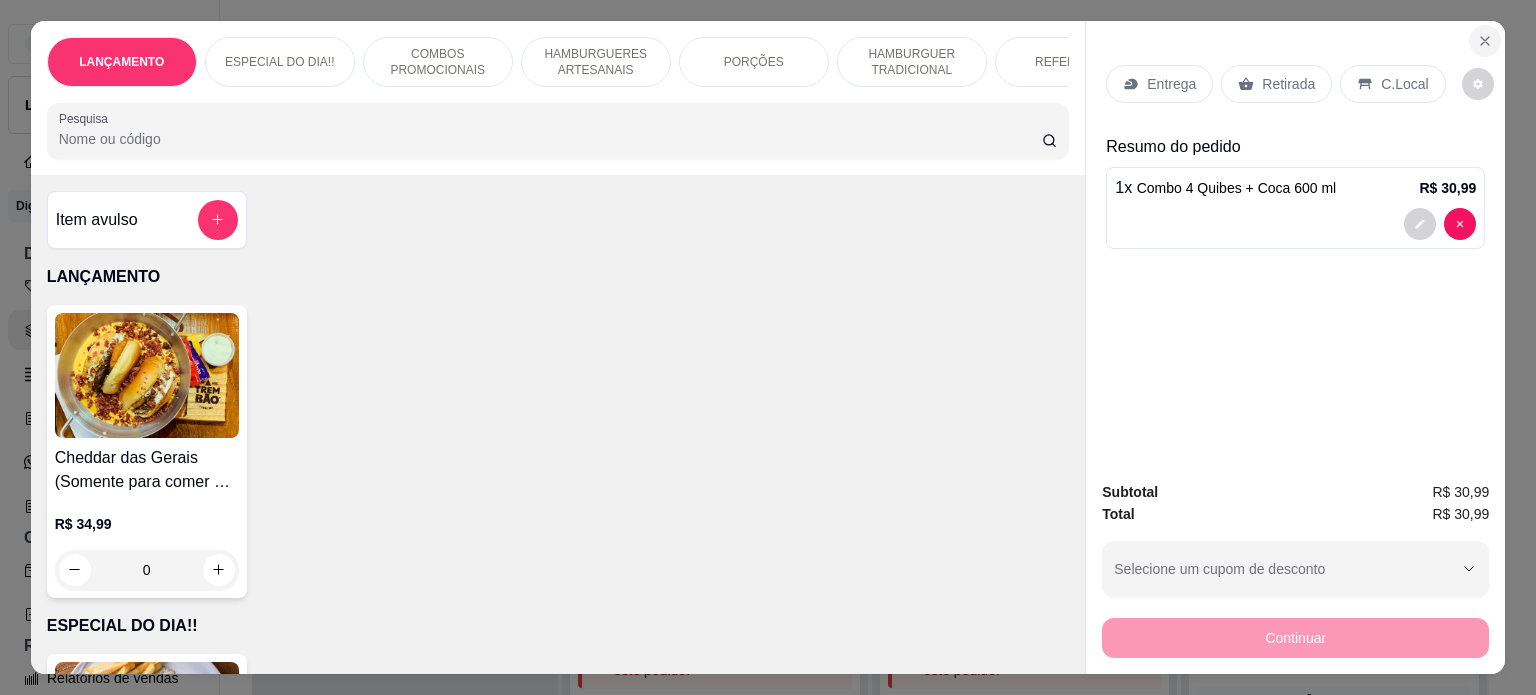 click at bounding box center [1485, 41] 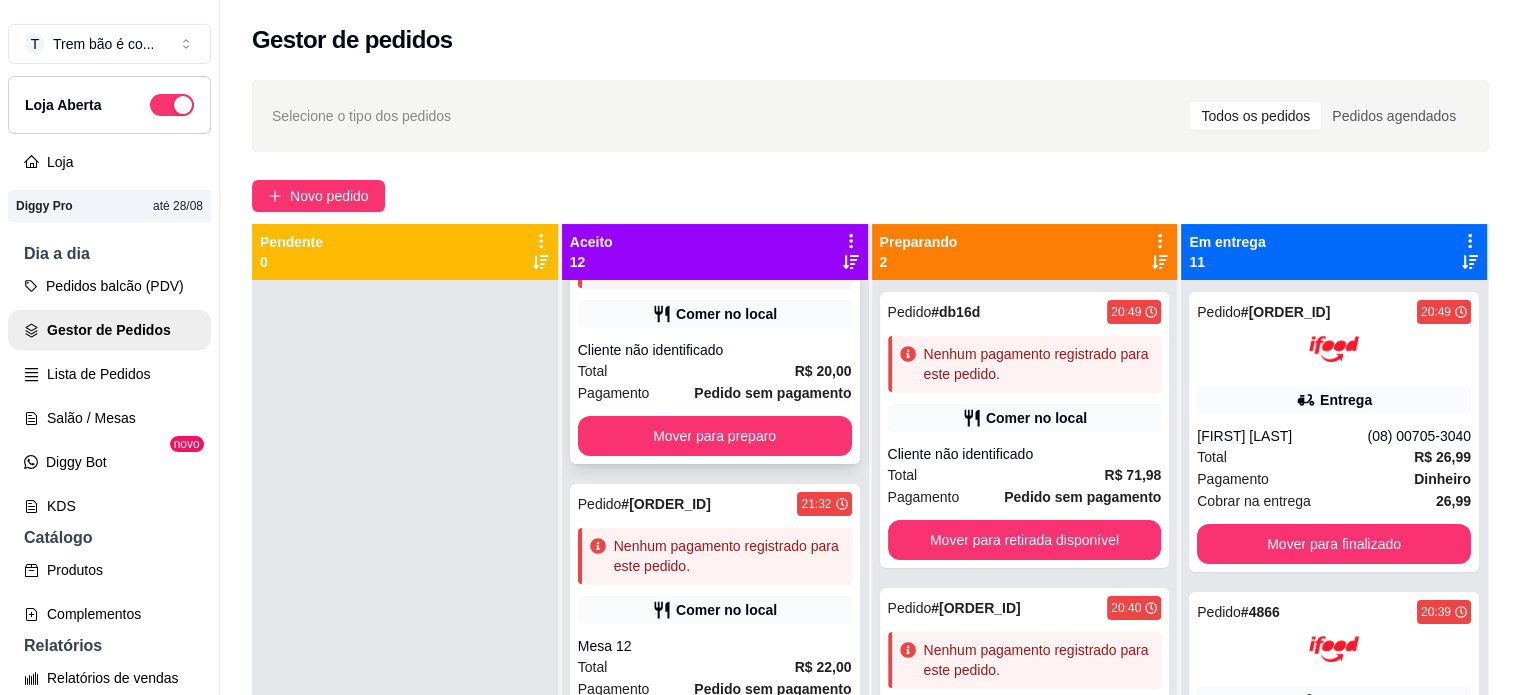 scroll, scrollTop: 104, scrollLeft: 0, axis: vertical 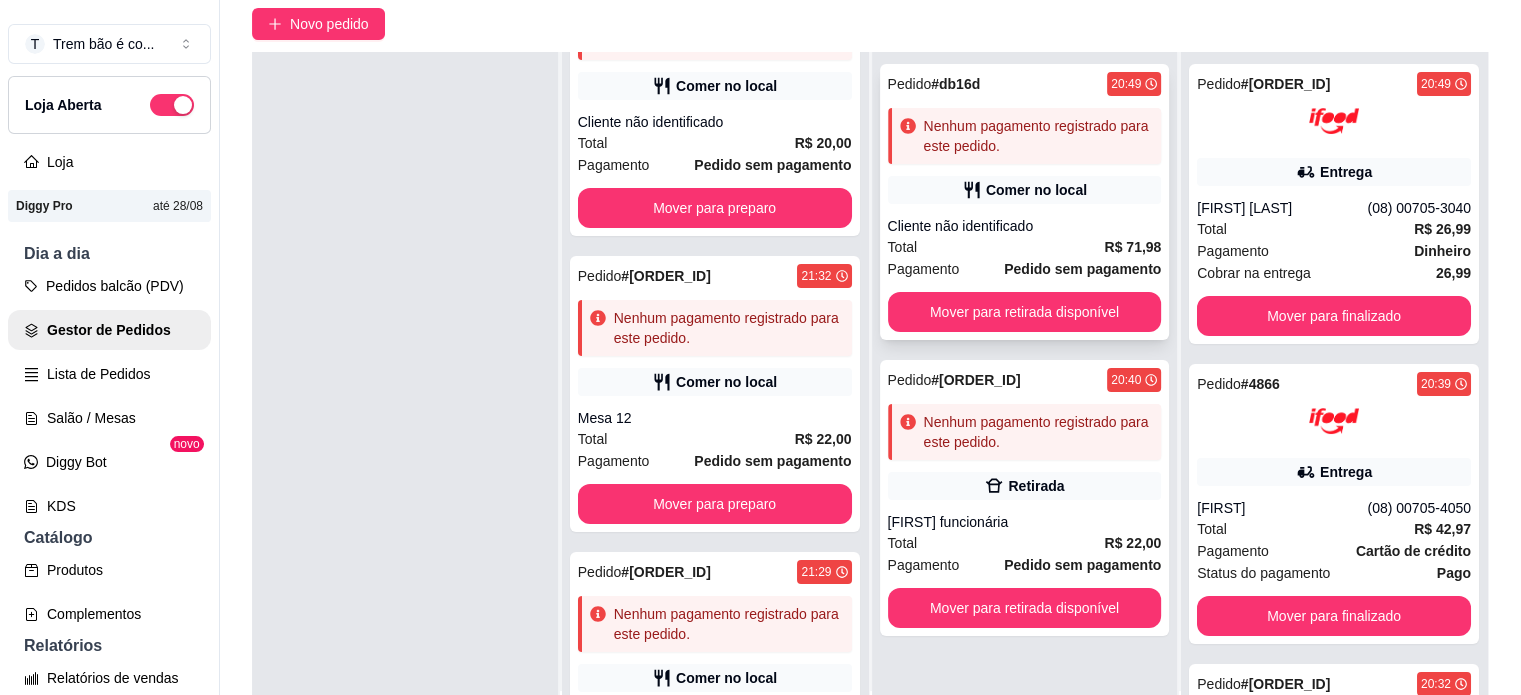 click on "Comer no local" at bounding box center (1036, 190) 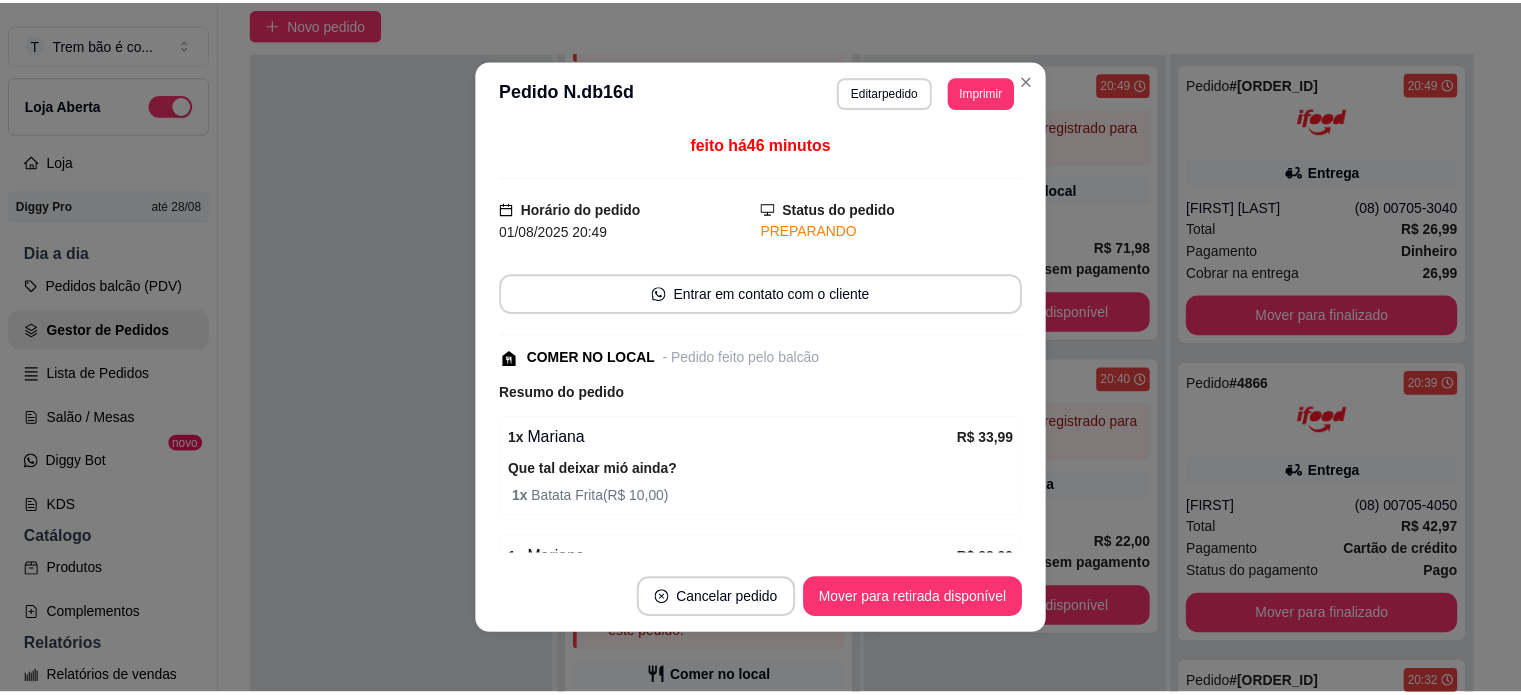 scroll, scrollTop: 291, scrollLeft: 0, axis: vertical 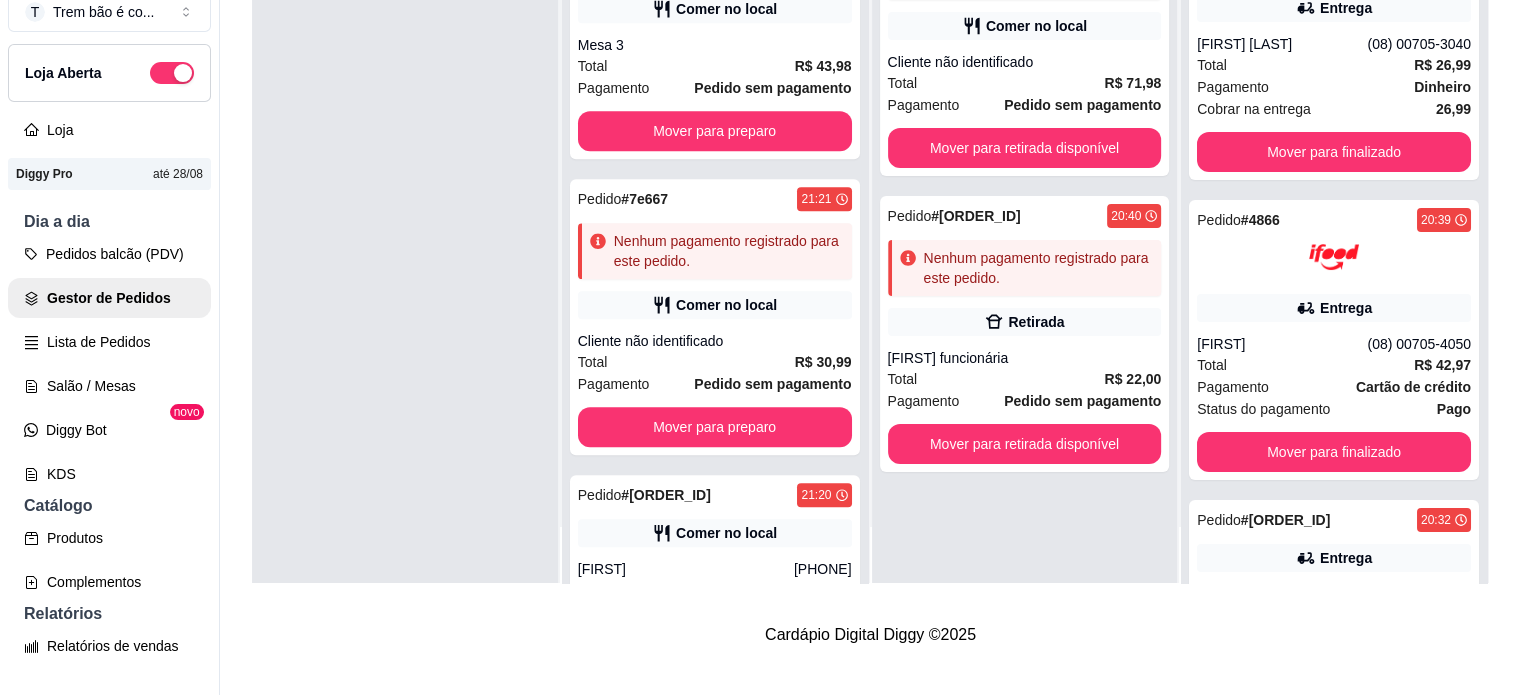 click on "Cliente não identificado" at bounding box center (715, 341) 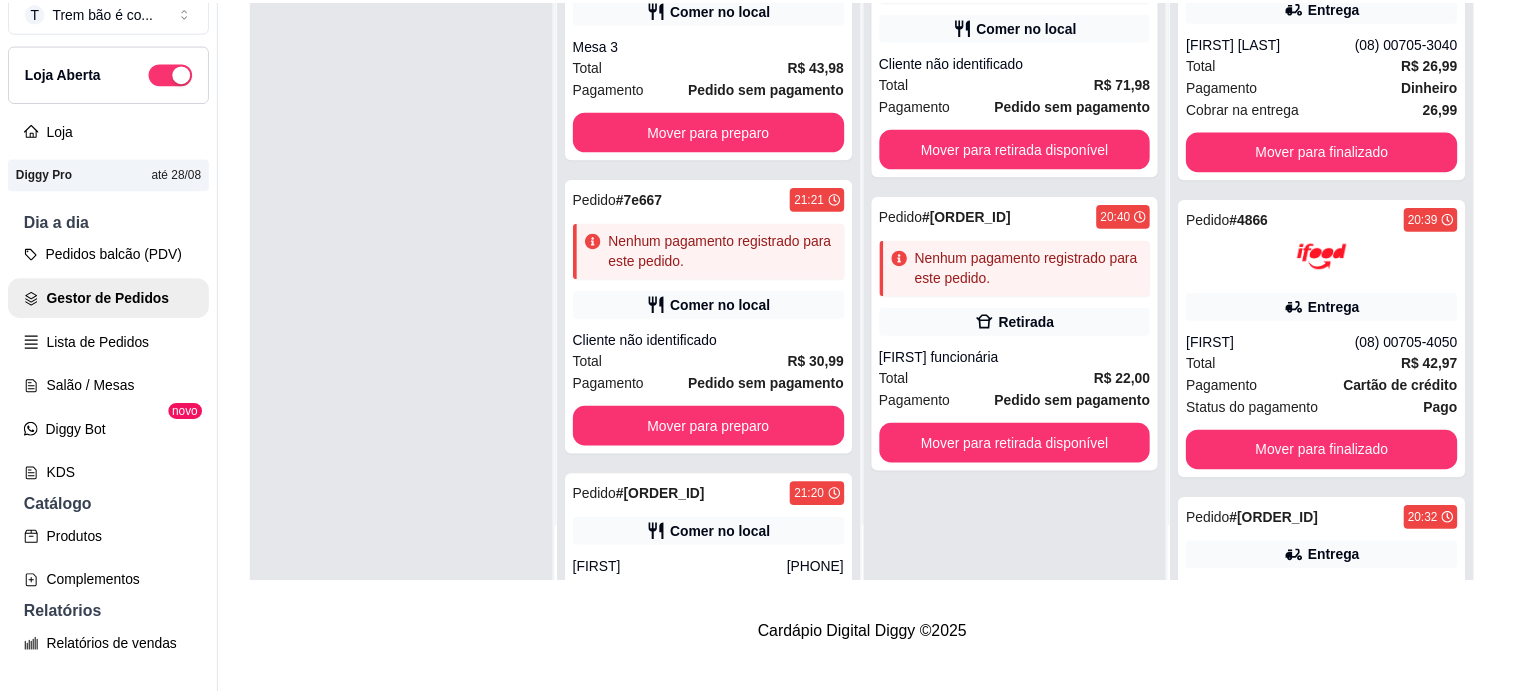 scroll, scrollTop: 48, scrollLeft: 0, axis: vertical 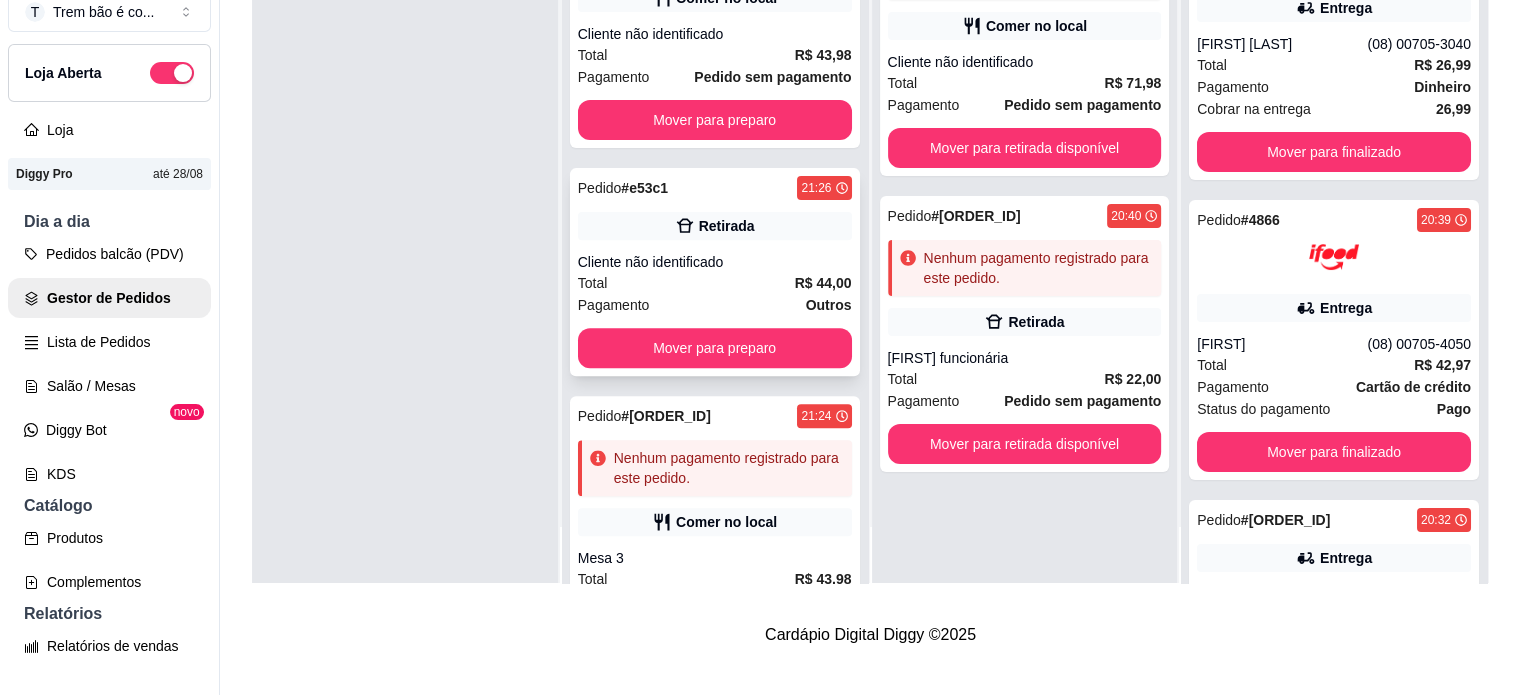 click on "Total R$ 44,00" at bounding box center [715, 283] 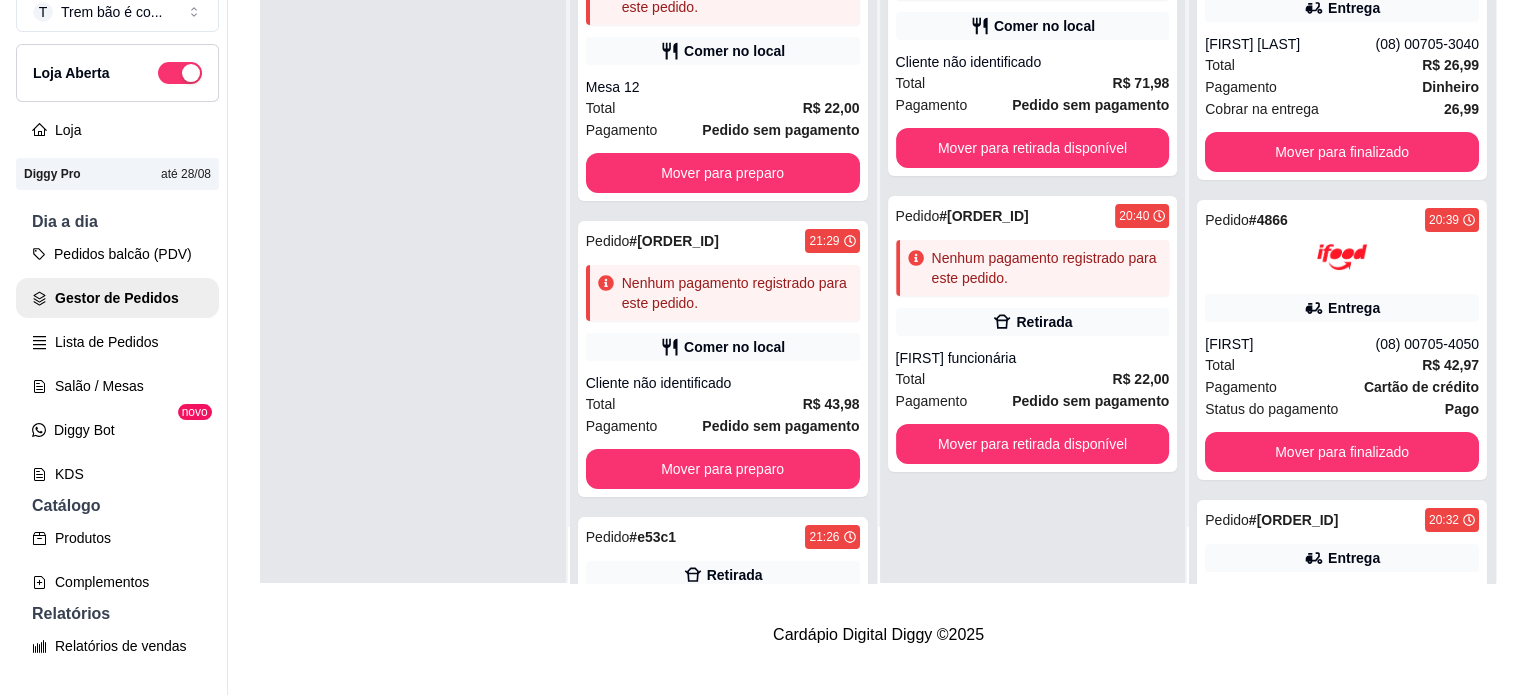 scroll, scrollTop: 269, scrollLeft: 0, axis: vertical 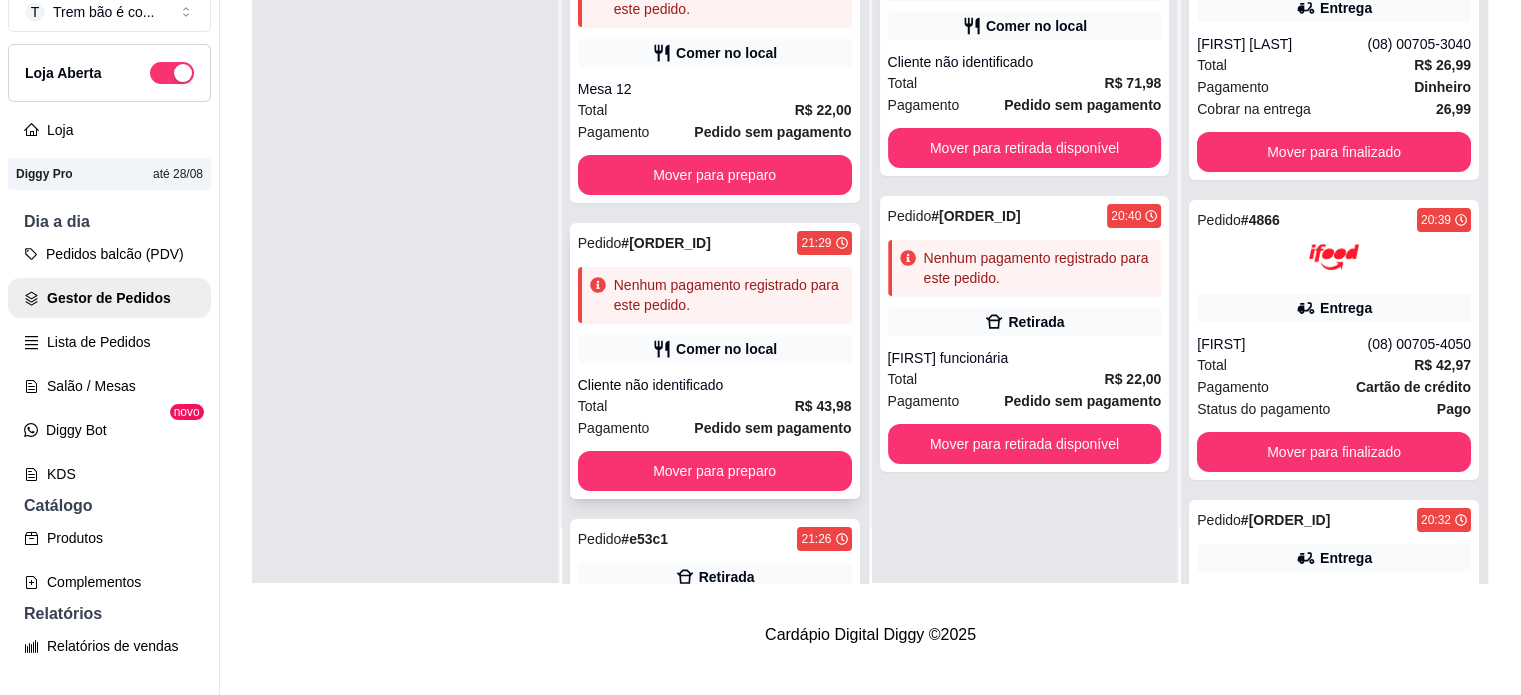 click on "Cliente não identificado" at bounding box center (715, 385) 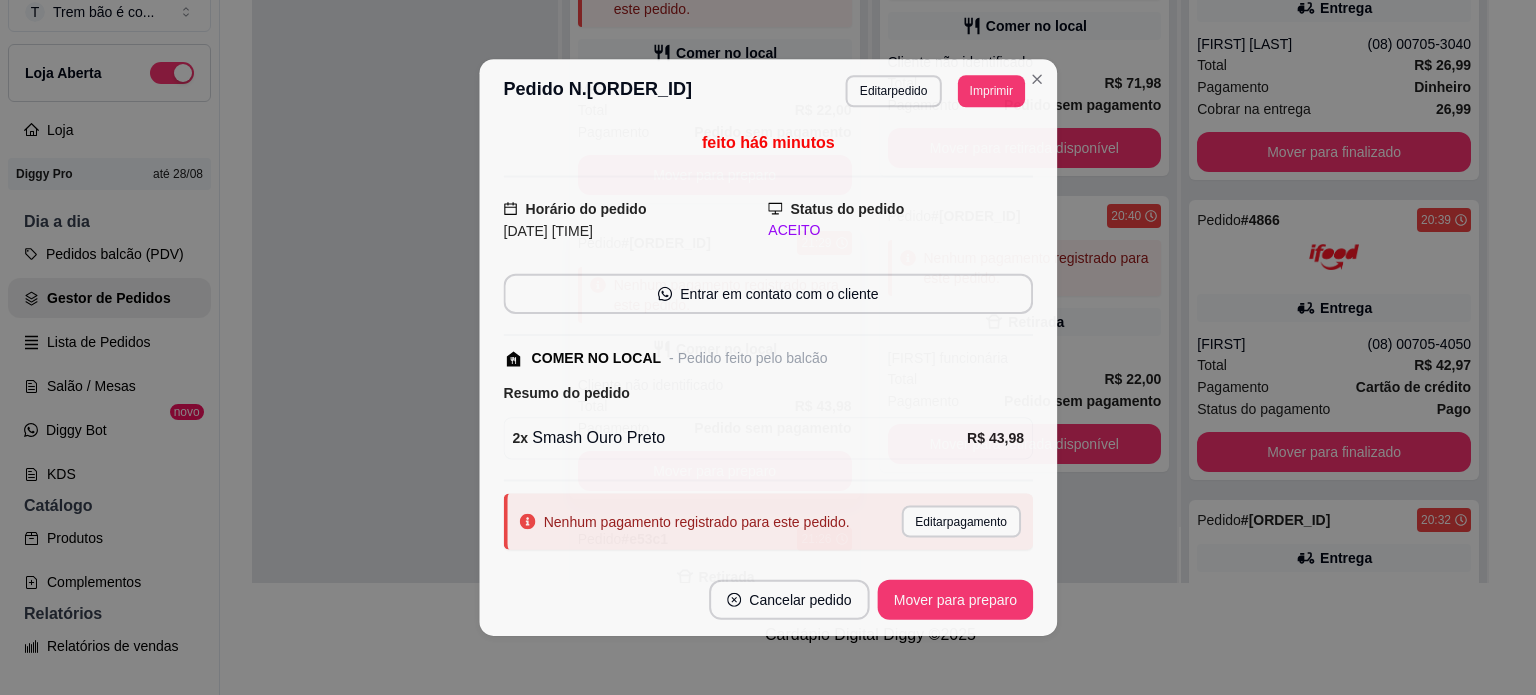 scroll, scrollTop: 48, scrollLeft: 0, axis: vertical 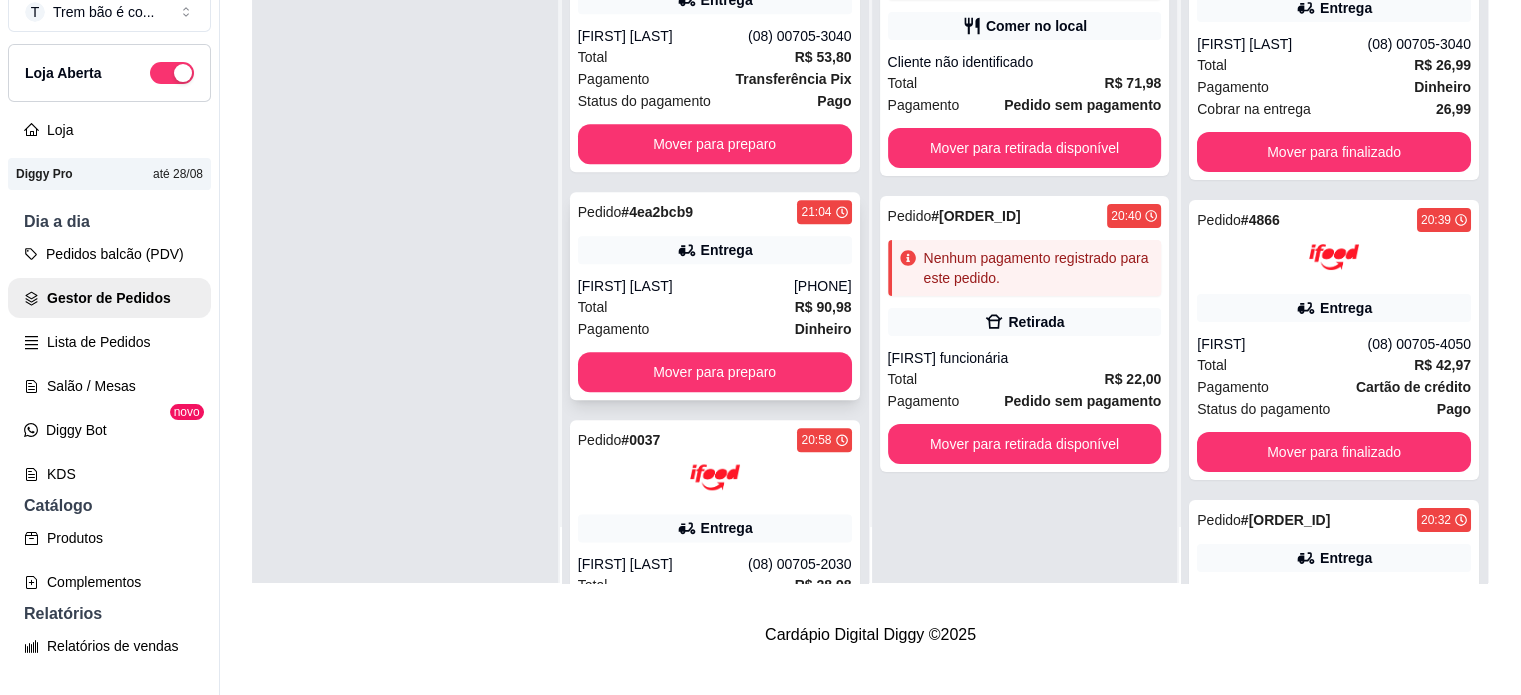 click on "Total R$ 90,98" at bounding box center [715, 307] 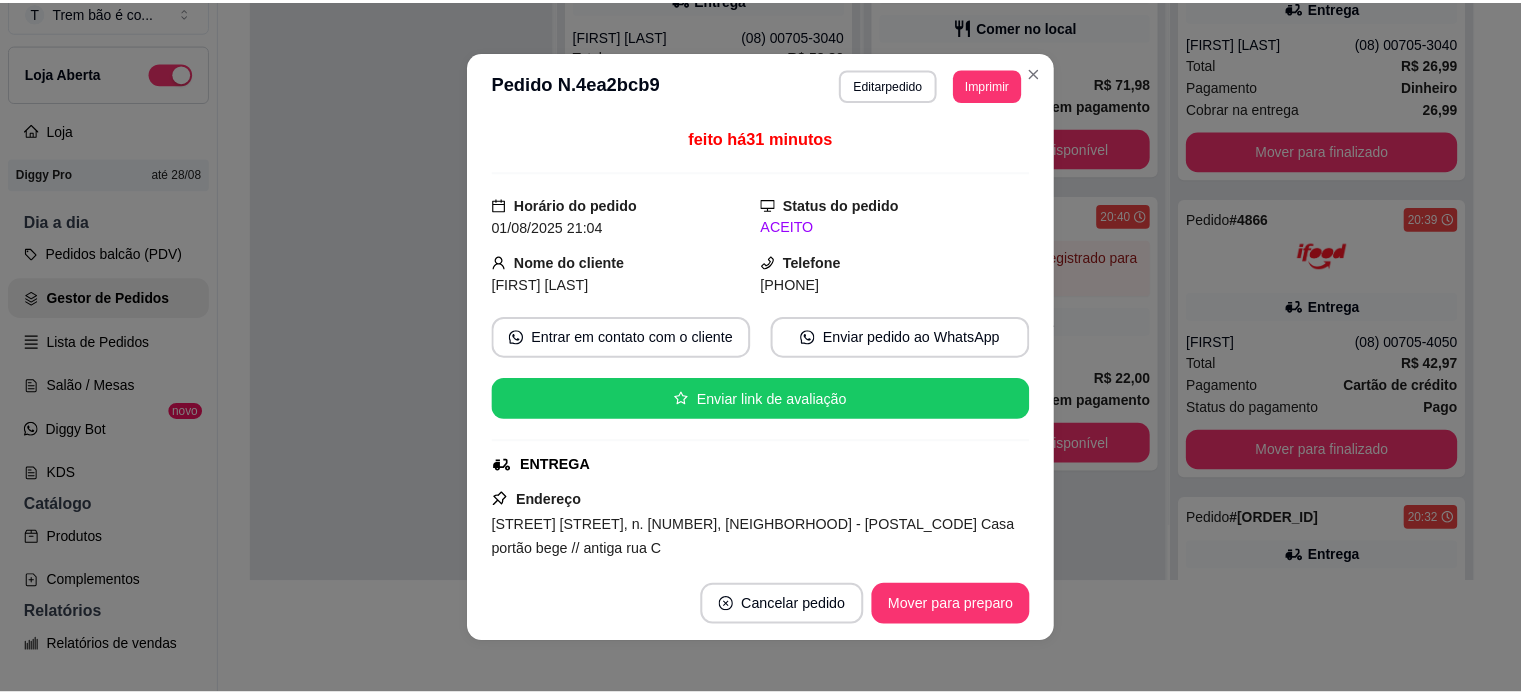 scroll, scrollTop: 2108, scrollLeft: 0, axis: vertical 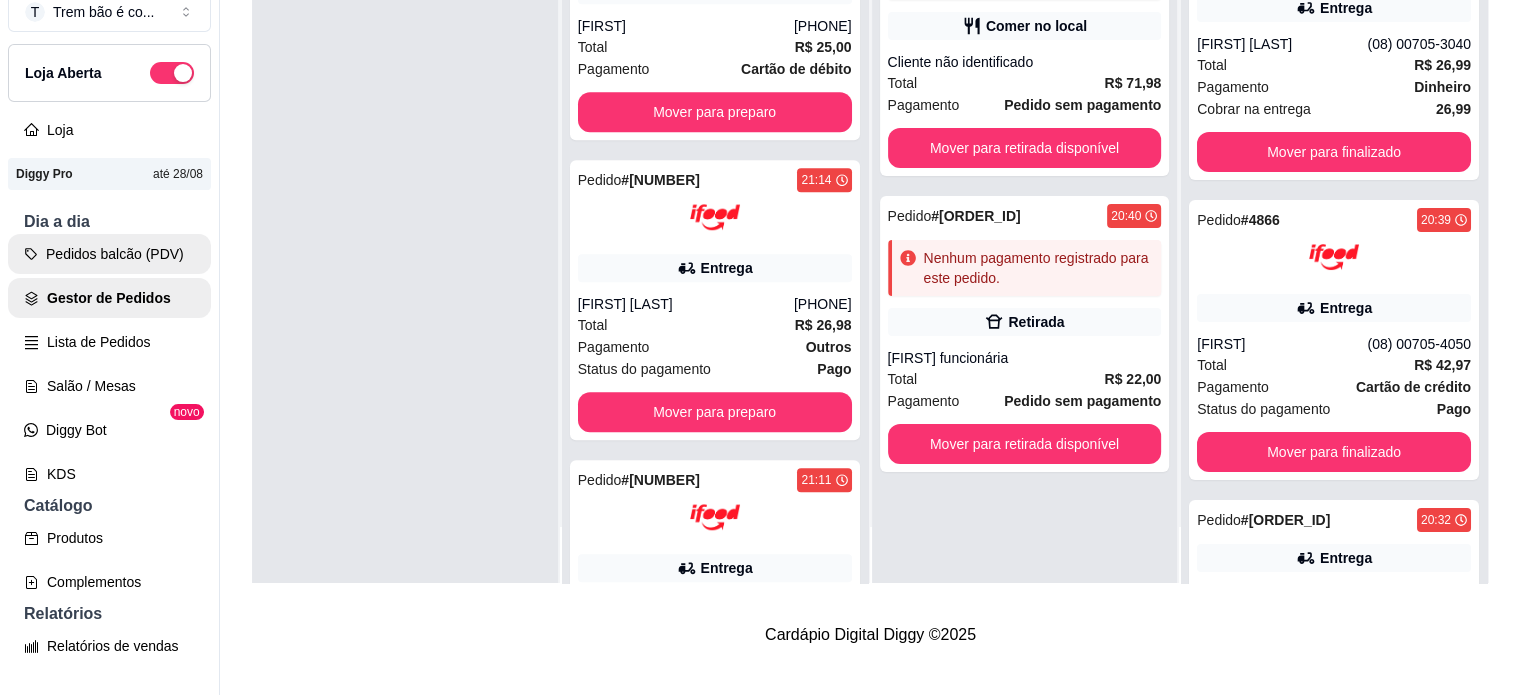 click on "Pedidos balcão (PDV)" at bounding box center (109, 254) 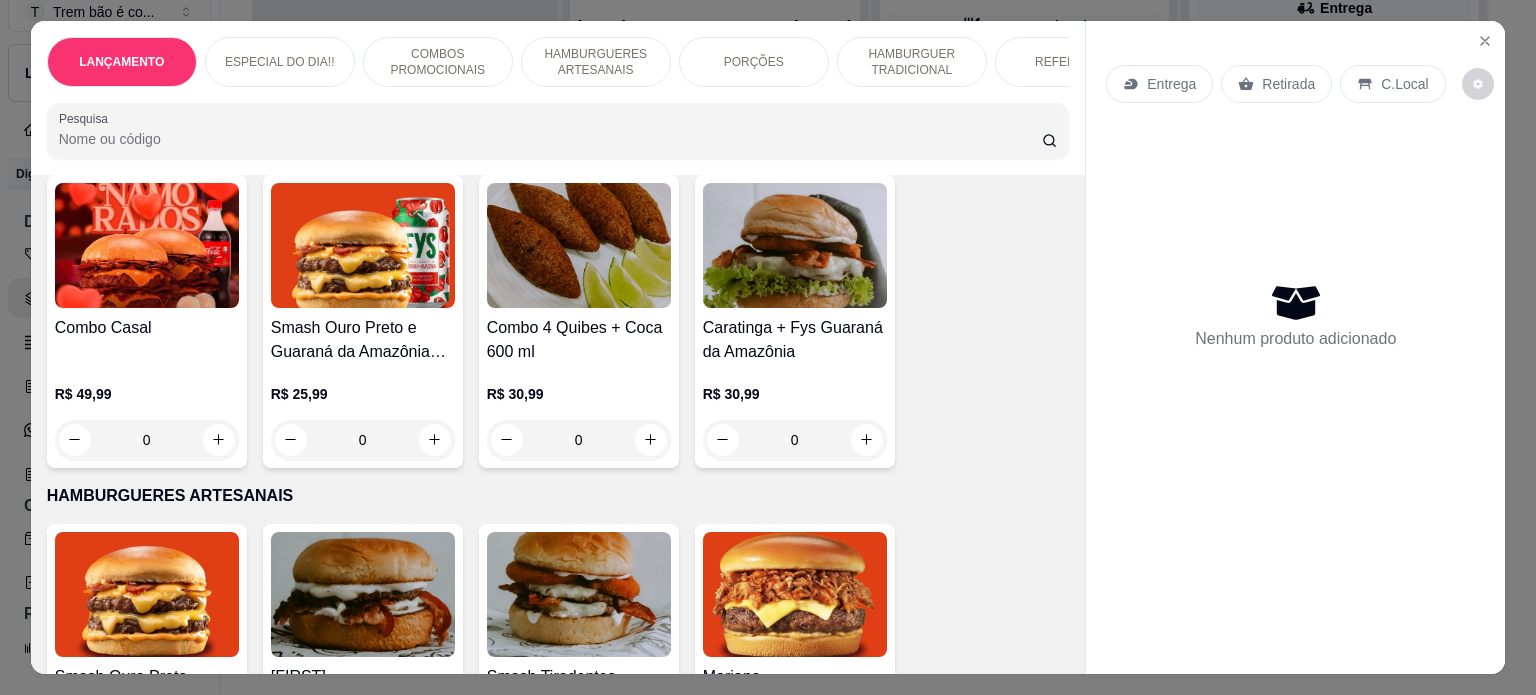 scroll, scrollTop: 830, scrollLeft: 0, axis: vertical 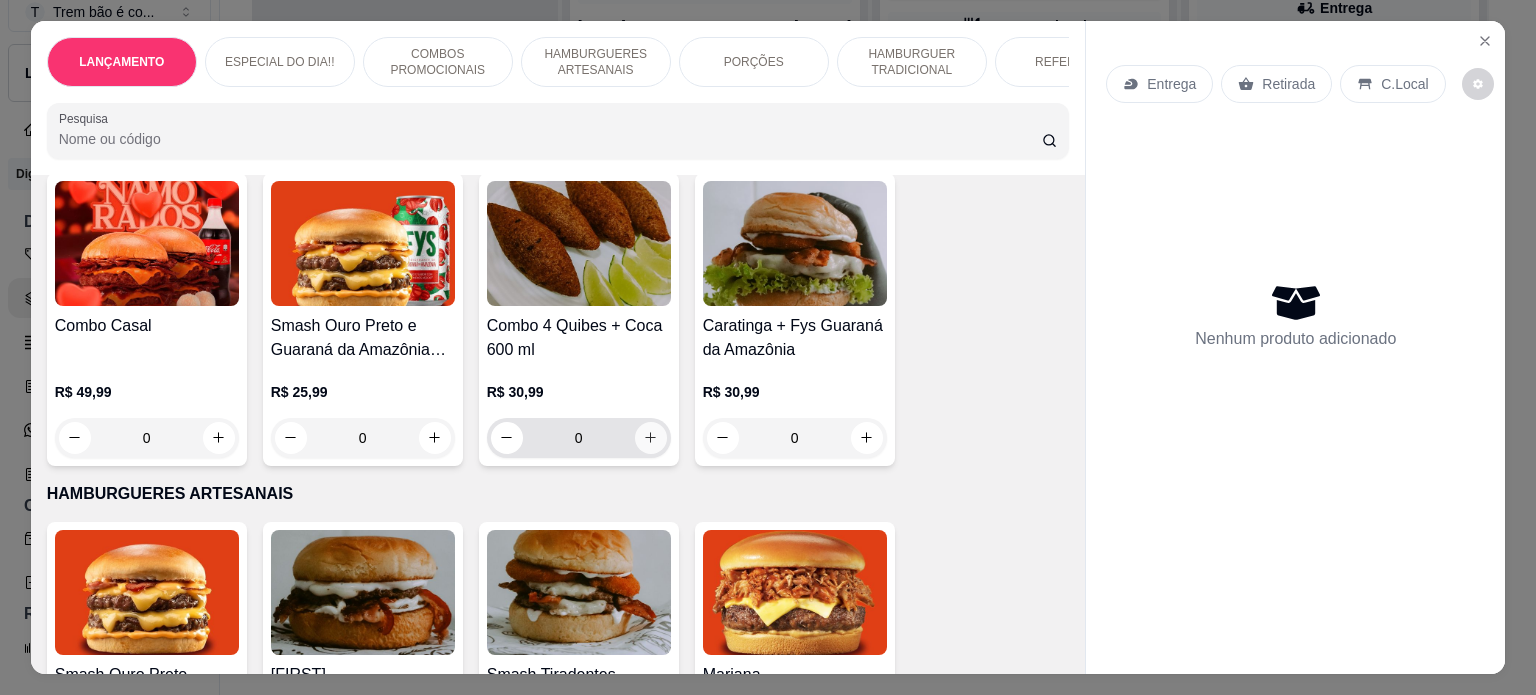 click at bounding box center [651, 438] 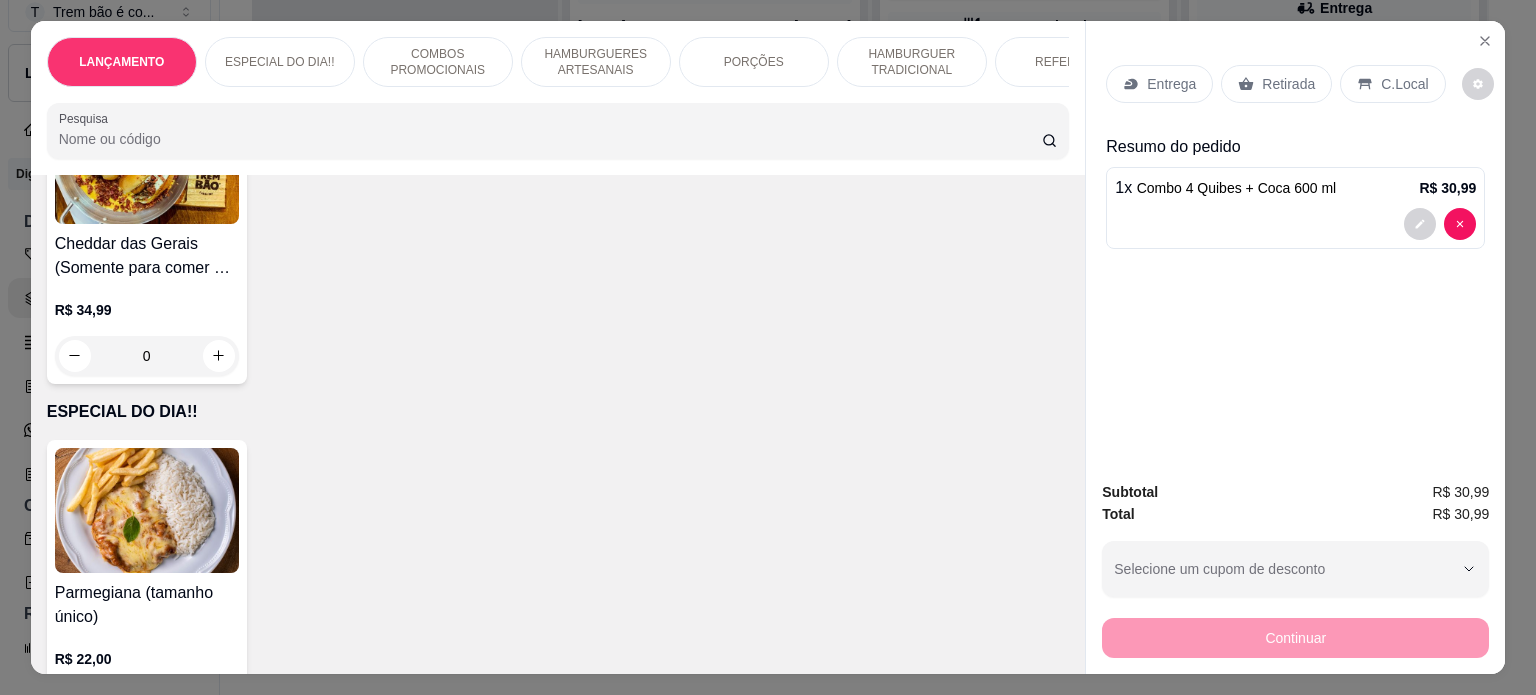scroll, scrollTop: 0, scrollLeft: 0, axis: both 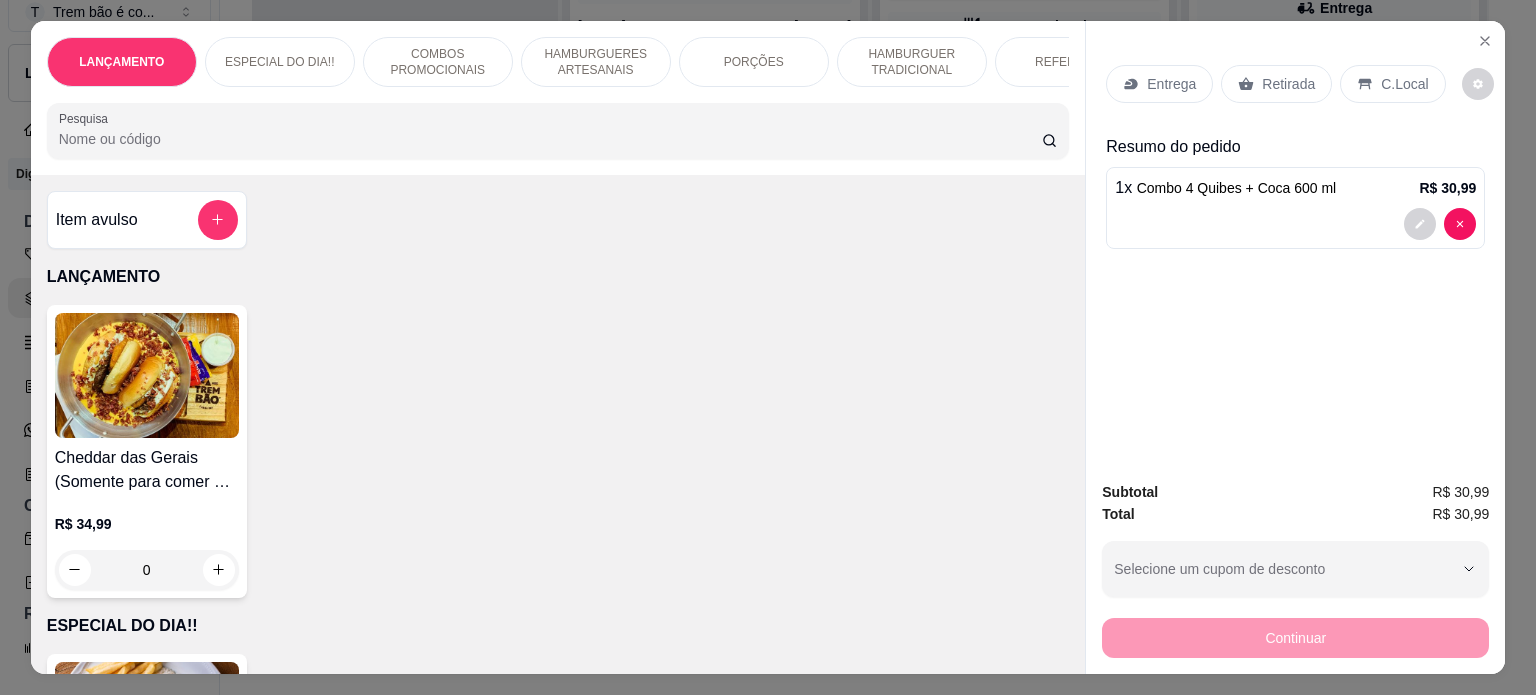 click on "Item avulso" at bounding box center (147, 220) 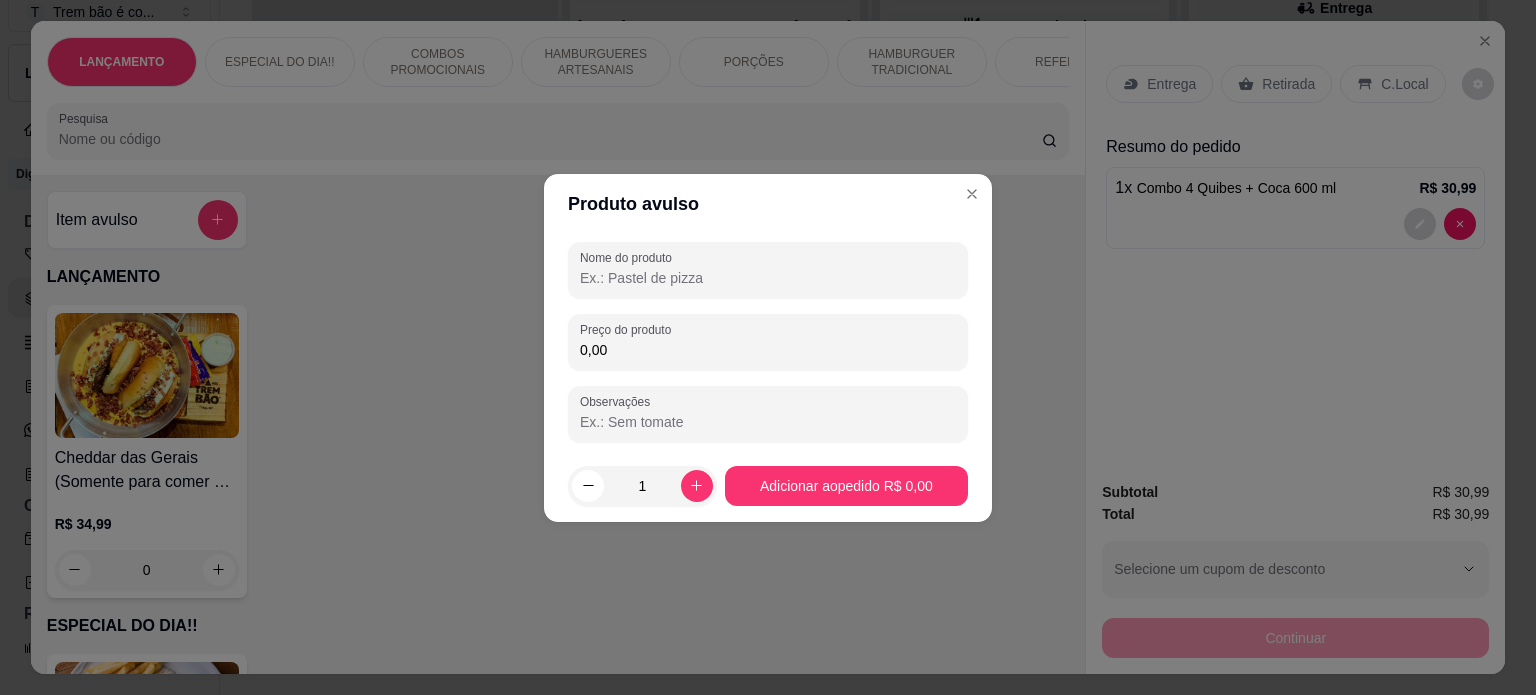 click on "Nome do produto" at bounding box center (768, 278) 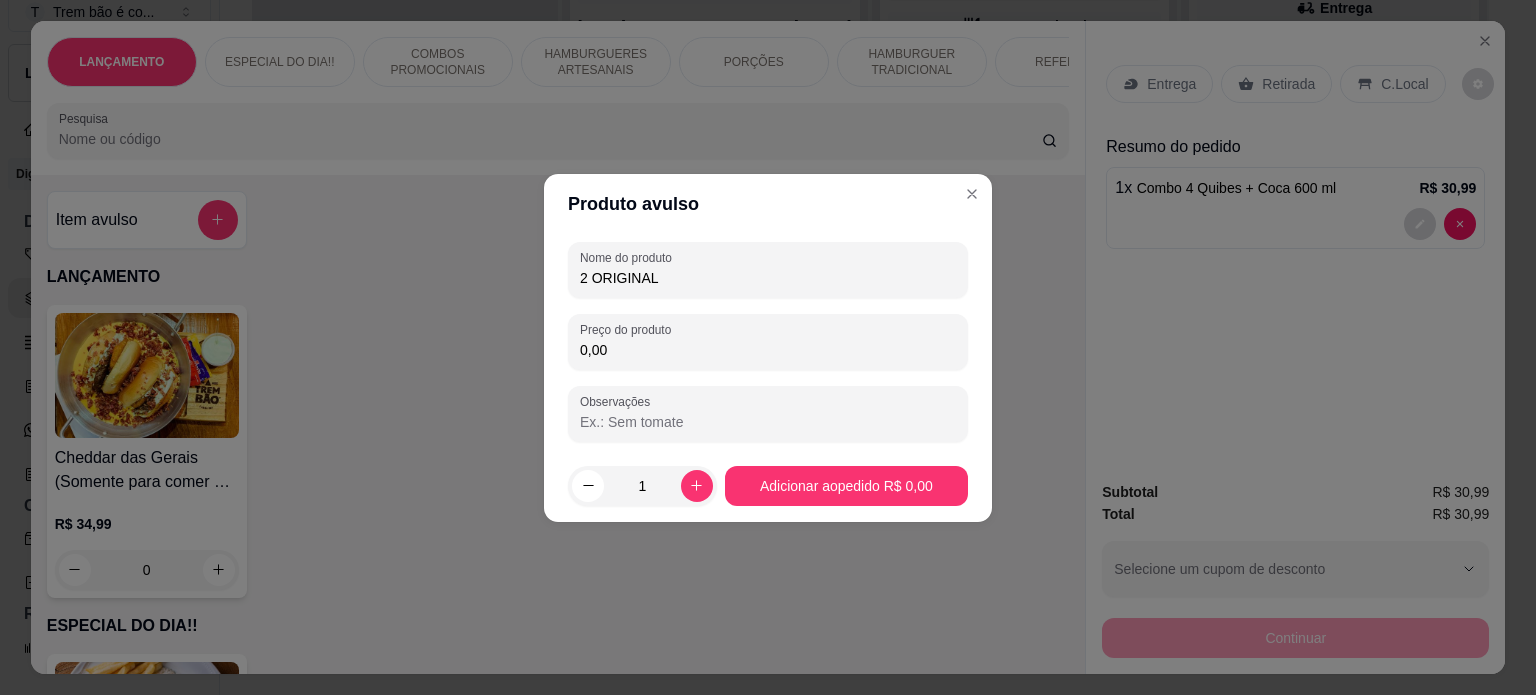 type on "2 ORIGINAL" 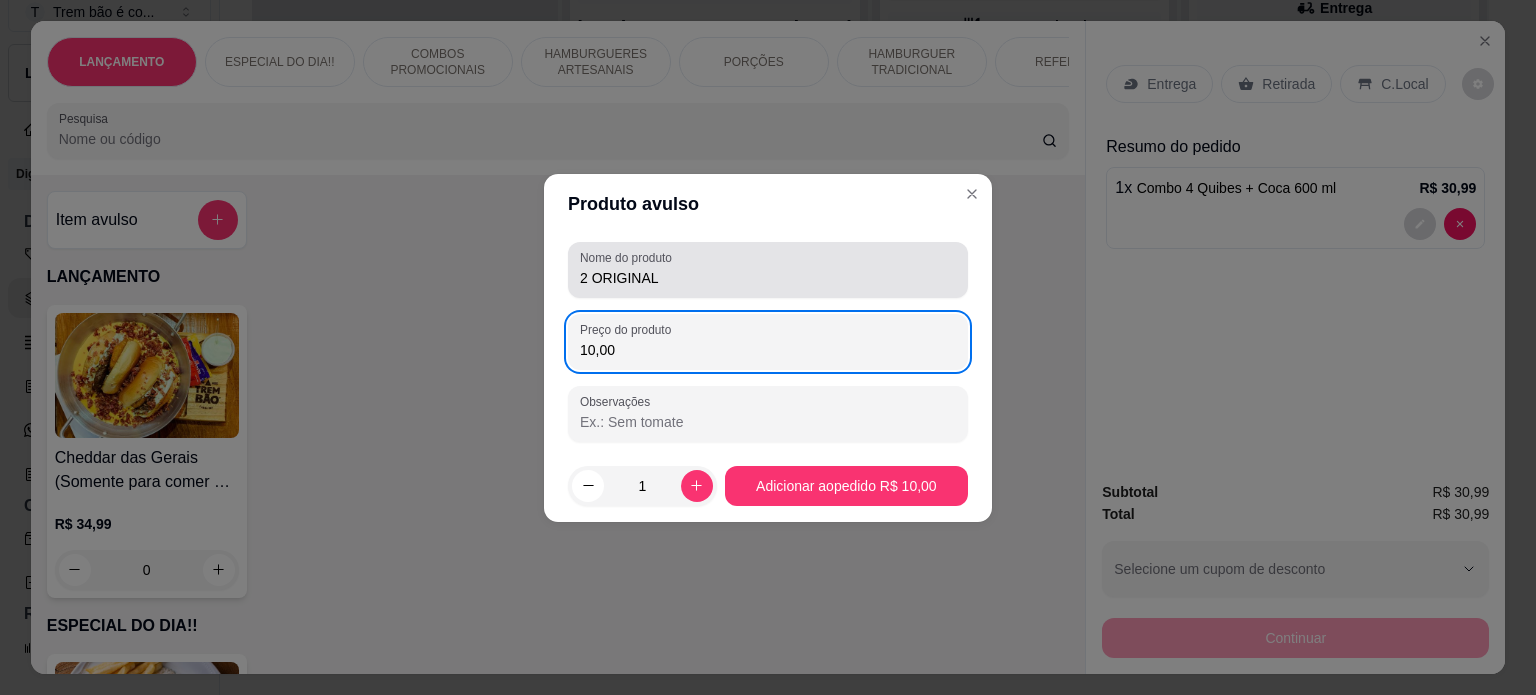 type on "10,00" 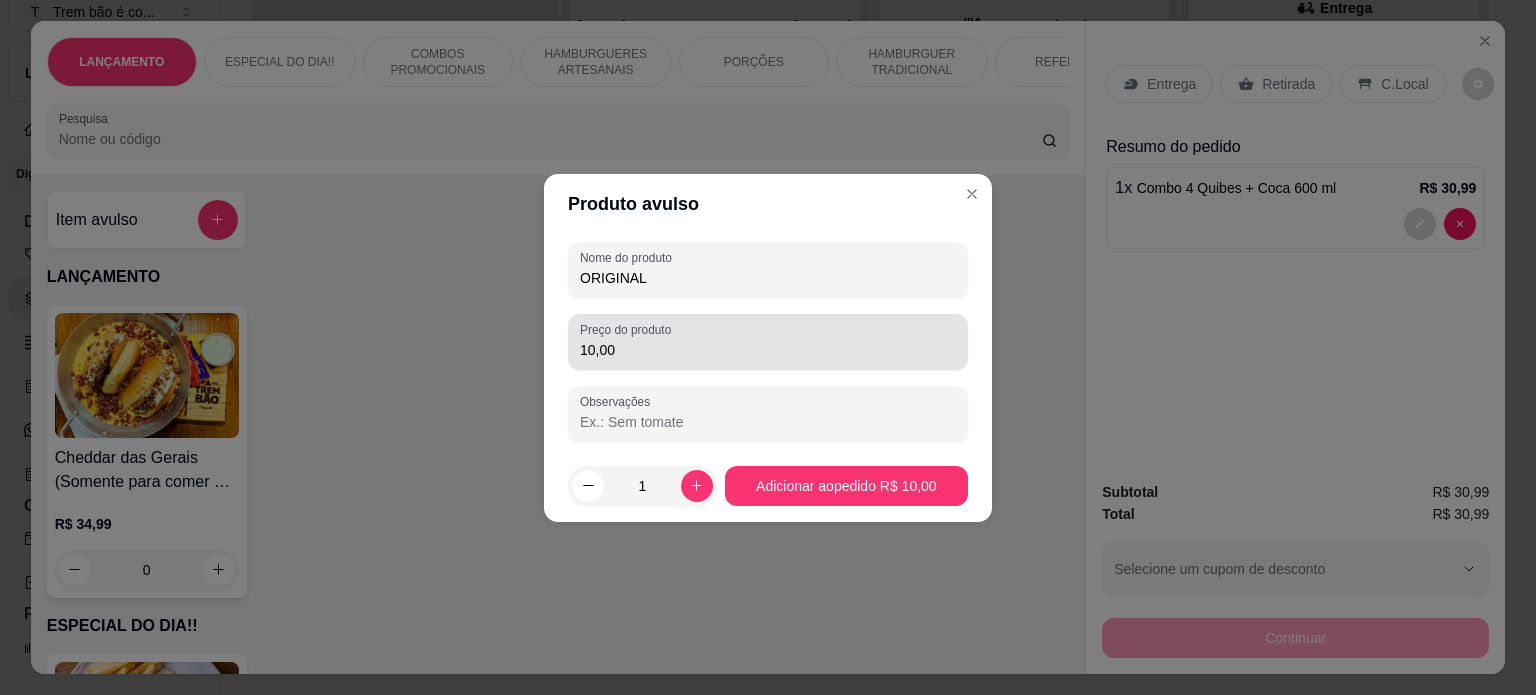 type on "ORIGINAL" 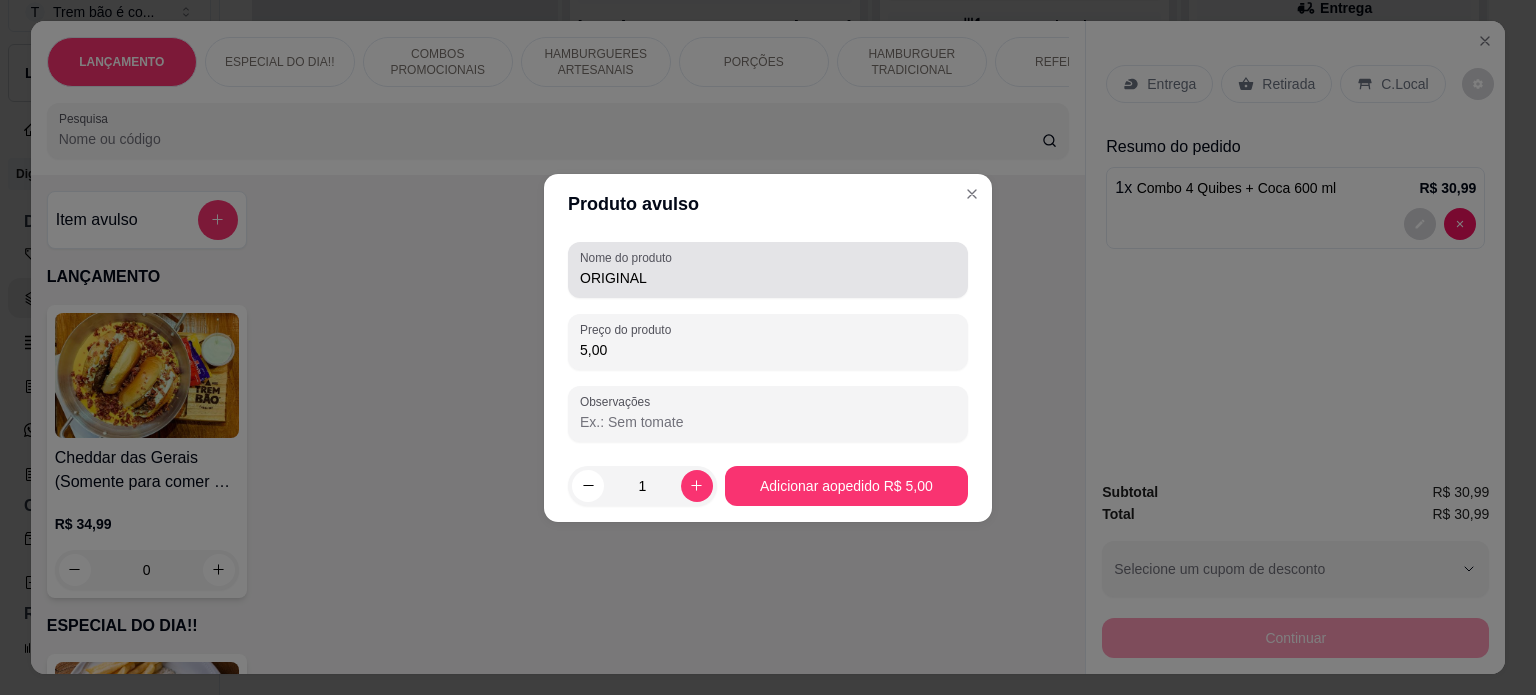 type on "5,00" 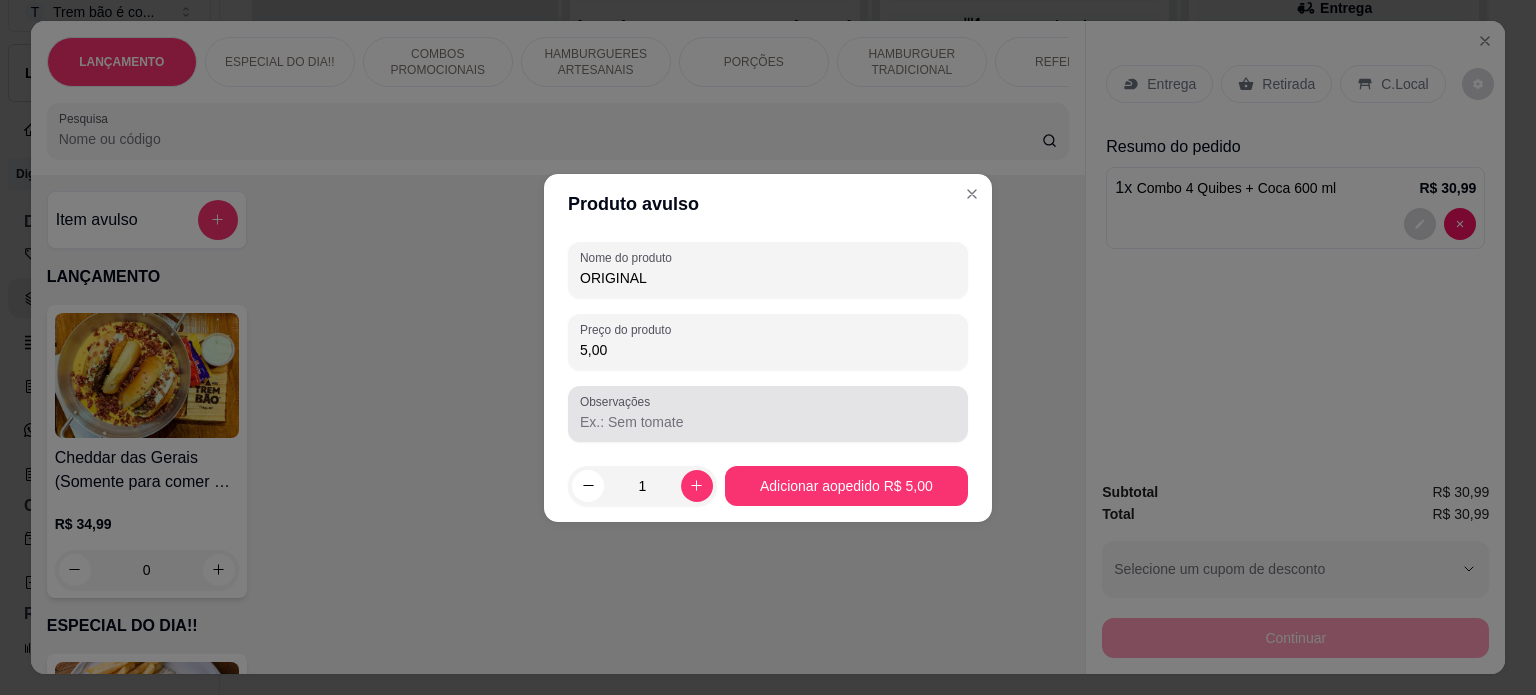 click at bounding box center (697, 486) 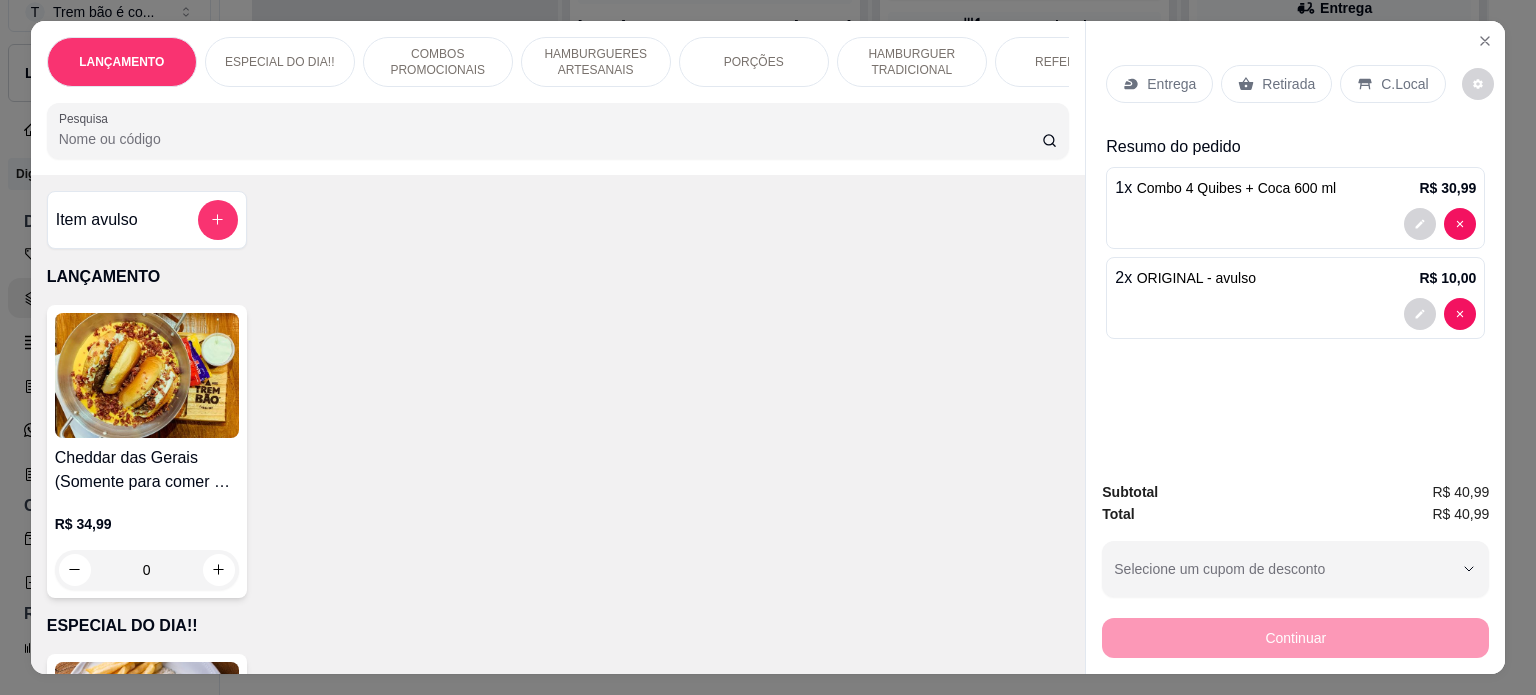 click 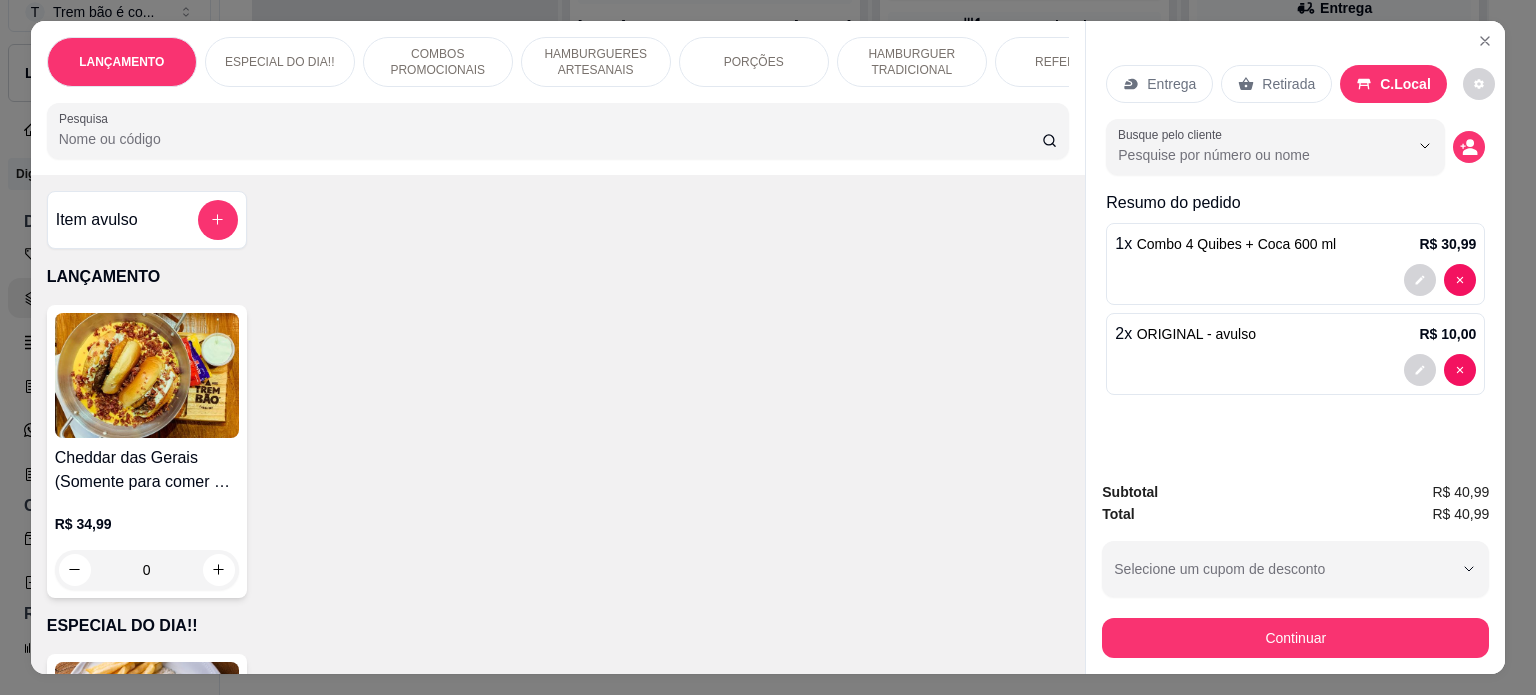 click on "Continuar" at bounding box center [1295, 638] 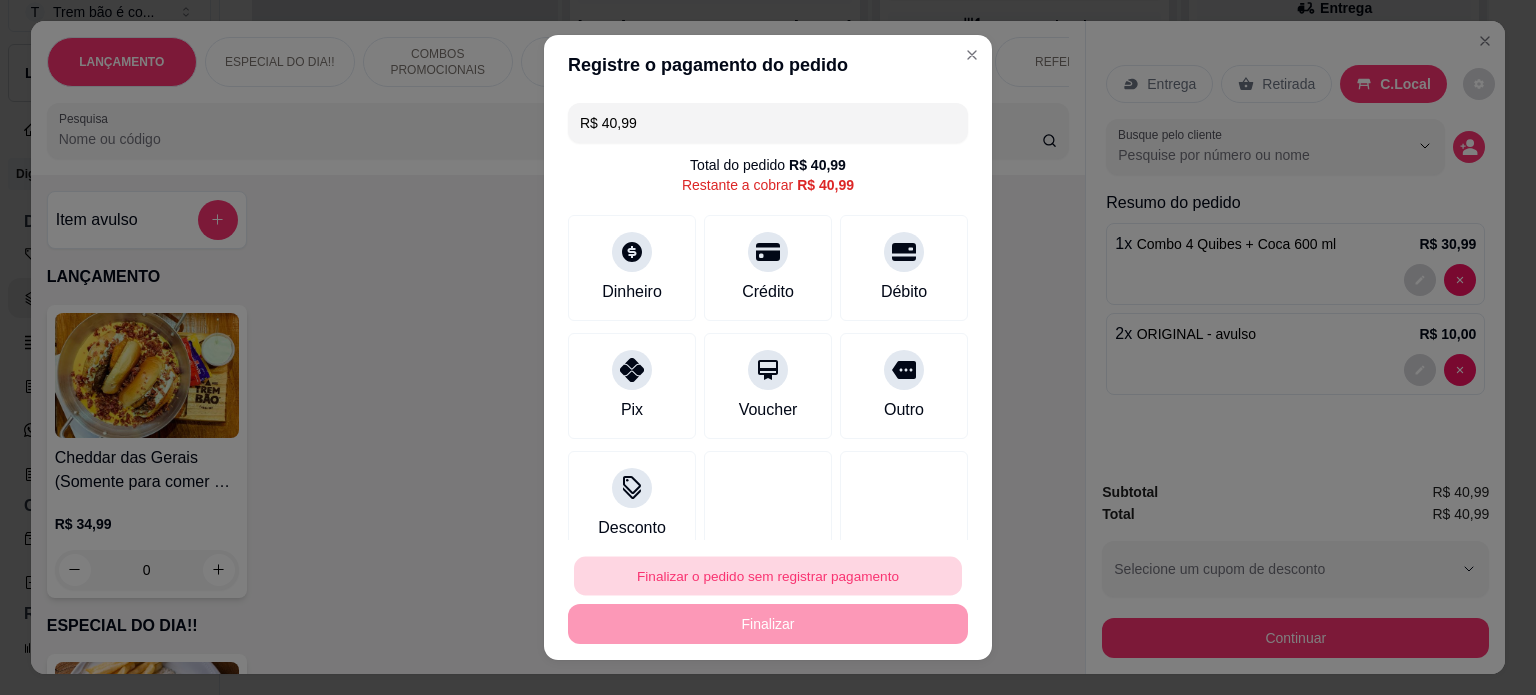 click on "Finalizar o pedido sem registrar pagamento" at bounding box center (768, 576) 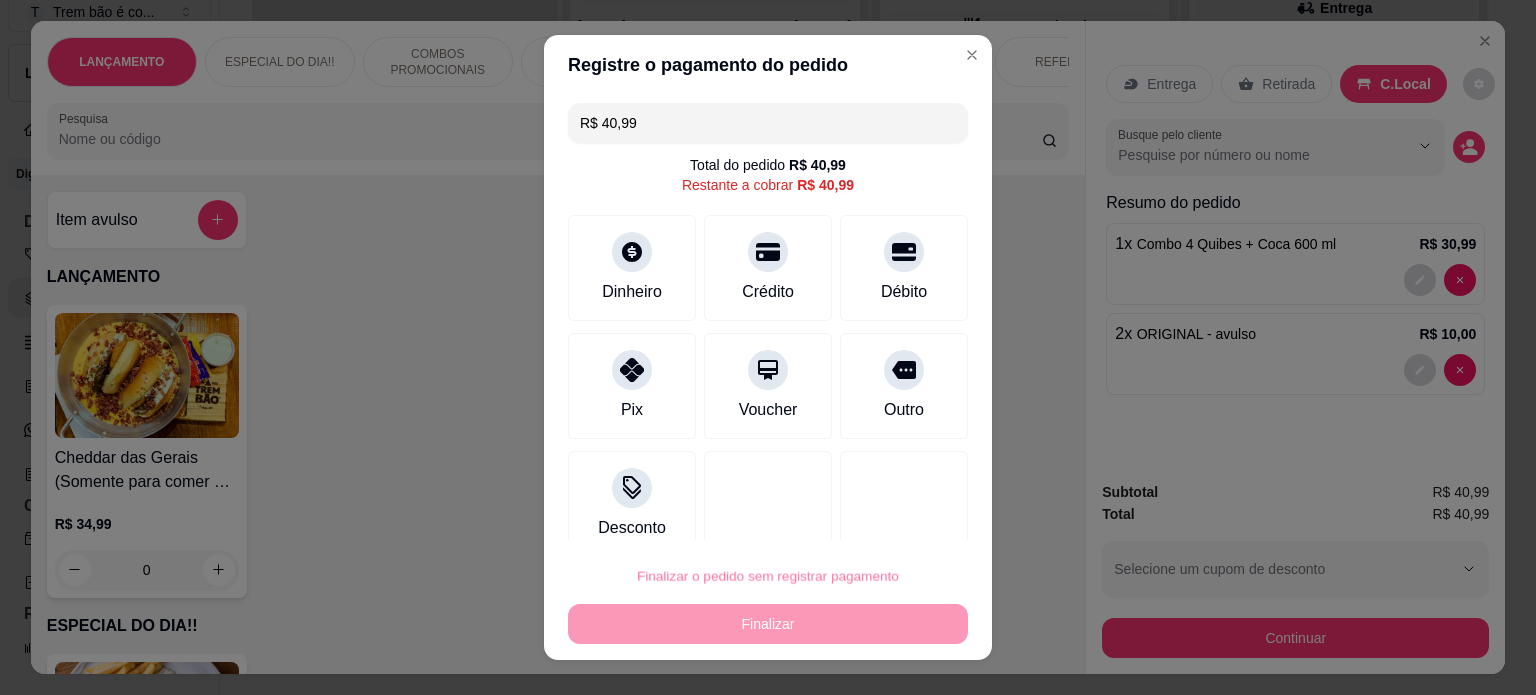 click on "Confirmar" at bounding box center (889, 518) 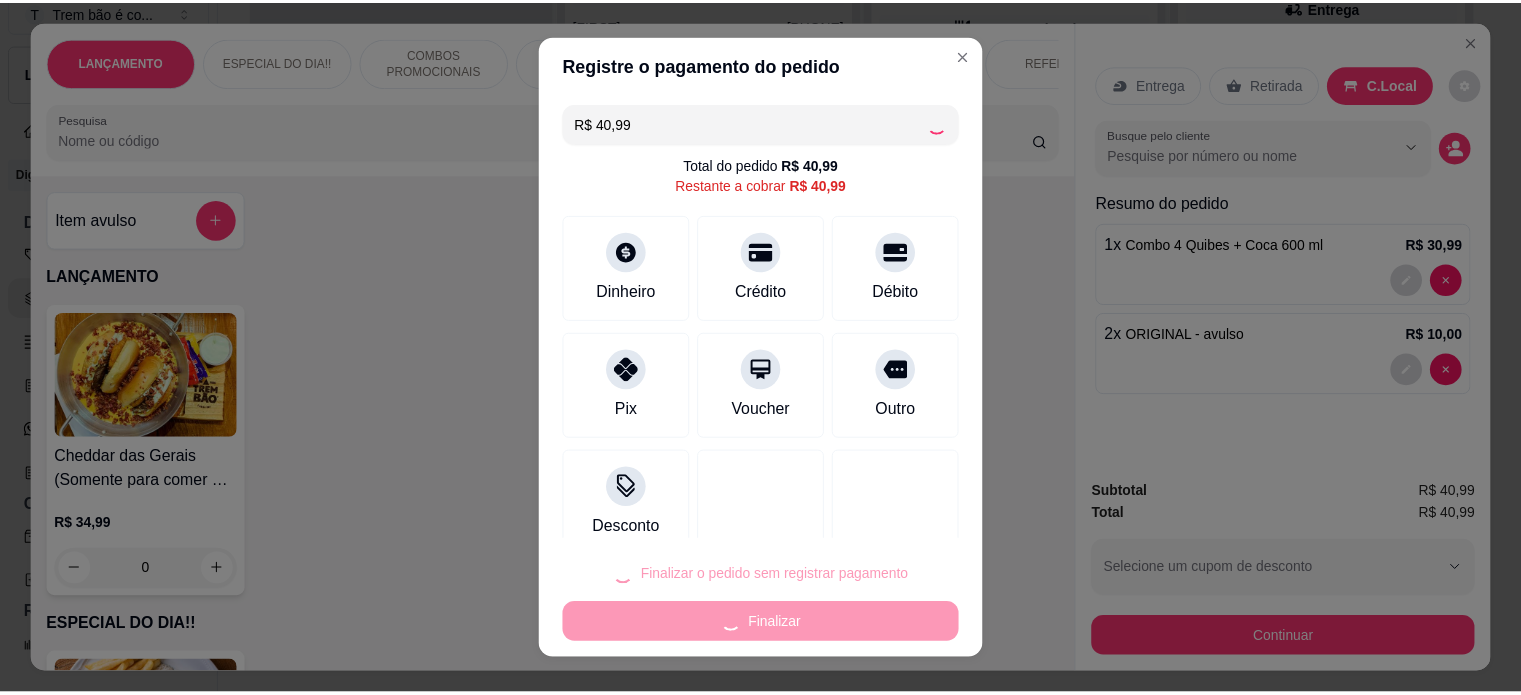 scroll, scrollTop: 1676, scrollLeft: 0, axis: vertical 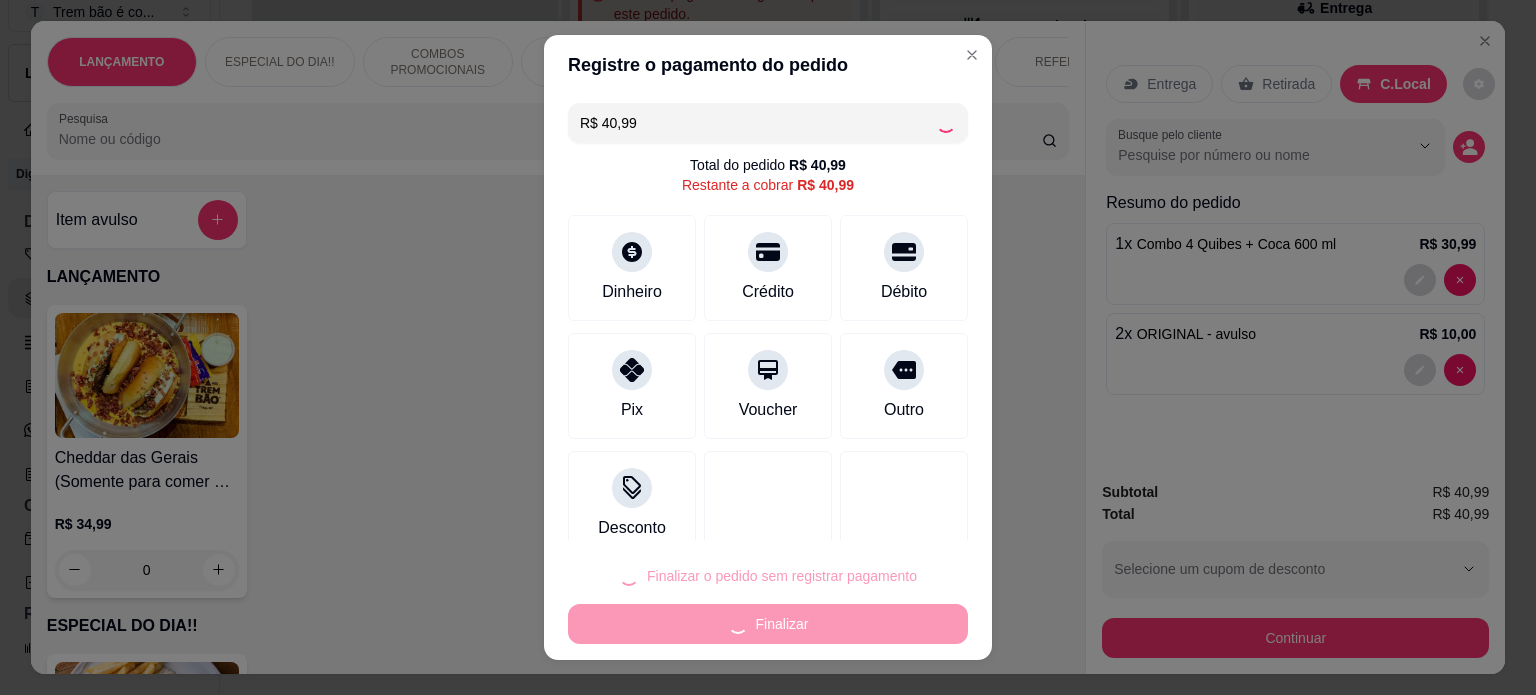 type on "0" 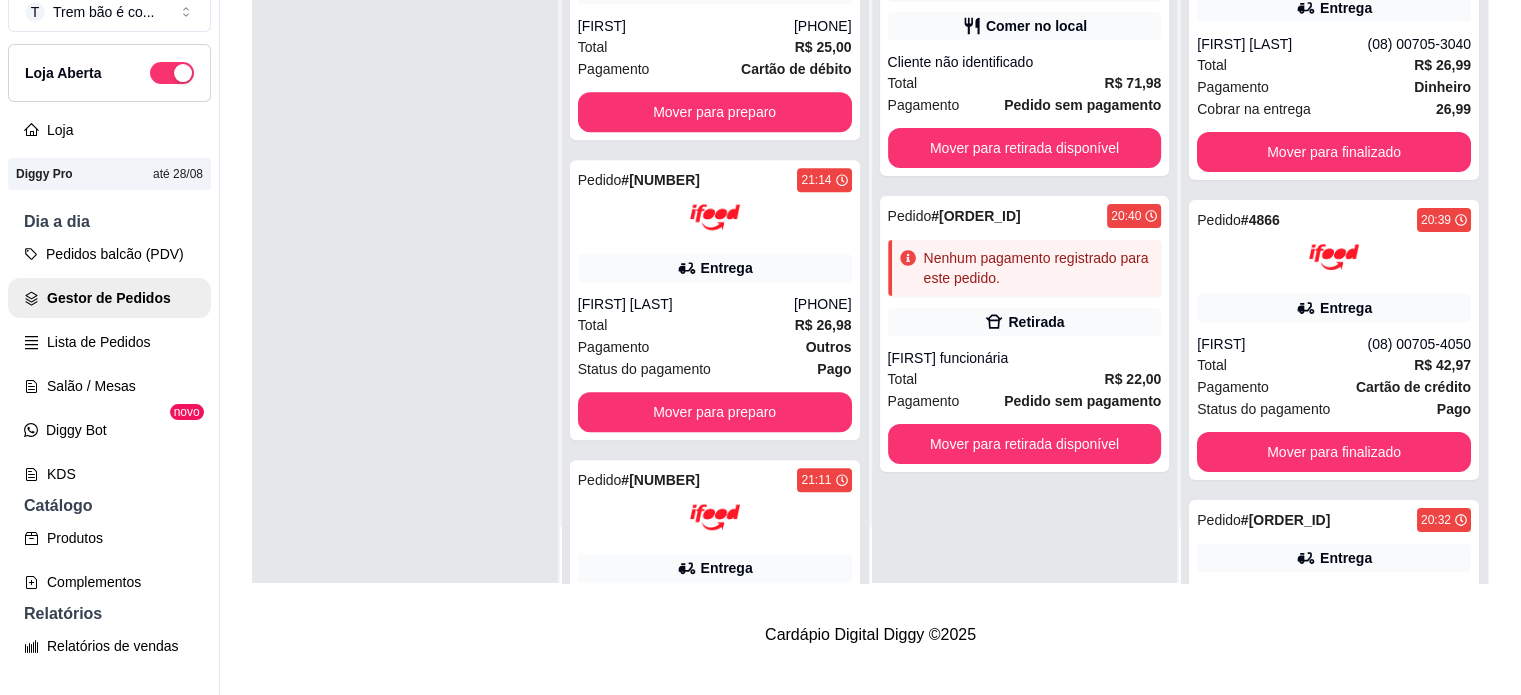 scroll, scrollTop: 1972, scrollLeft: 0, axis: vertical 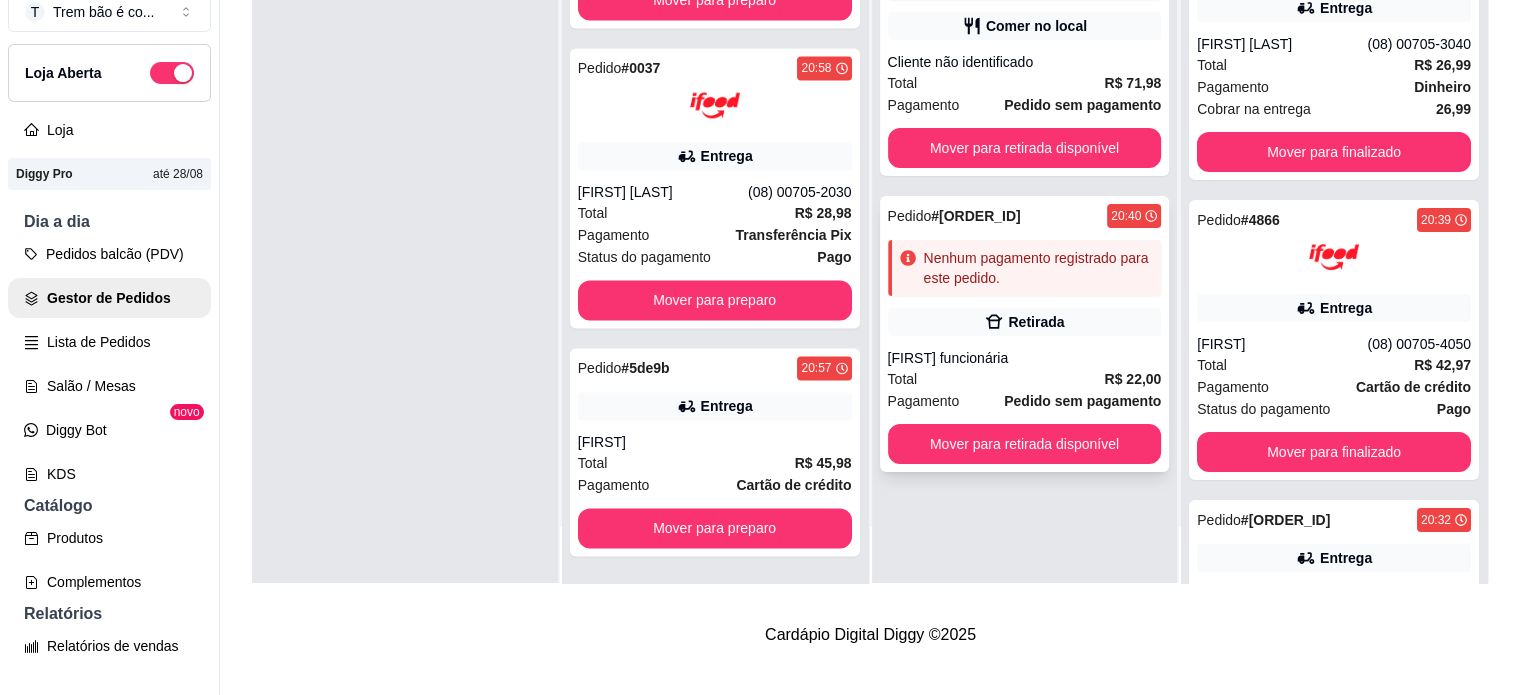 click on "Pedido # b5642 20:40 Nenhum pagamento registrado para este pedido. Retirada Anne funcionária Total R$ 22,00 Pagamento Pedido sem pagamento Mover para retirada disponível" at bounding box center (1025, 334) 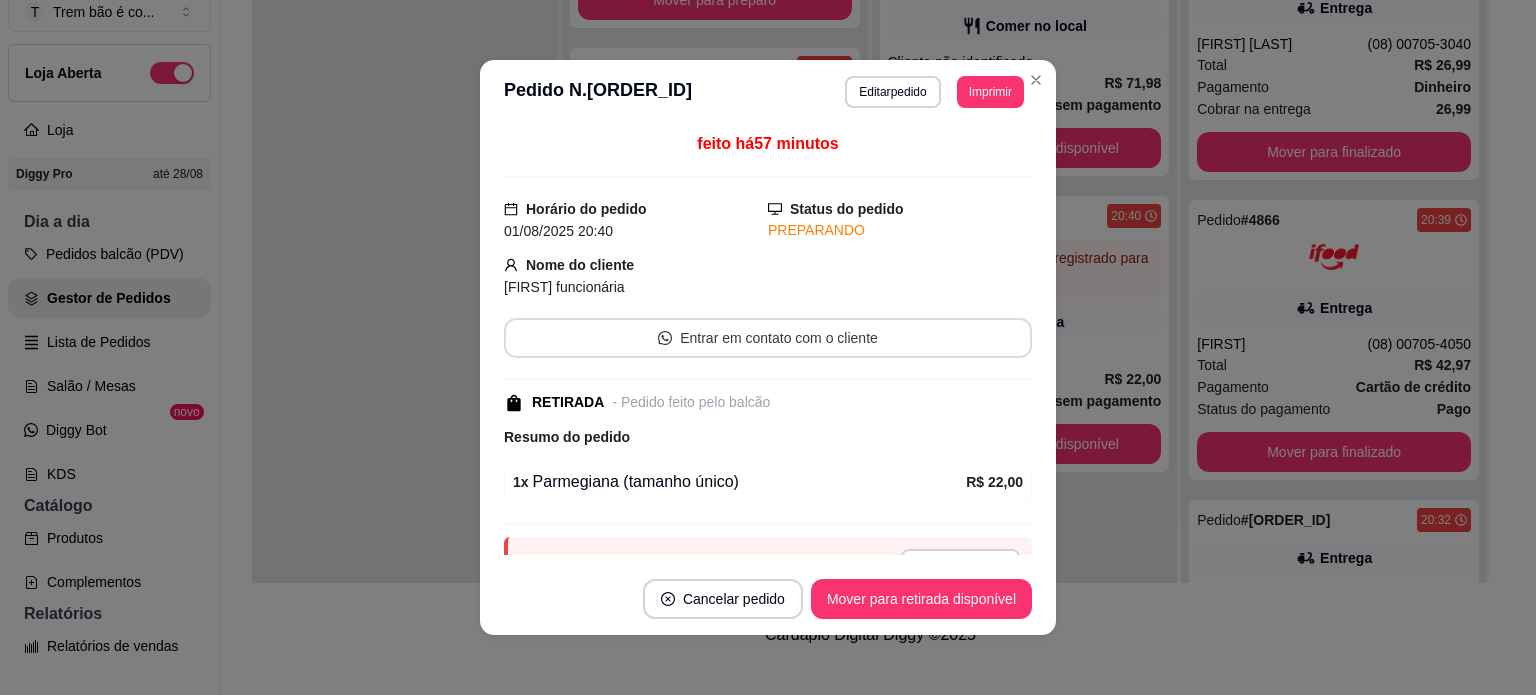 scroll, scrollTop: 92, scrollLeft: 0, axis: vertical 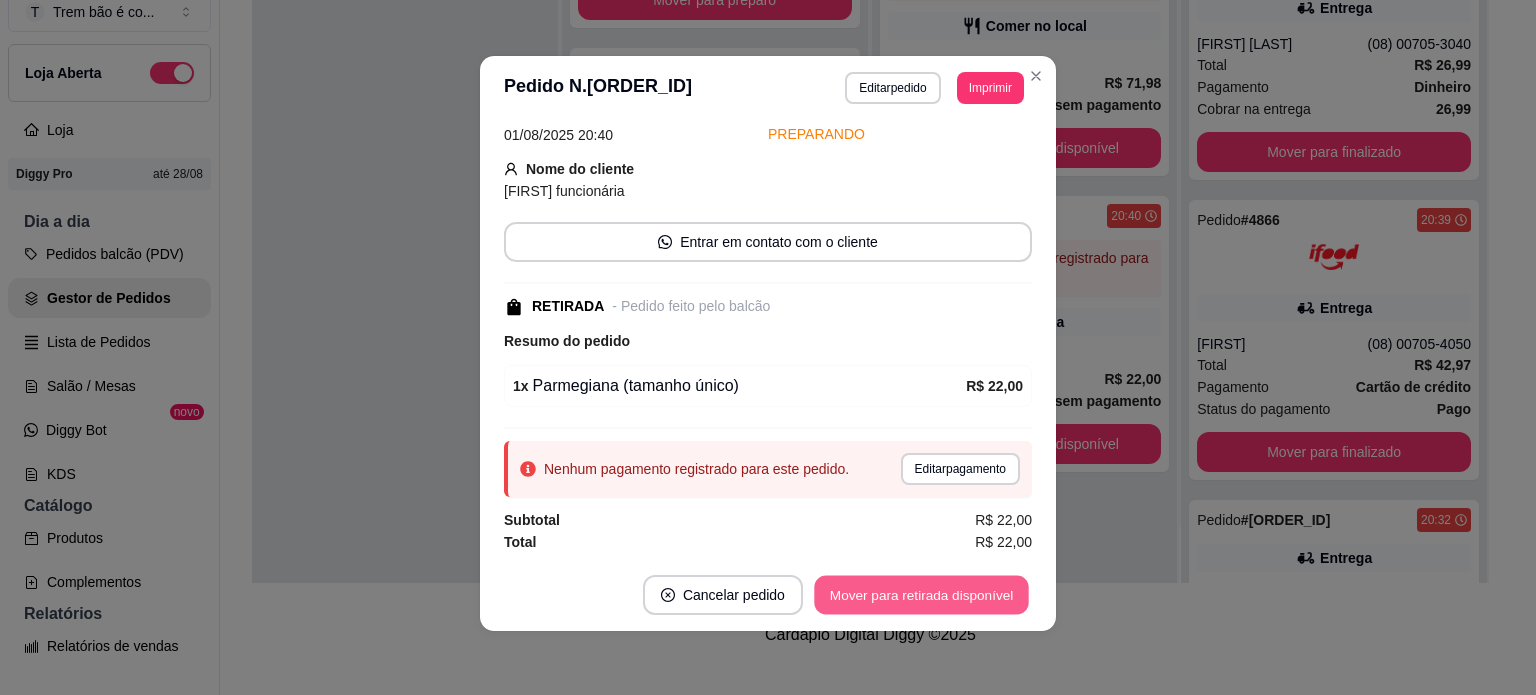 click on "Mover para retirada disponível" at bounding box center [921, 595] 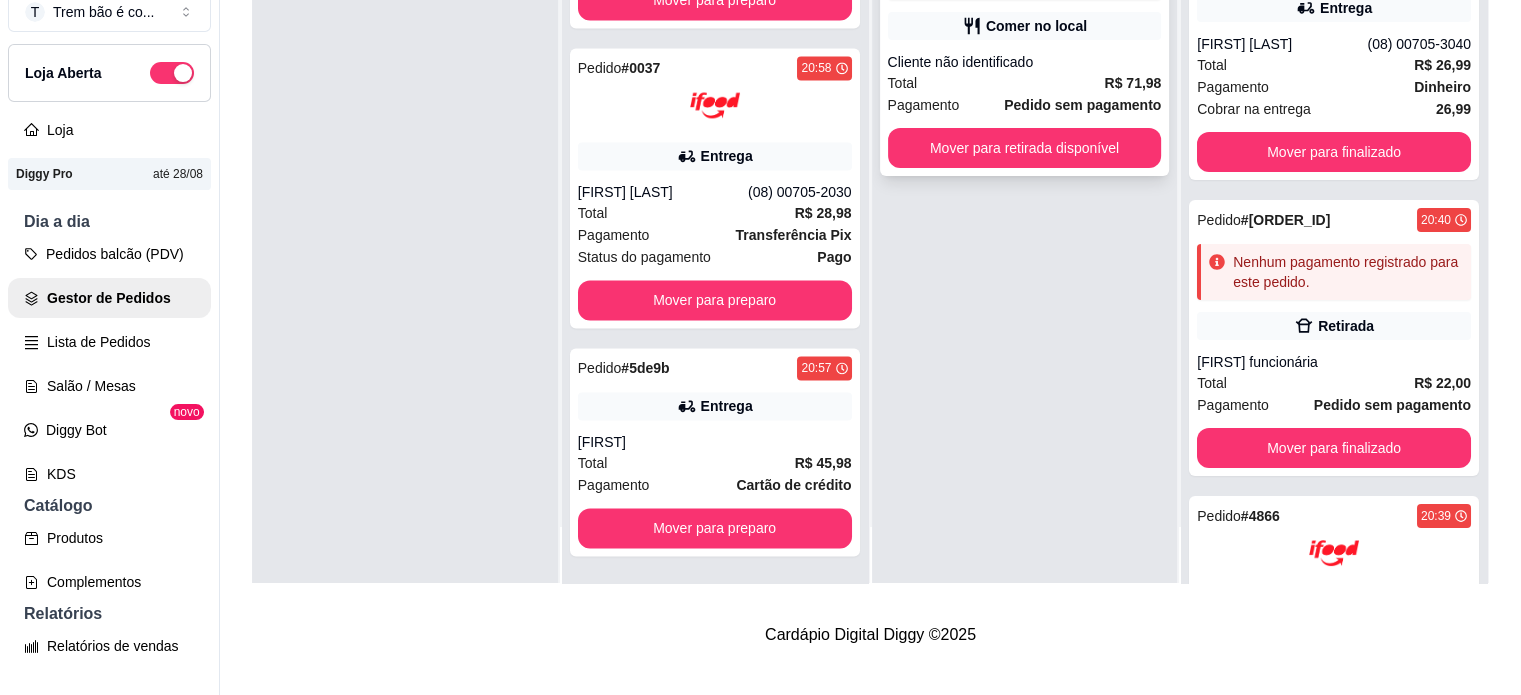 click on "Pedido sem pagamento" at bounding box center [1082, 105] 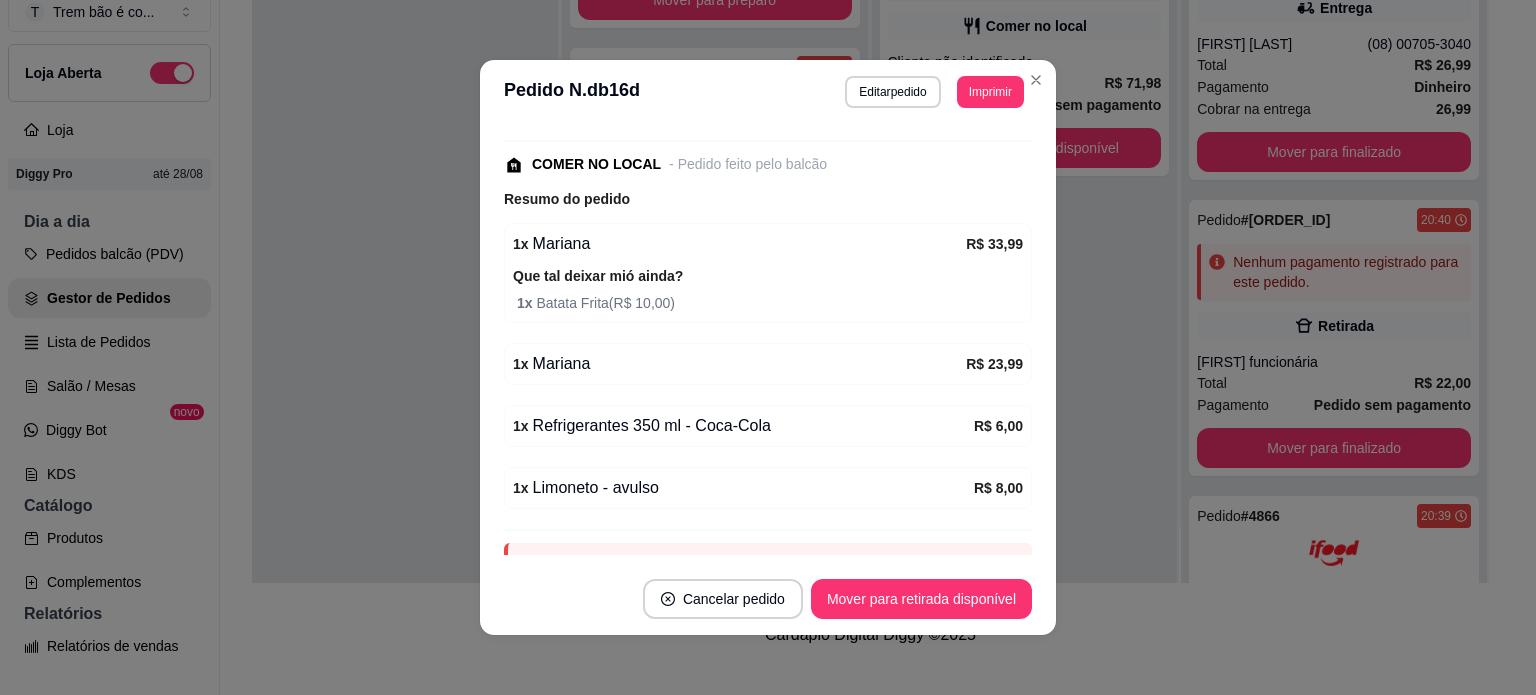 scroll, scrollTop: 208, scrollLeft: 0, axis: vertical 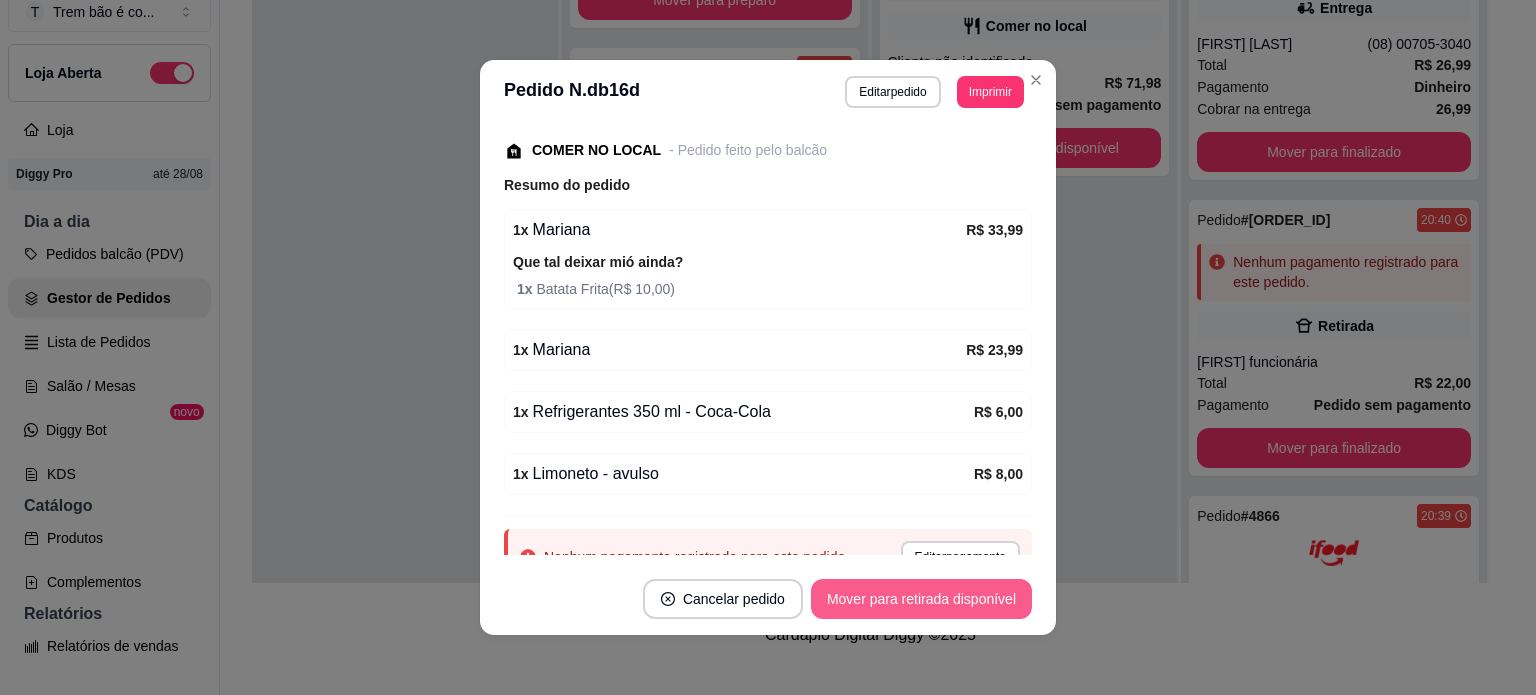 click on "Mover para retirada disponível" at bounding box center (921, 599) 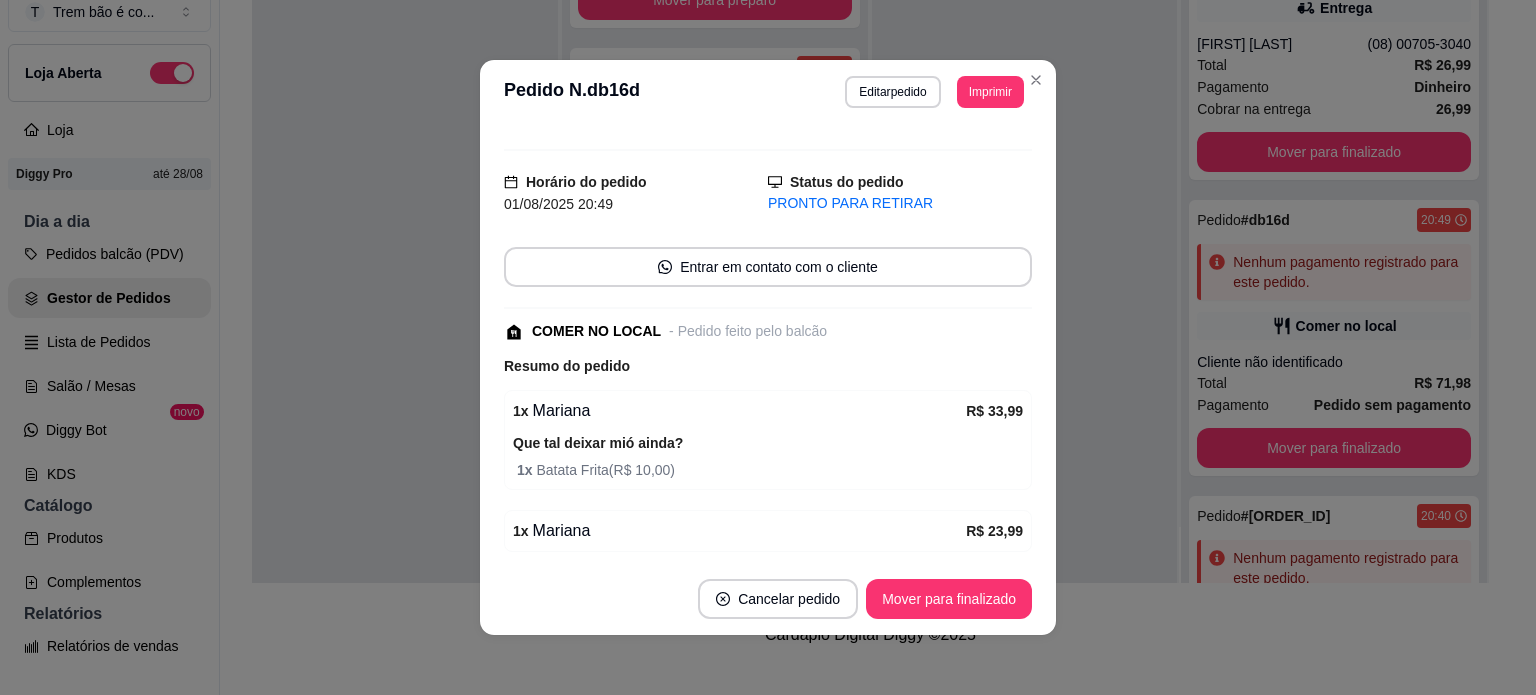 scroll, scrollTop: 0, scrollLeft: 0, axis: both 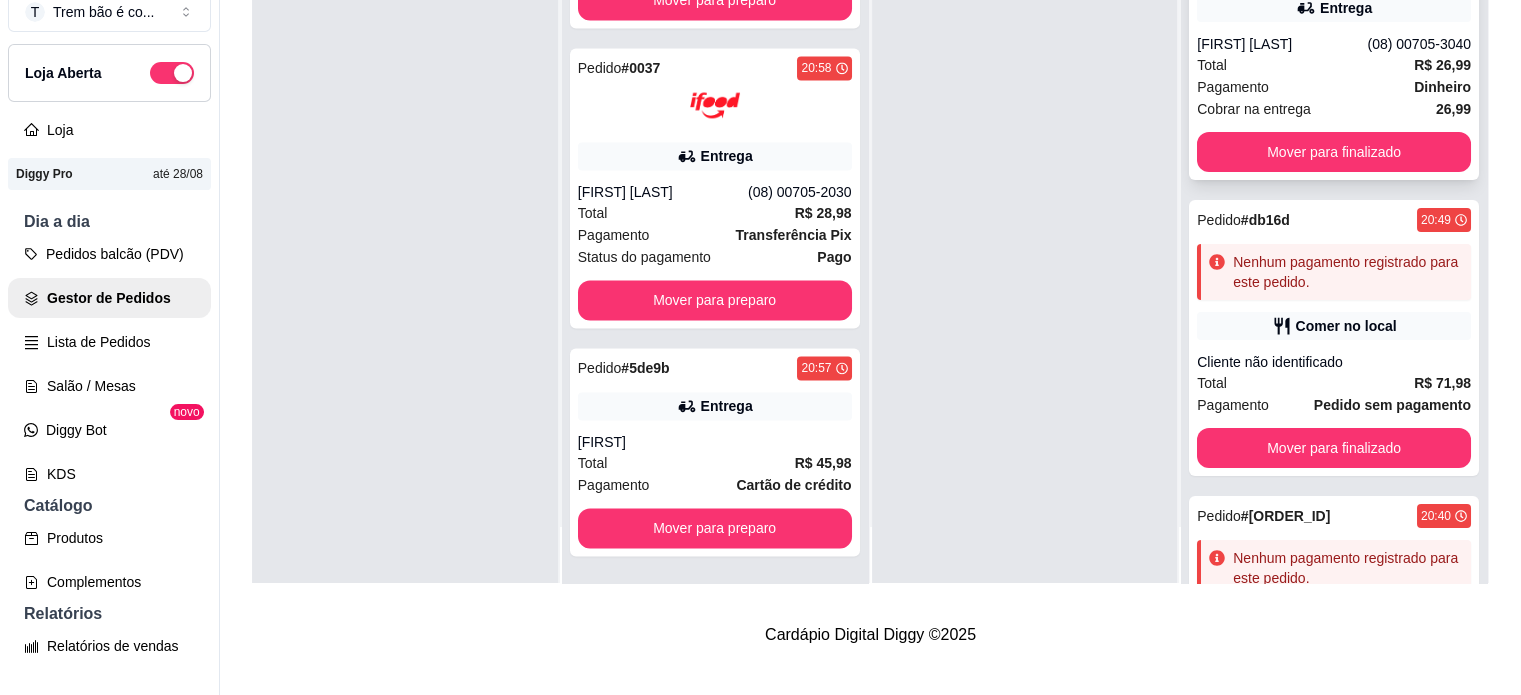 click on "Pagamento" at bounding box center (1233, 87) 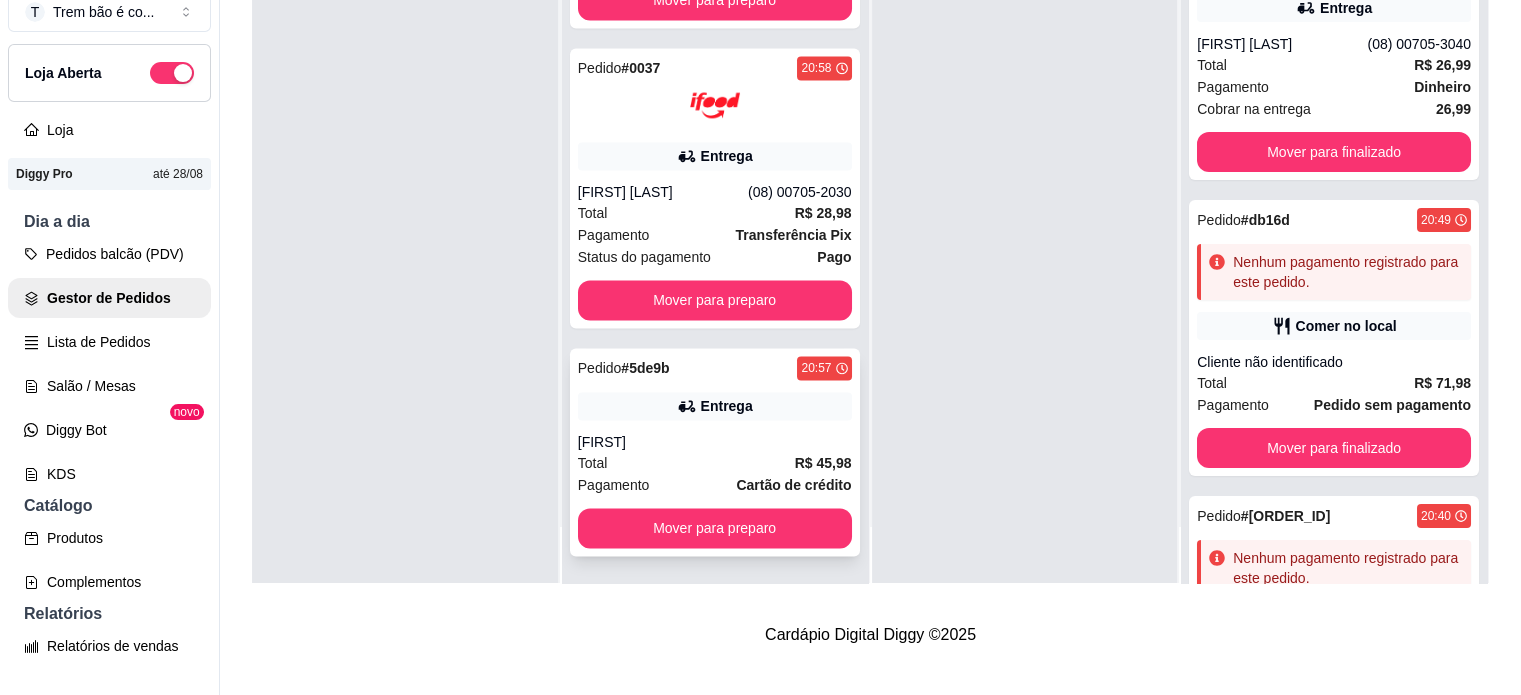 click on "Entrega" at bounding box center (715, 406) 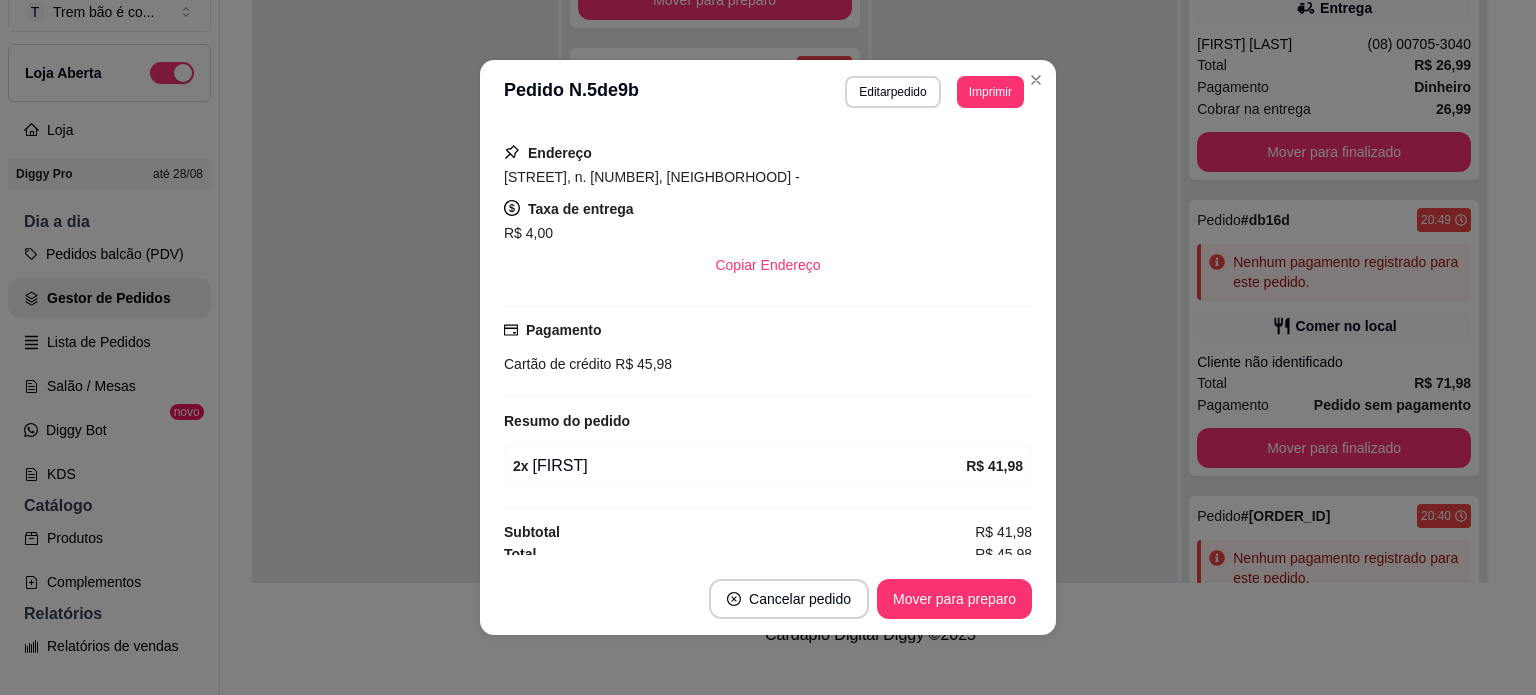 scroll, scrollTop: 291, scrollLeft: 0, axis: vertical 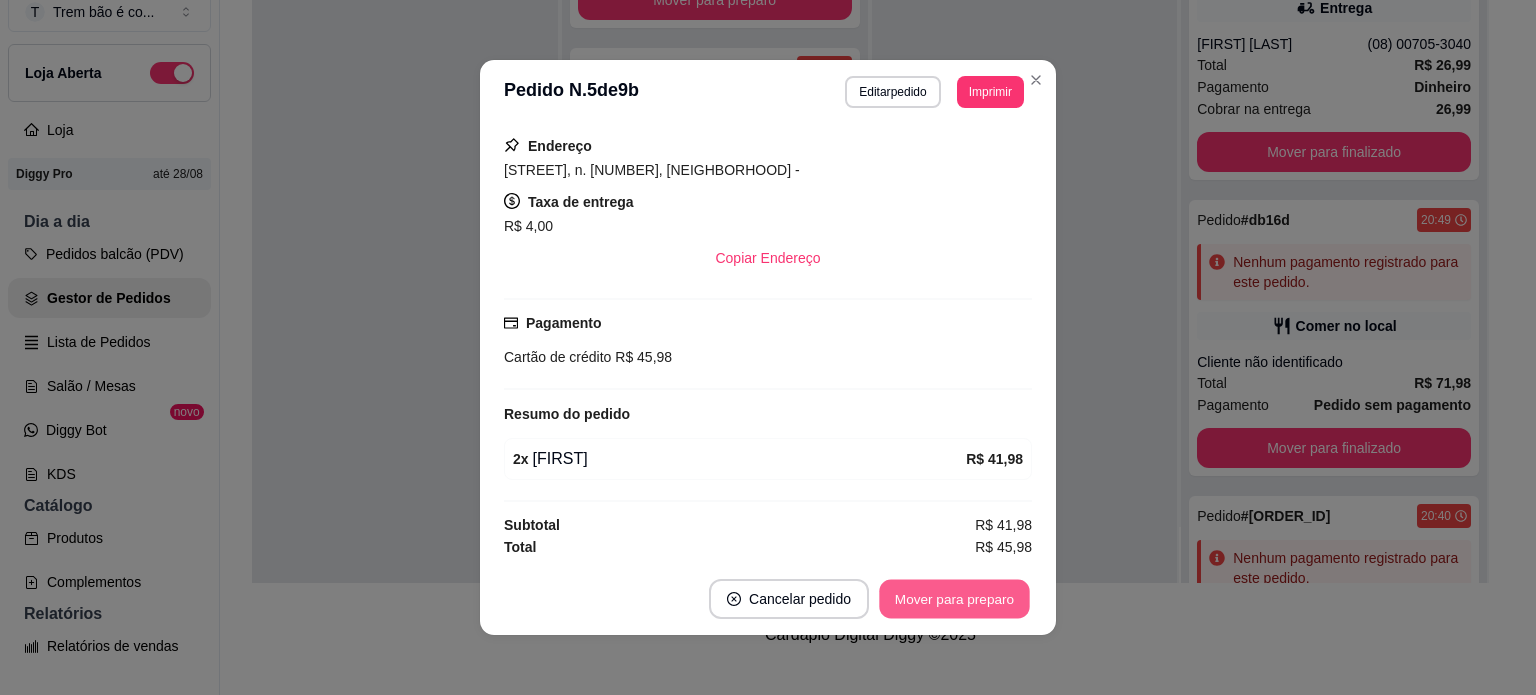 click on "Mover para preparo" at bounding box center [954, 599] 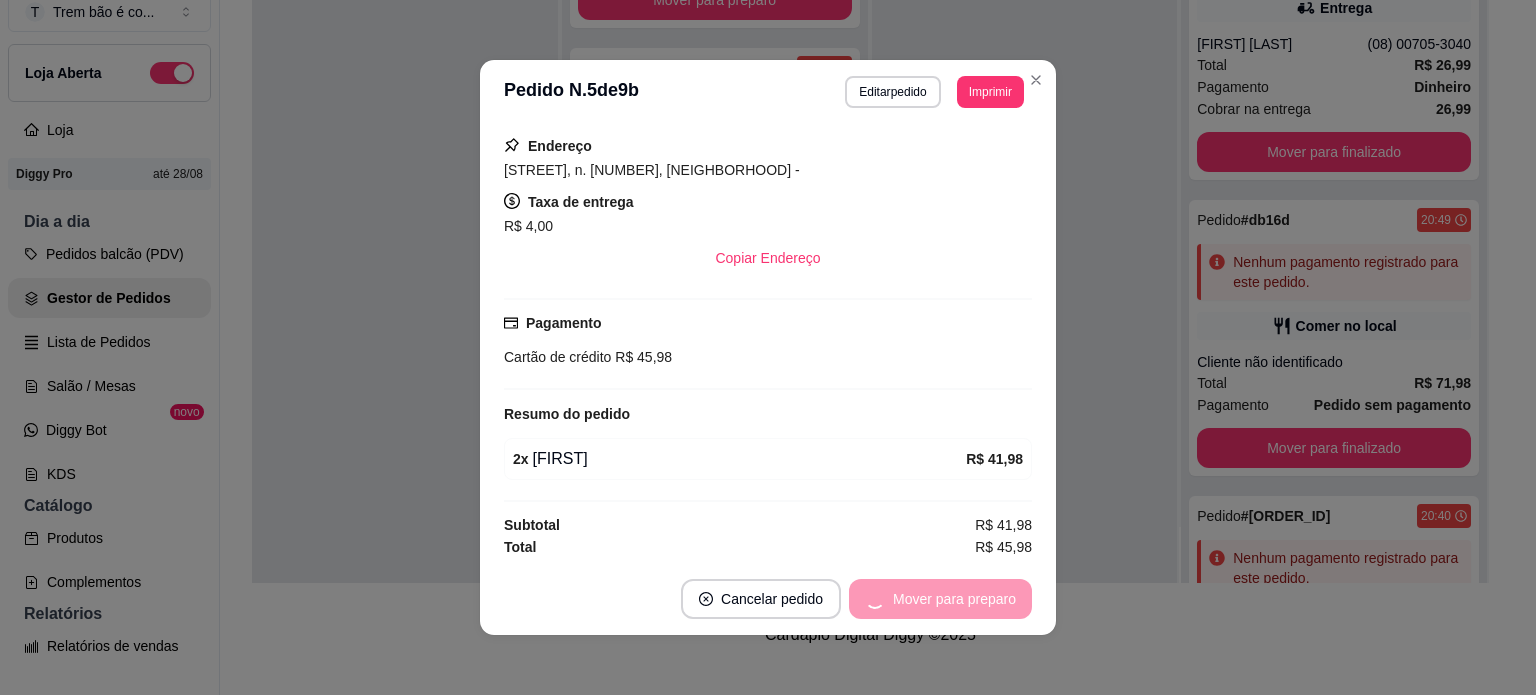 scroll, scrollTop: 2684, scrollLeft: 0, axis: vertical 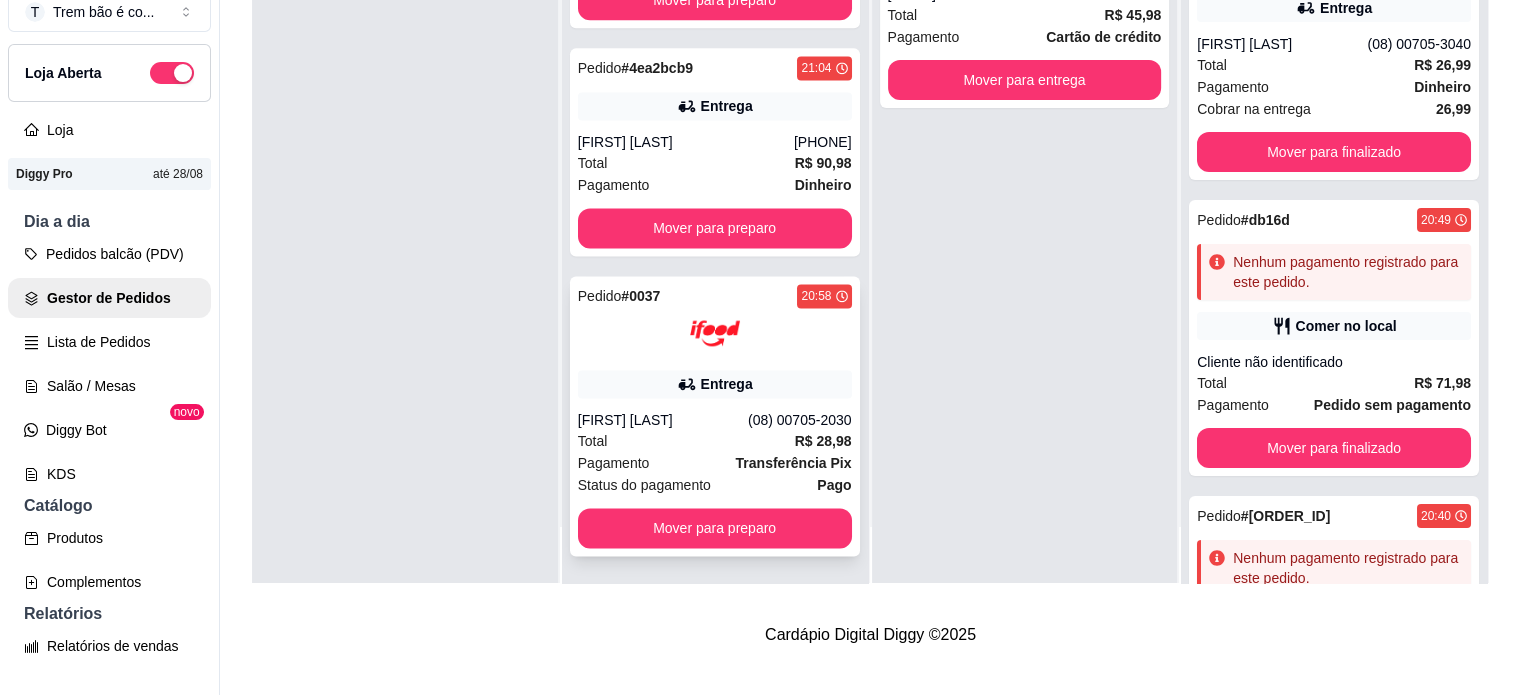 click at bounding box center [715, 333] 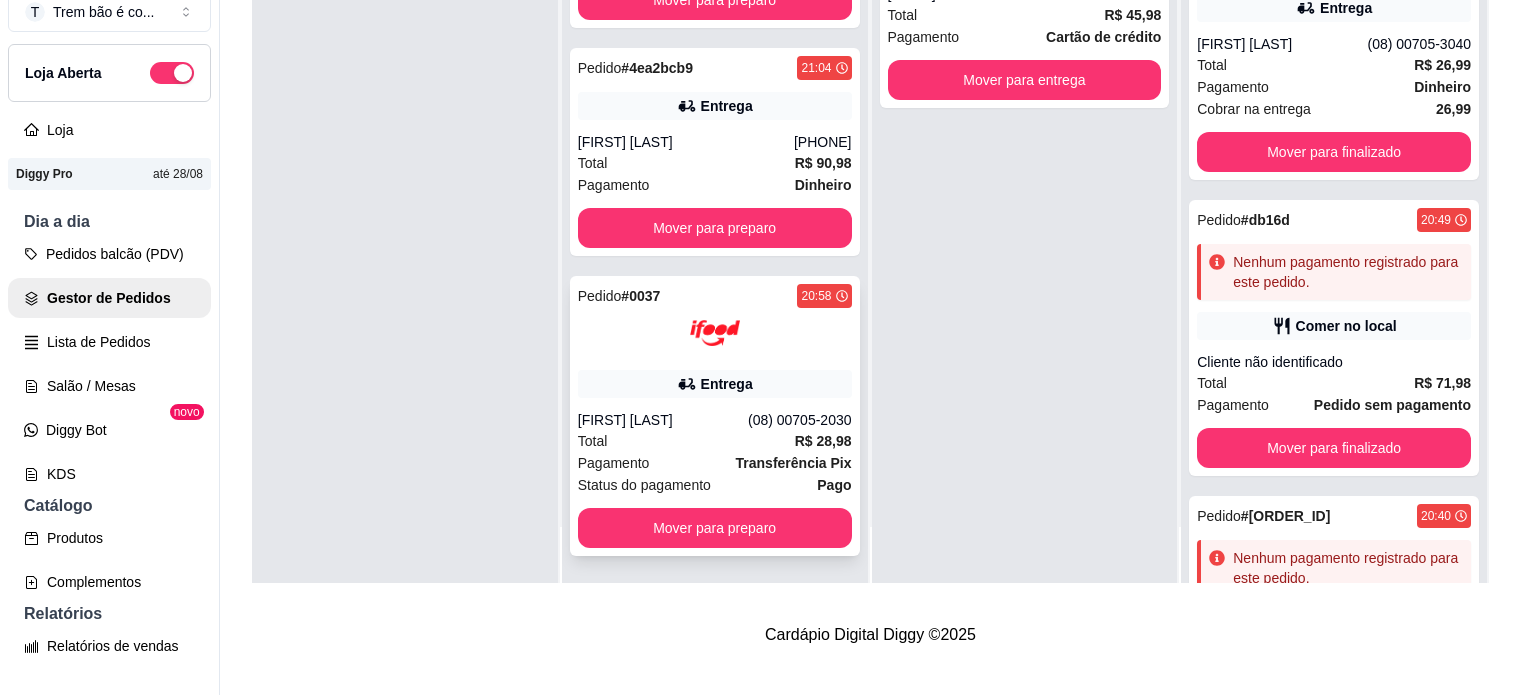 scroll, scrollTop: 619, scrollLeft: 0, axis: vertical 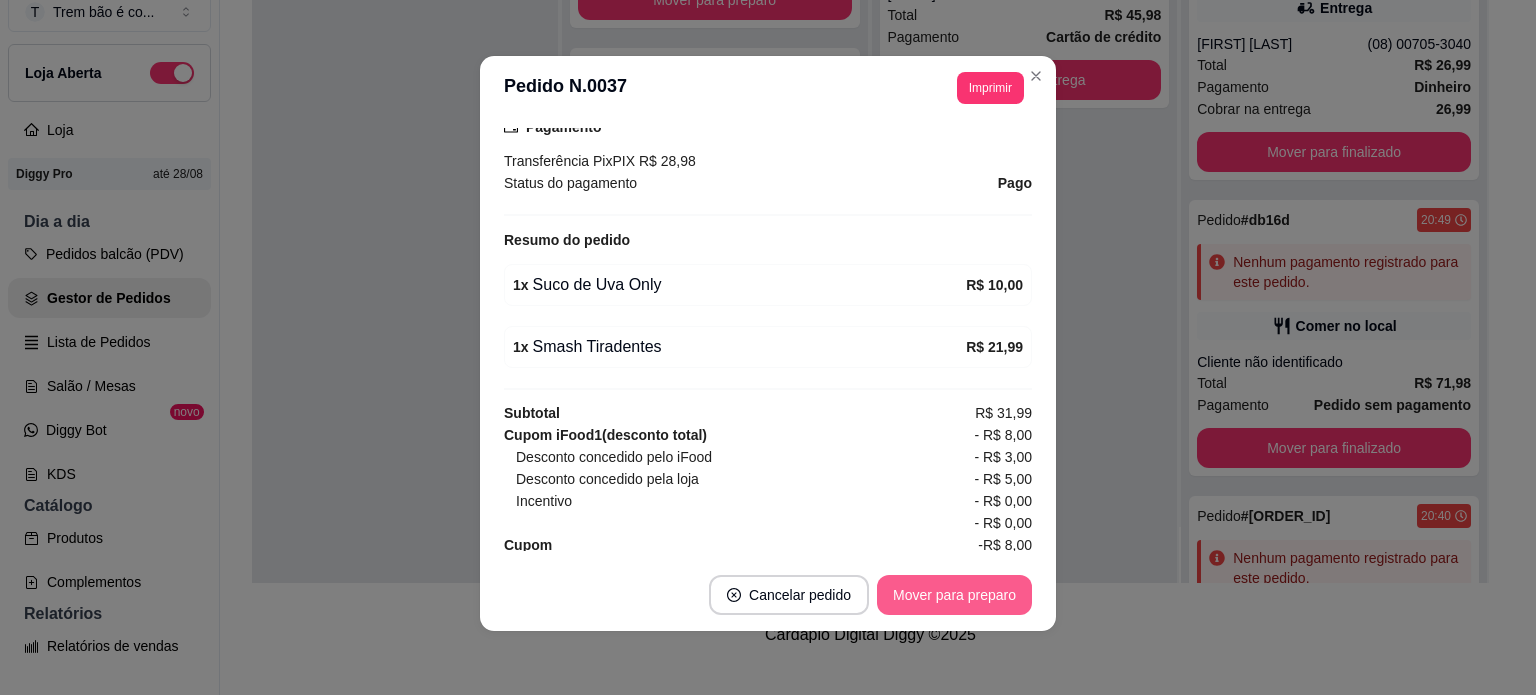 click on "Mover para preparo" at bounding box center (954, 595) 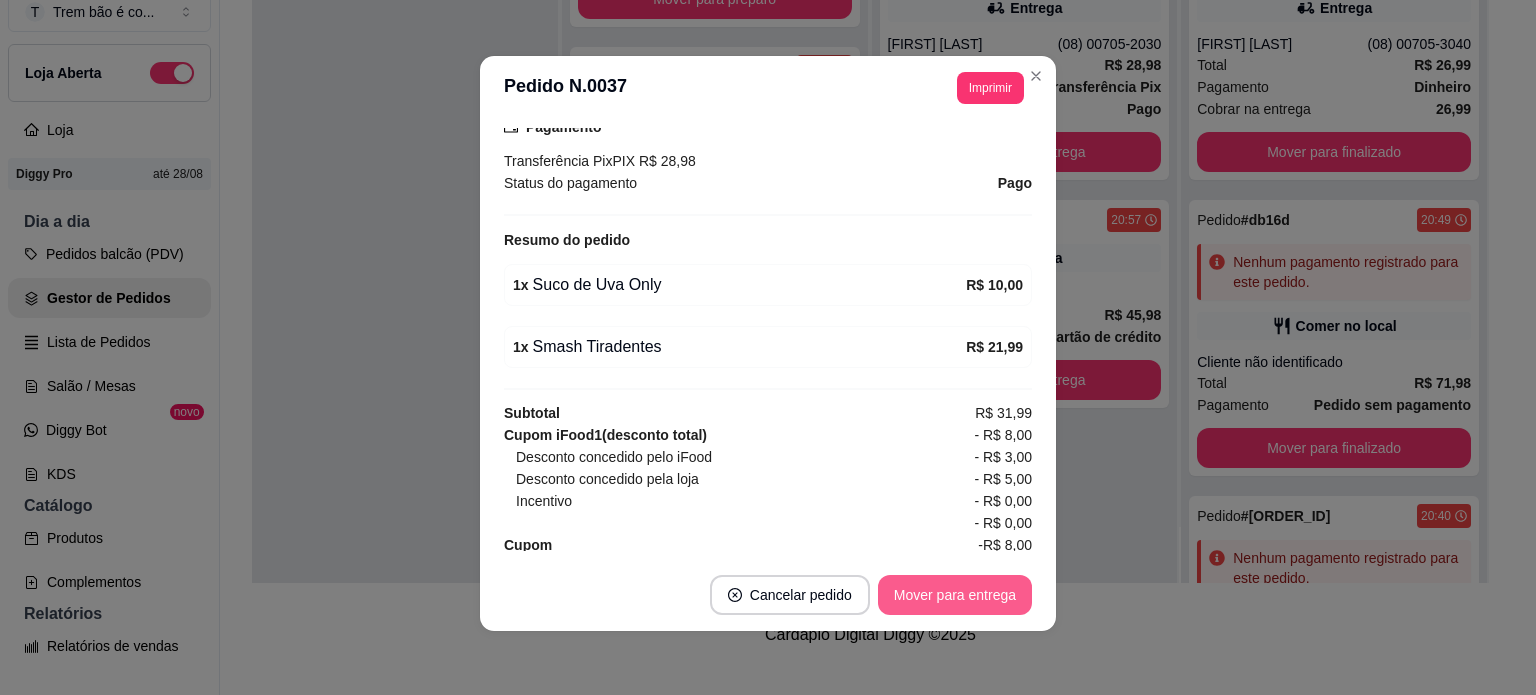 scroll, scrollTop: 2384, scrollLeft: 0, axis: vertical 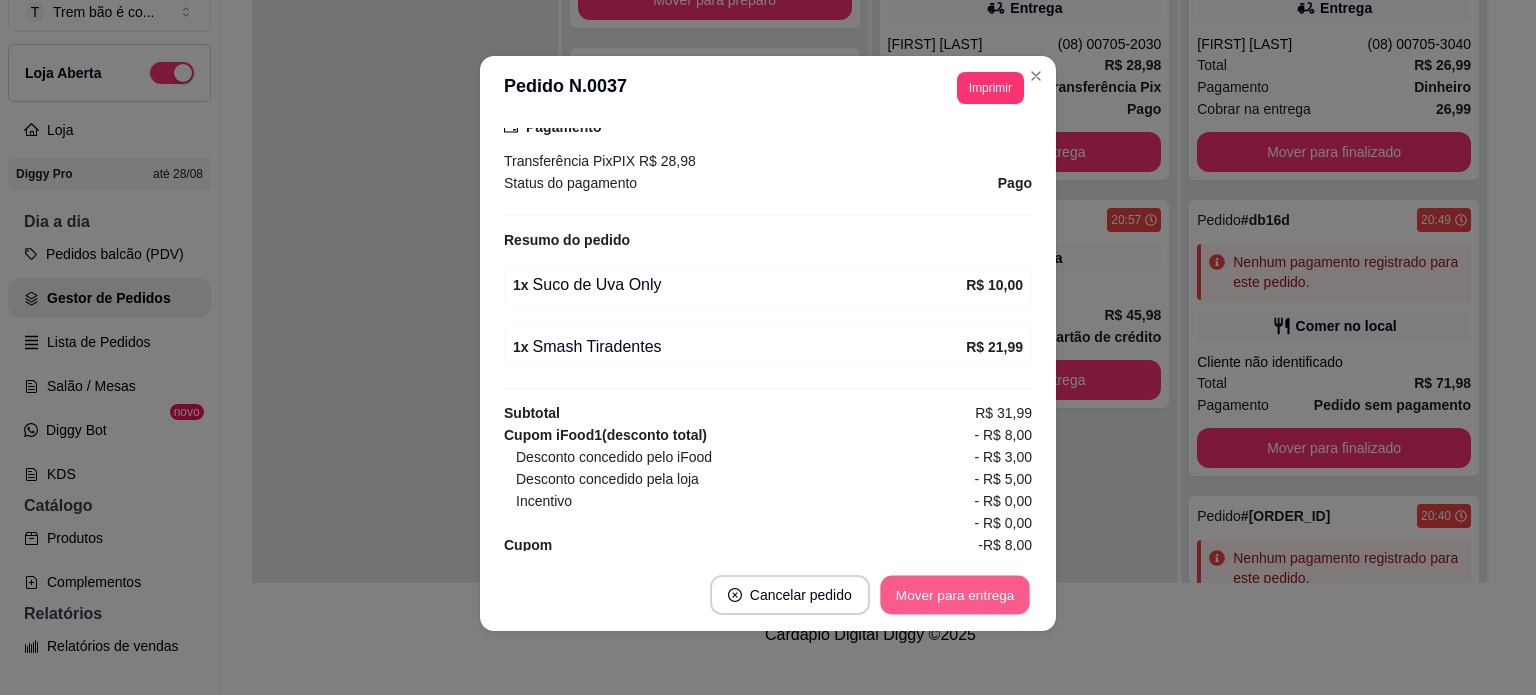 click on "Mover para entrega" at bounding box center [955, 595] 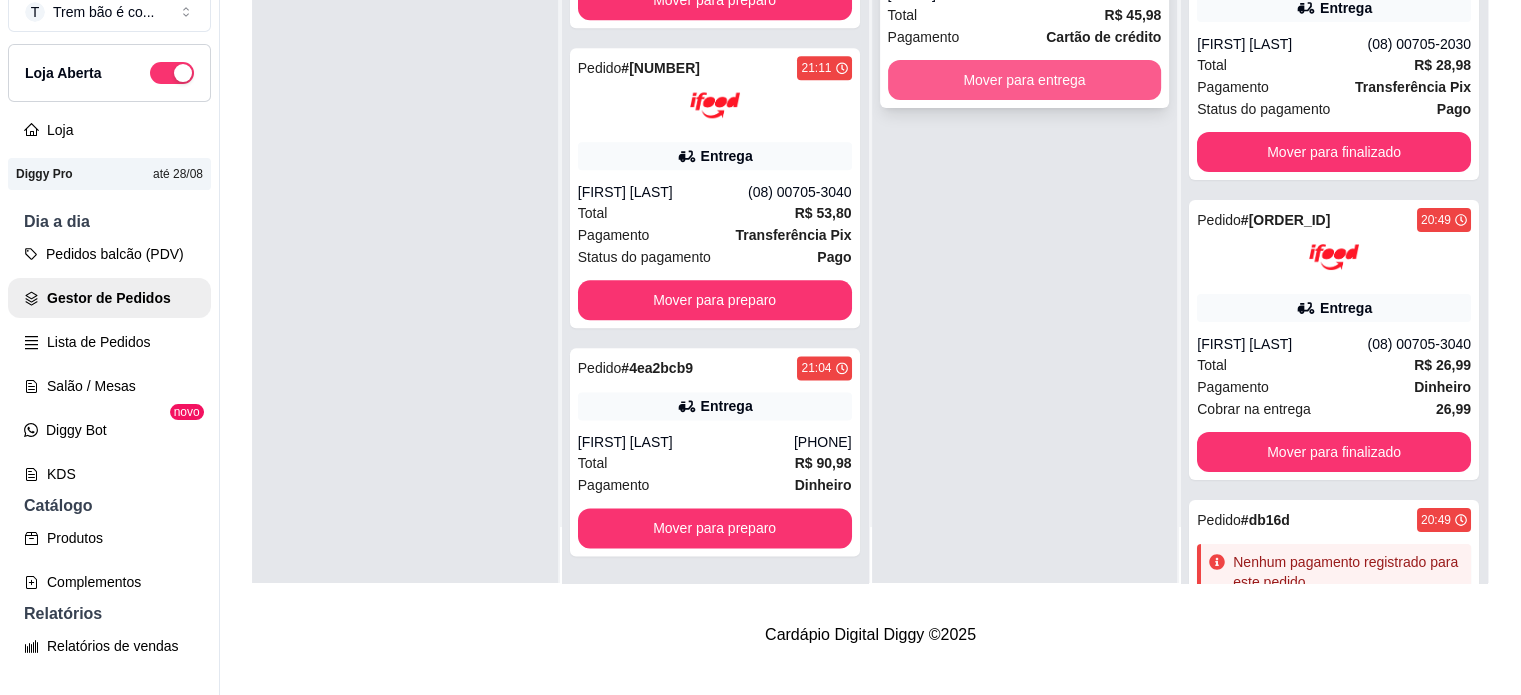 click on "Mover para entrega" at bounding box center (1025, 80) 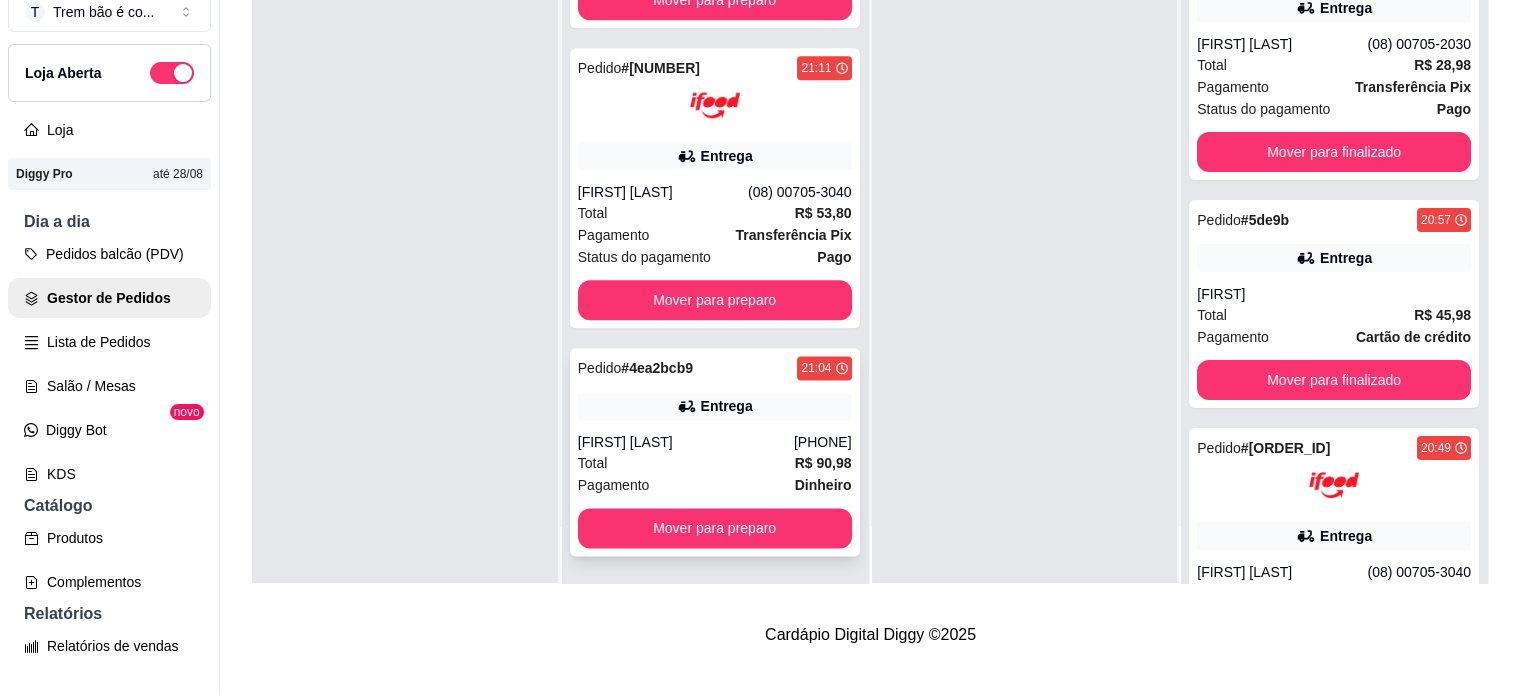 click on "Pedido # 4ea2bcb9 21:04 Entrega [FIRST] [LAST] [PHONE] Total R$ 90,98 Pagamento Dinheiro Mover para preparo" at bounding box center [715, 452] 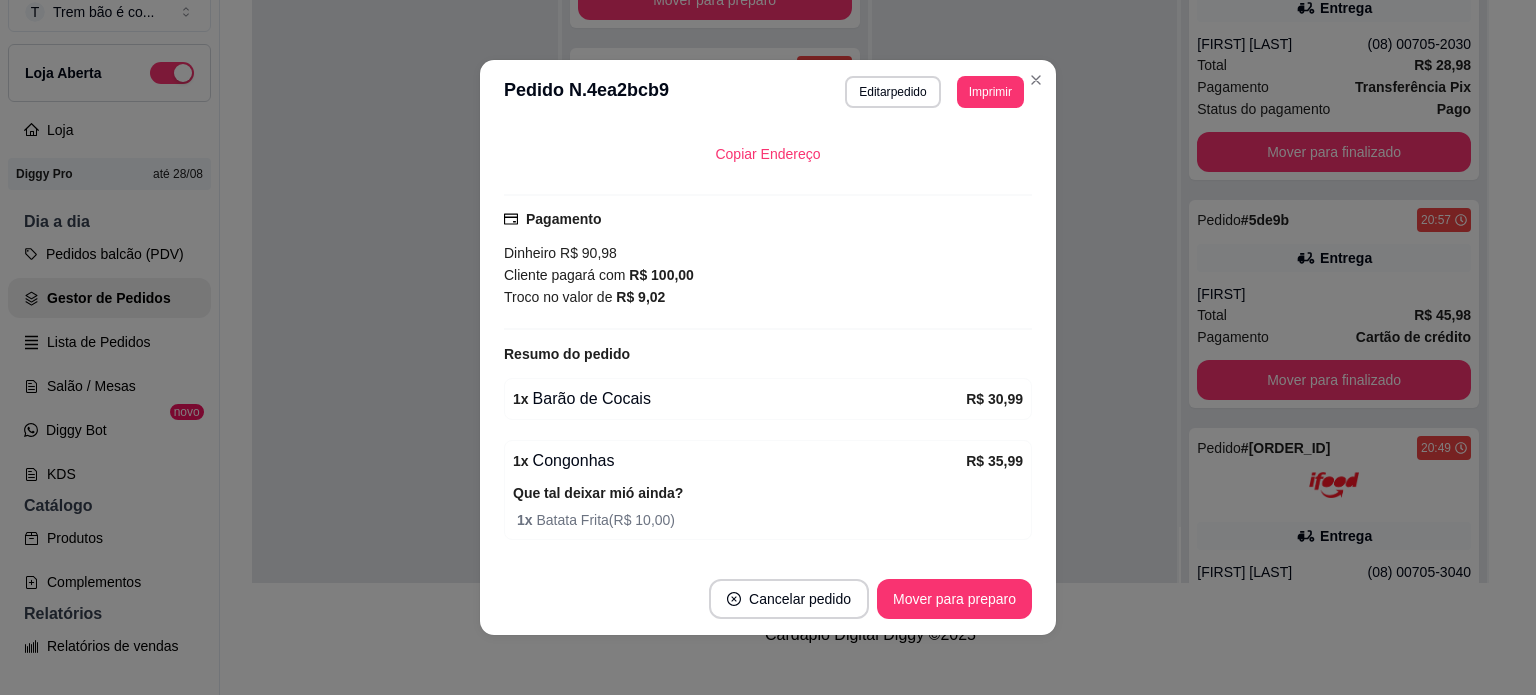 scroll, scrollTop: 662, scrollLeft: 0, axis: vertical 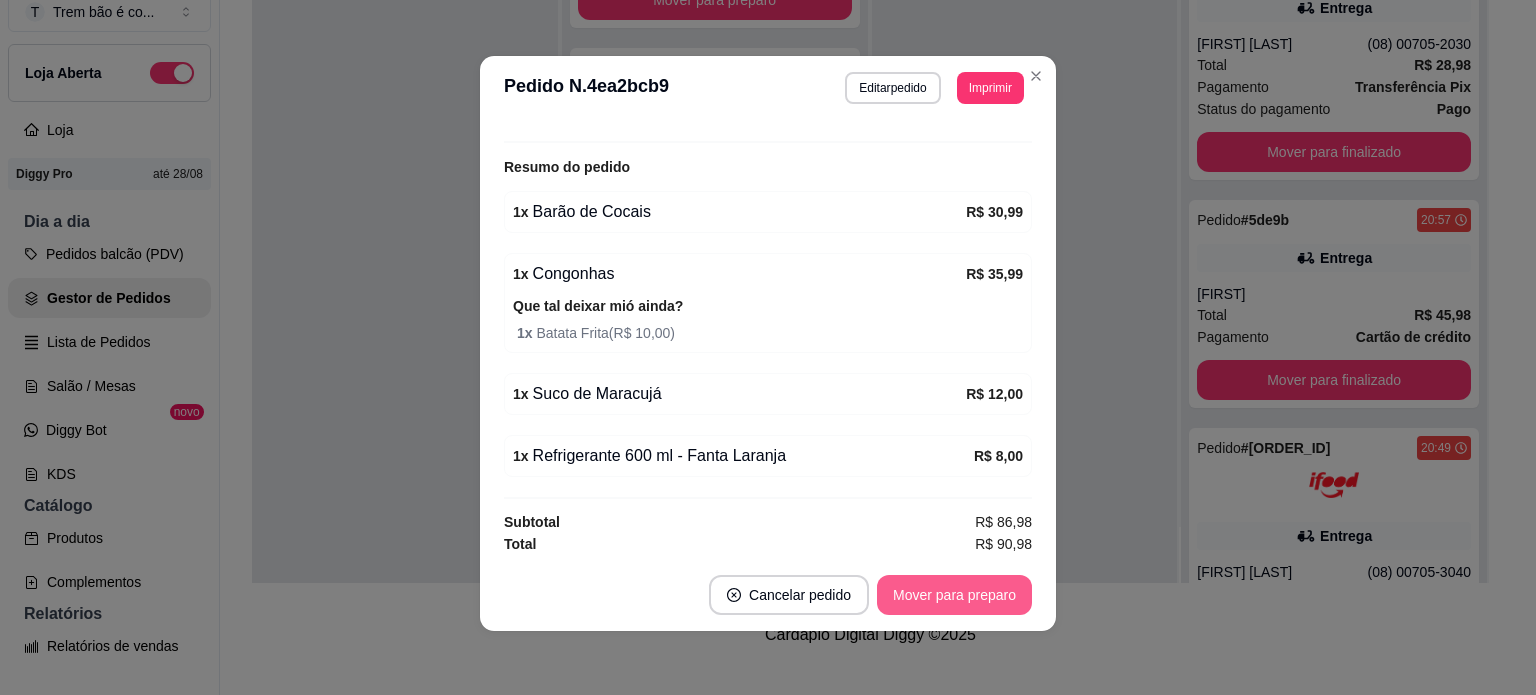 click on "Mover para preparo" at bounding box center (954, 595) 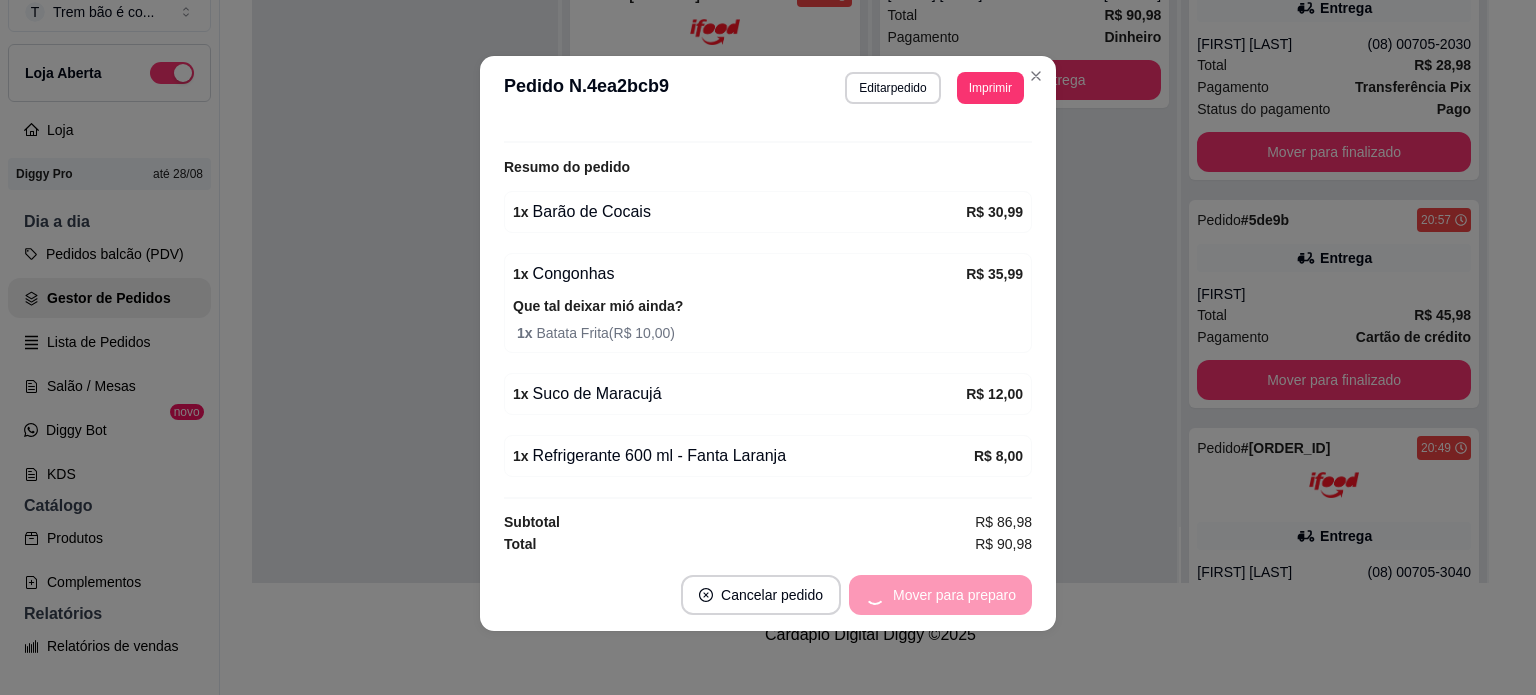 scroll, scrollTop: 2156, scrollLeft: 0, axis: vertical 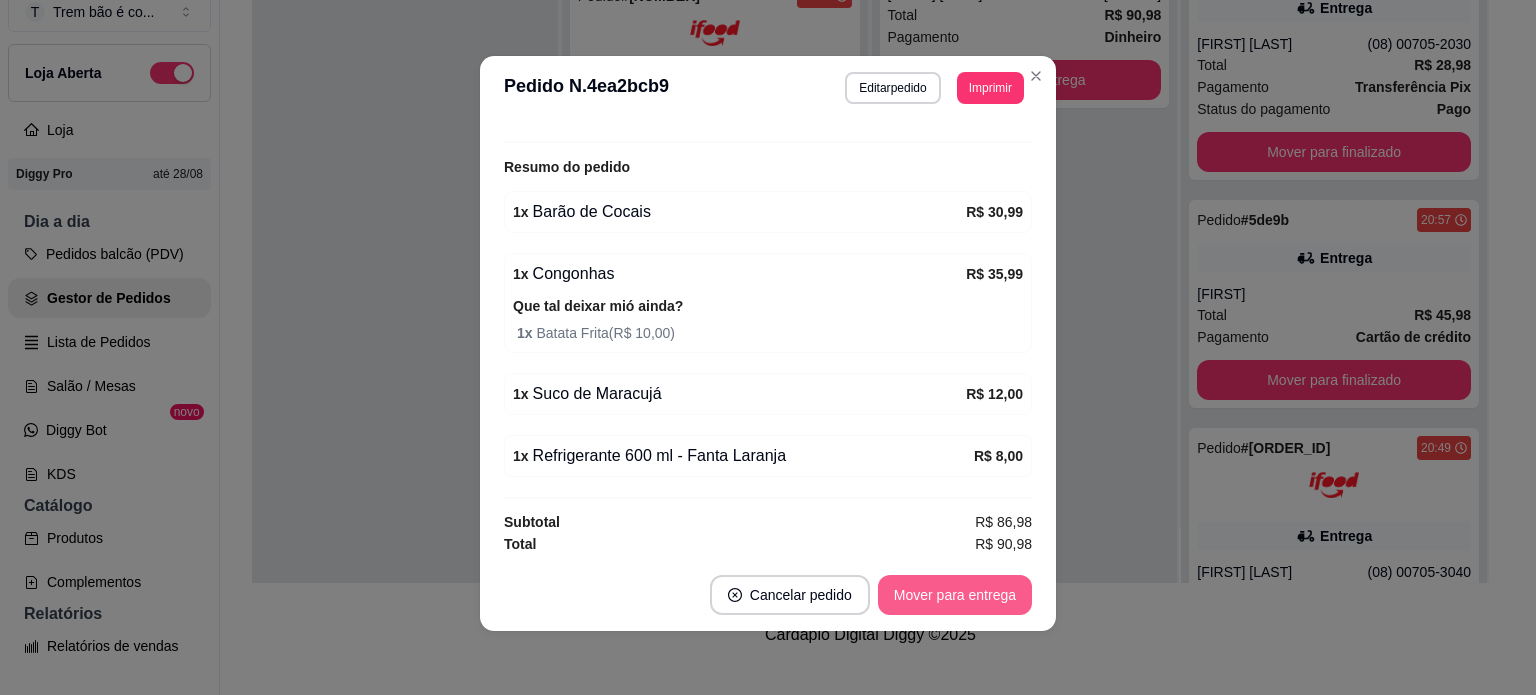 click on "Mover para entrega" at bounding box center (955, 595) 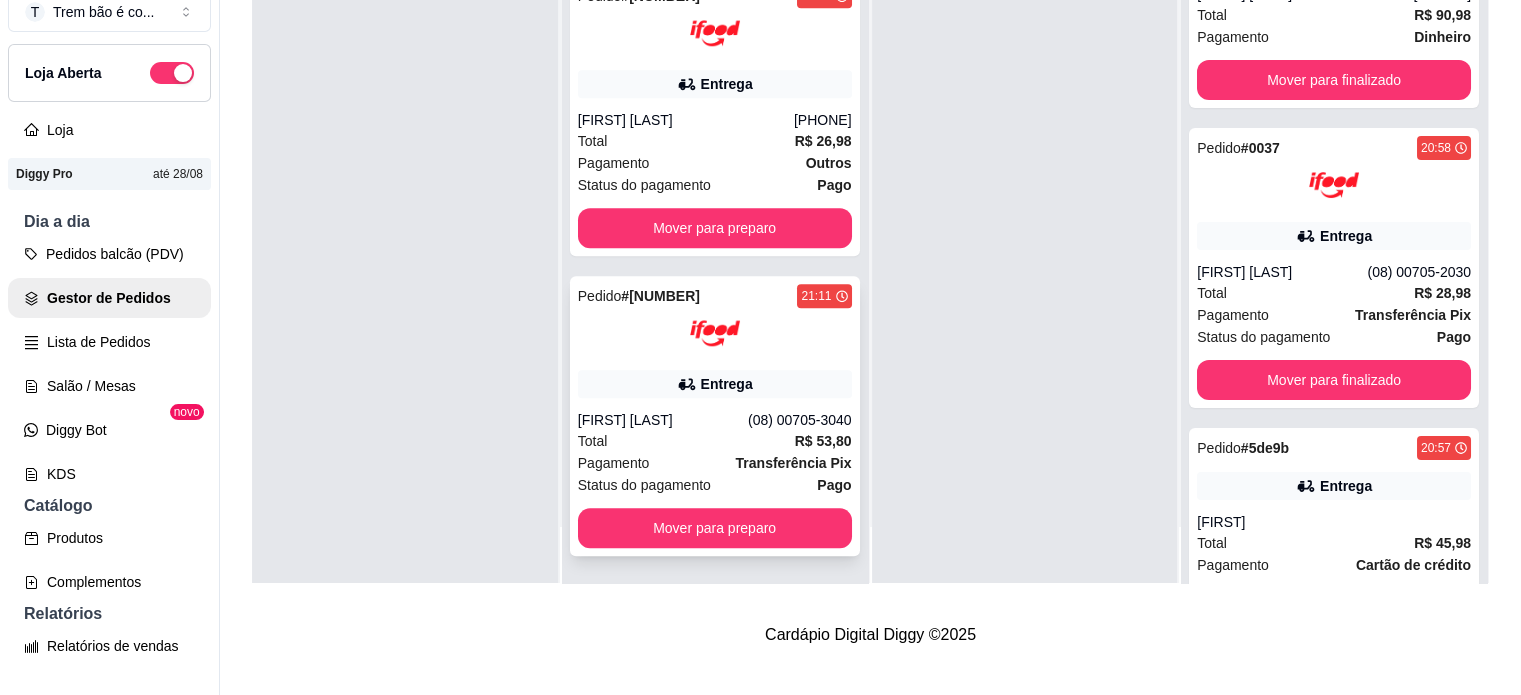 click at bounding box center (715, 333) 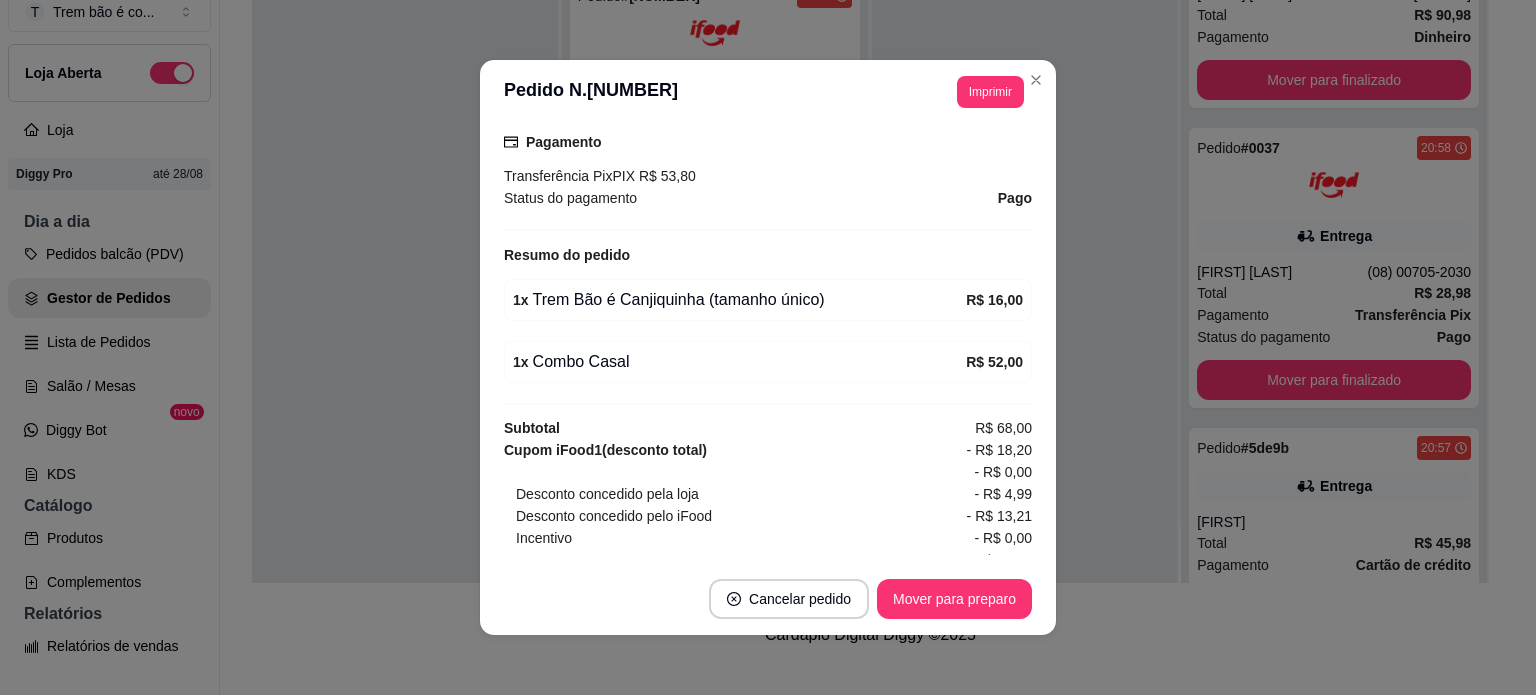 scroll, scrollTop: 619, scrollLeft: 0, axis: vertical 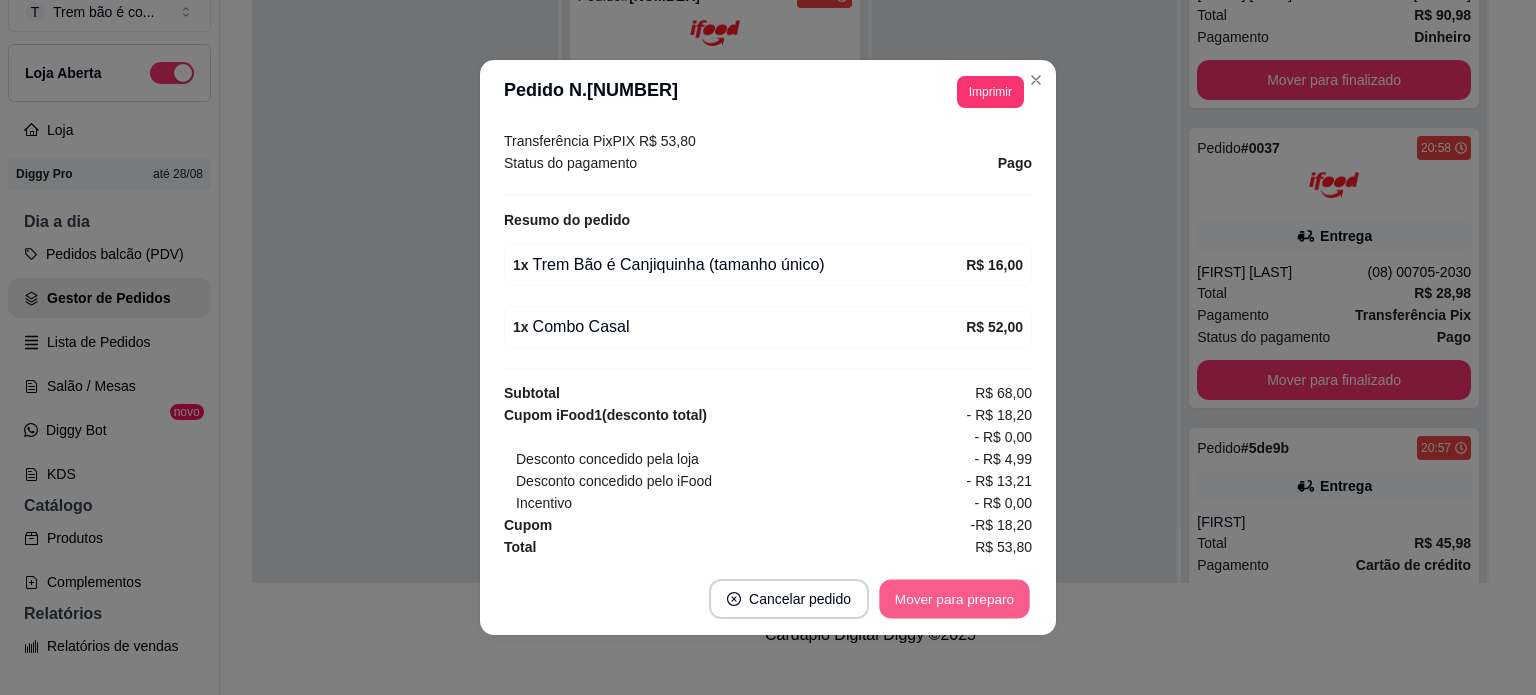 click on "Mover para preparo" at bounding box center [954, 599] 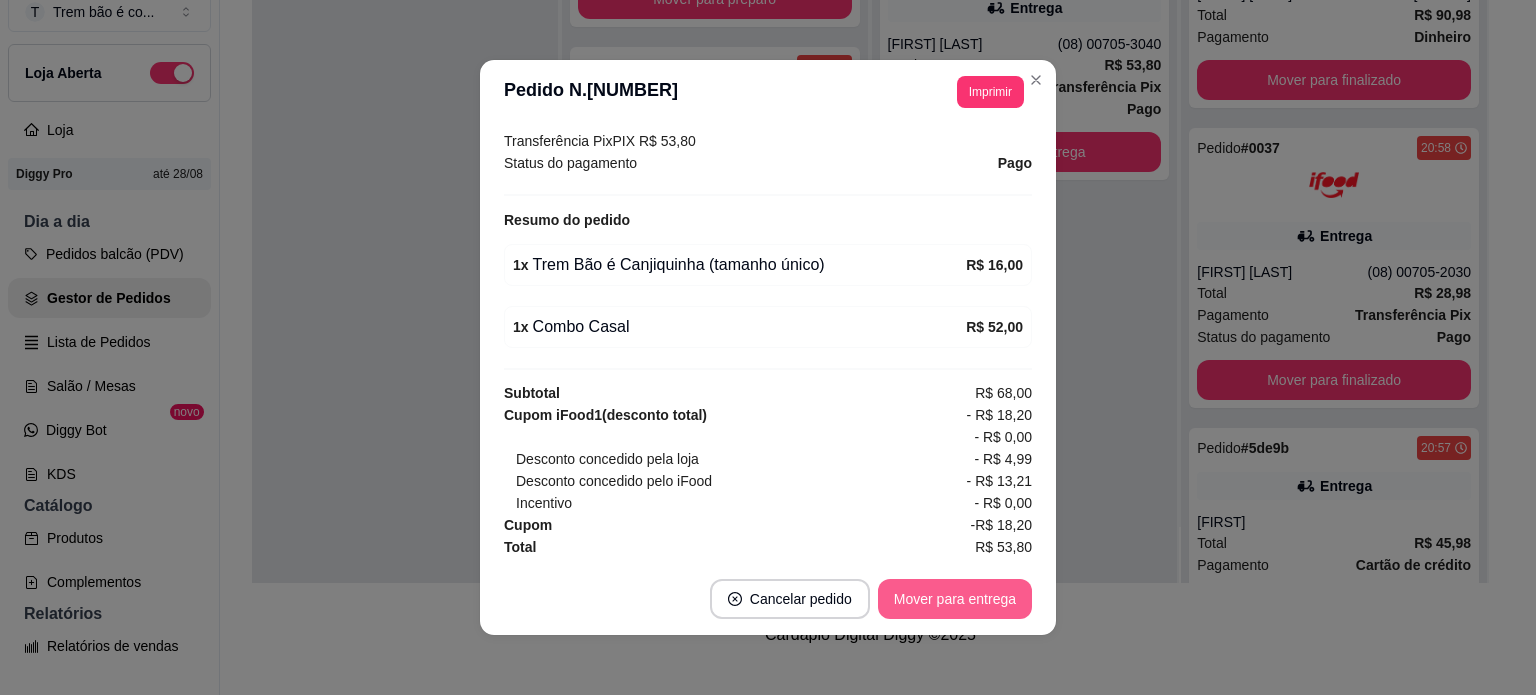 scroll, scrollTop: 1856, scrollLeft: 0, axis: vertical 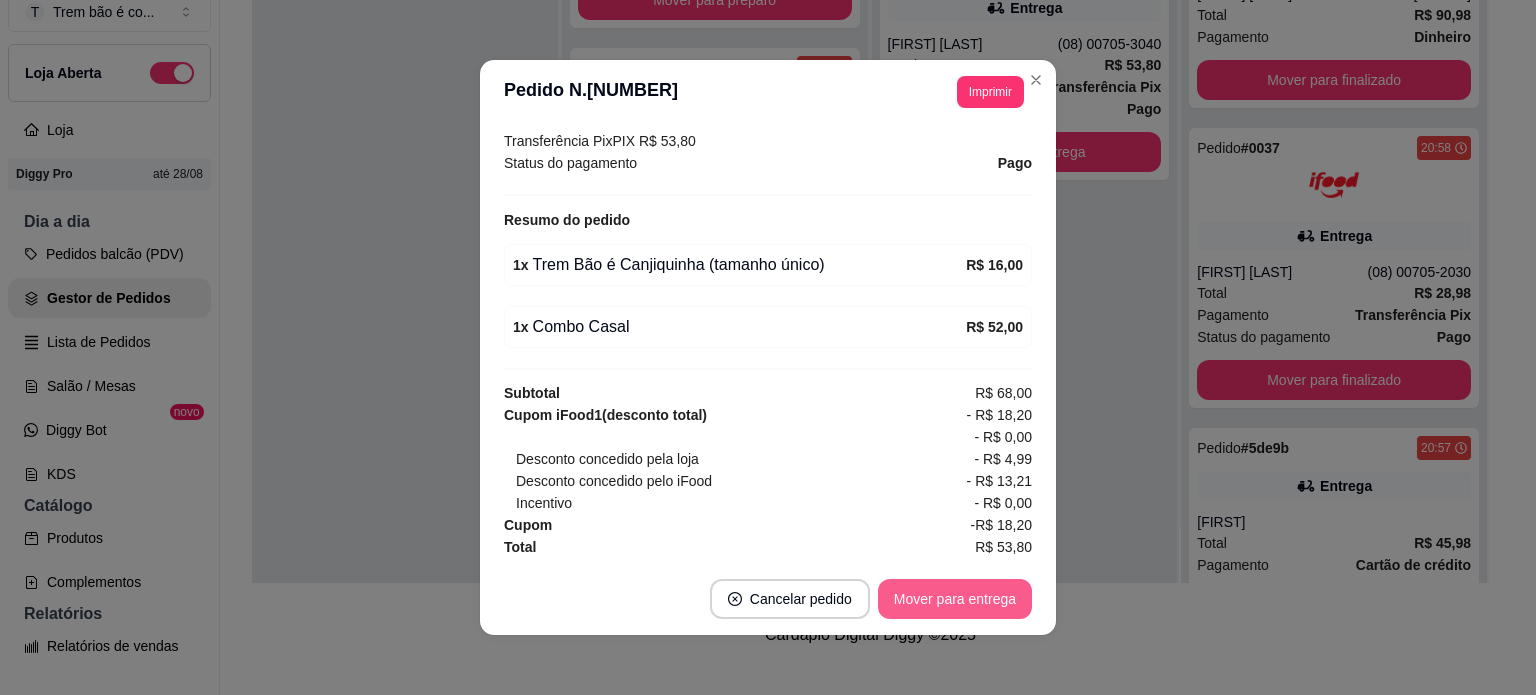 click on "Mover para entrega" at bounding box center (955, 599) 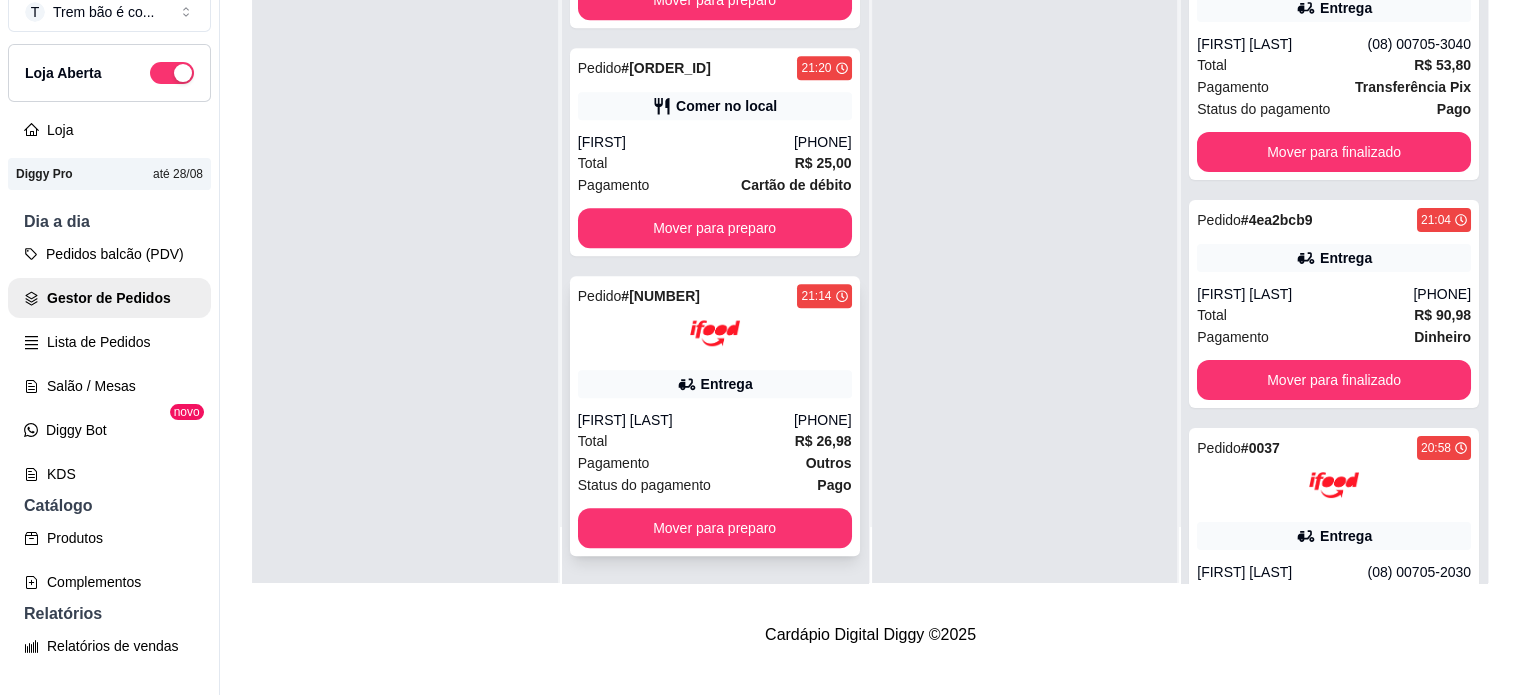 click on "Total R$ 26,98" at bounding box center (715, 441) 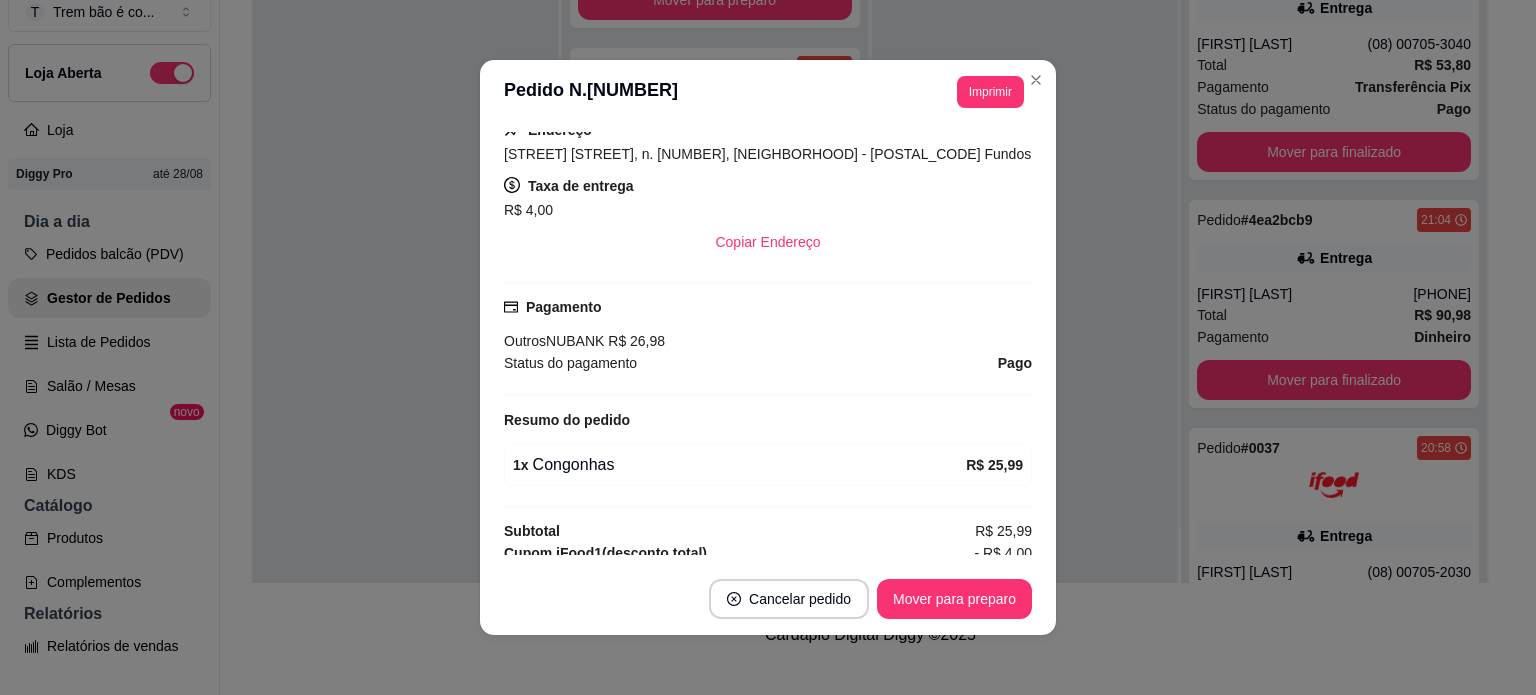 scroll, scrollTop: 557, scrollLeft: 0, axis: vertical 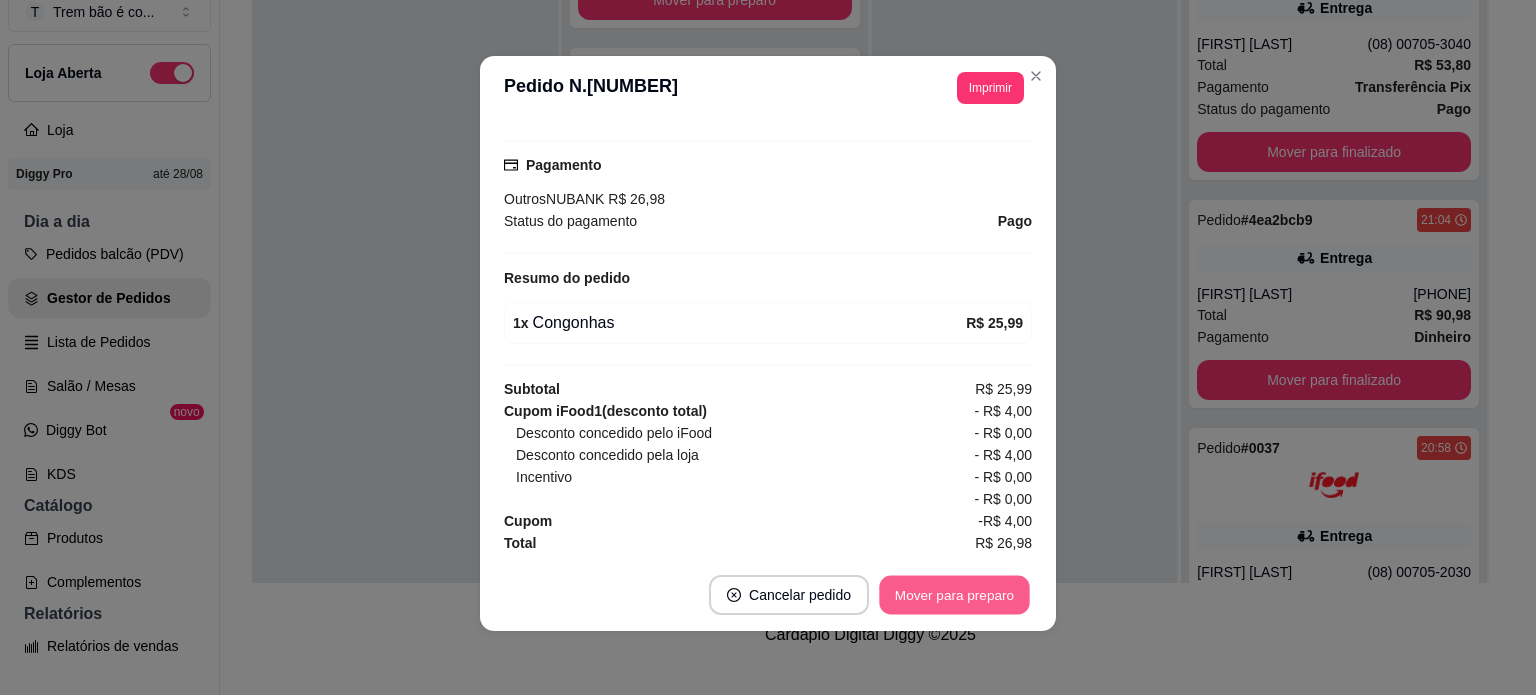 click on "Mover para preparo" at bounding box center (954, 595) 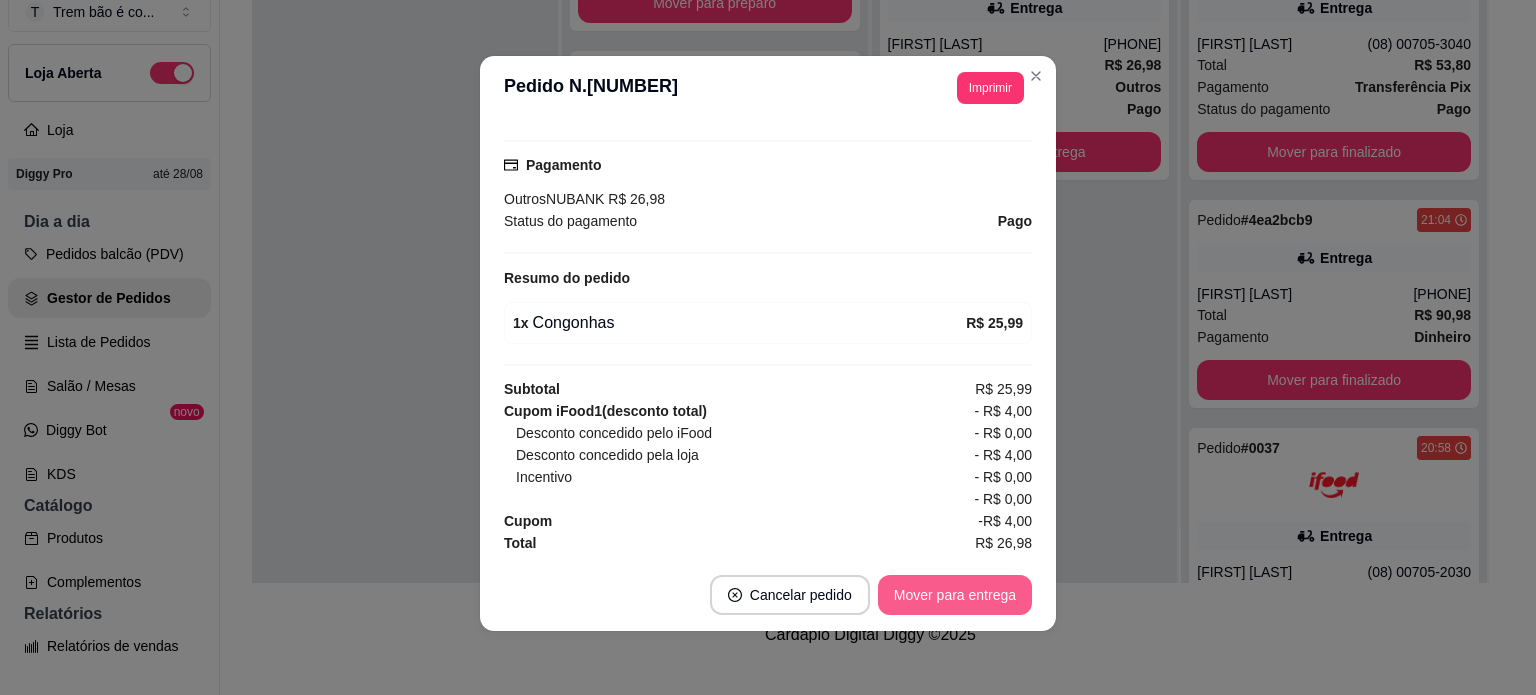 scroll, scrollTop: 1556, scrollLeft: 0, axis: vertical 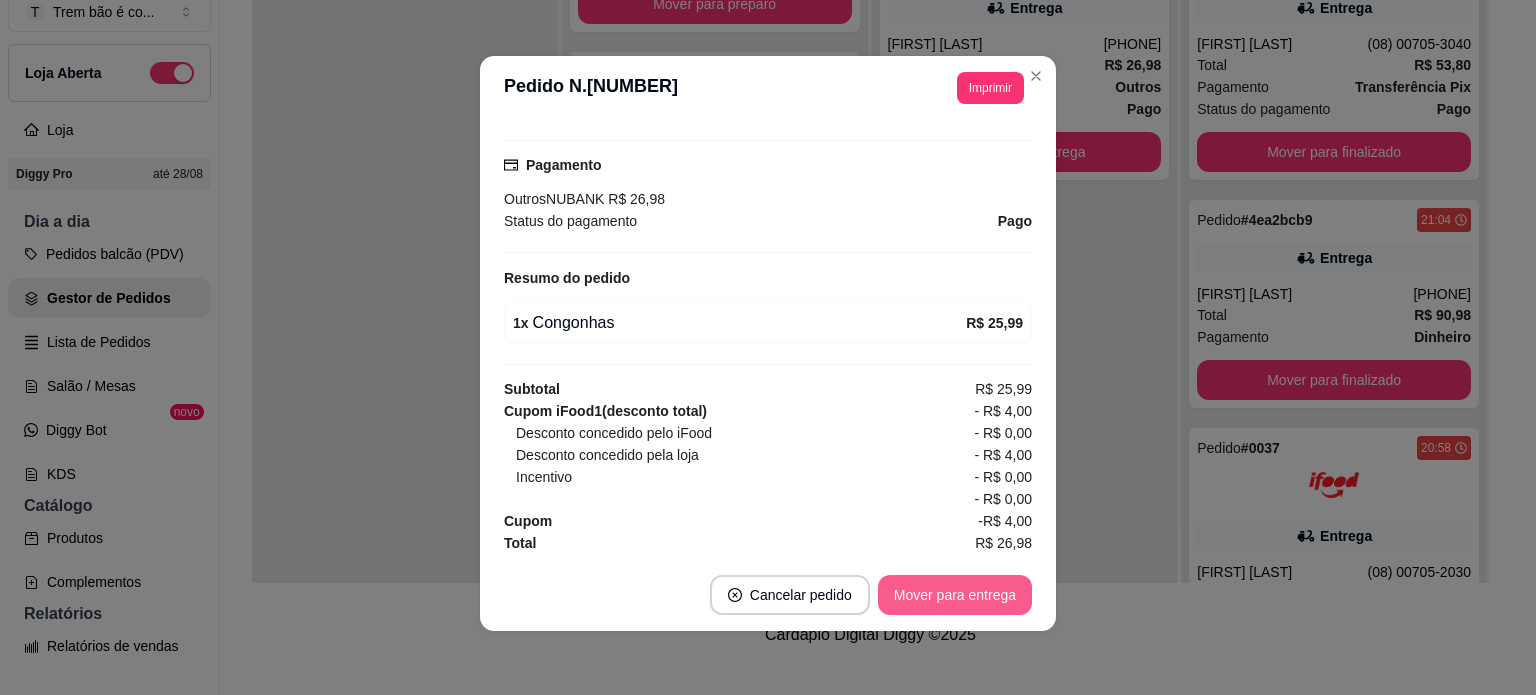 click on "Mover para entrega" at bounding box center (955, 595) 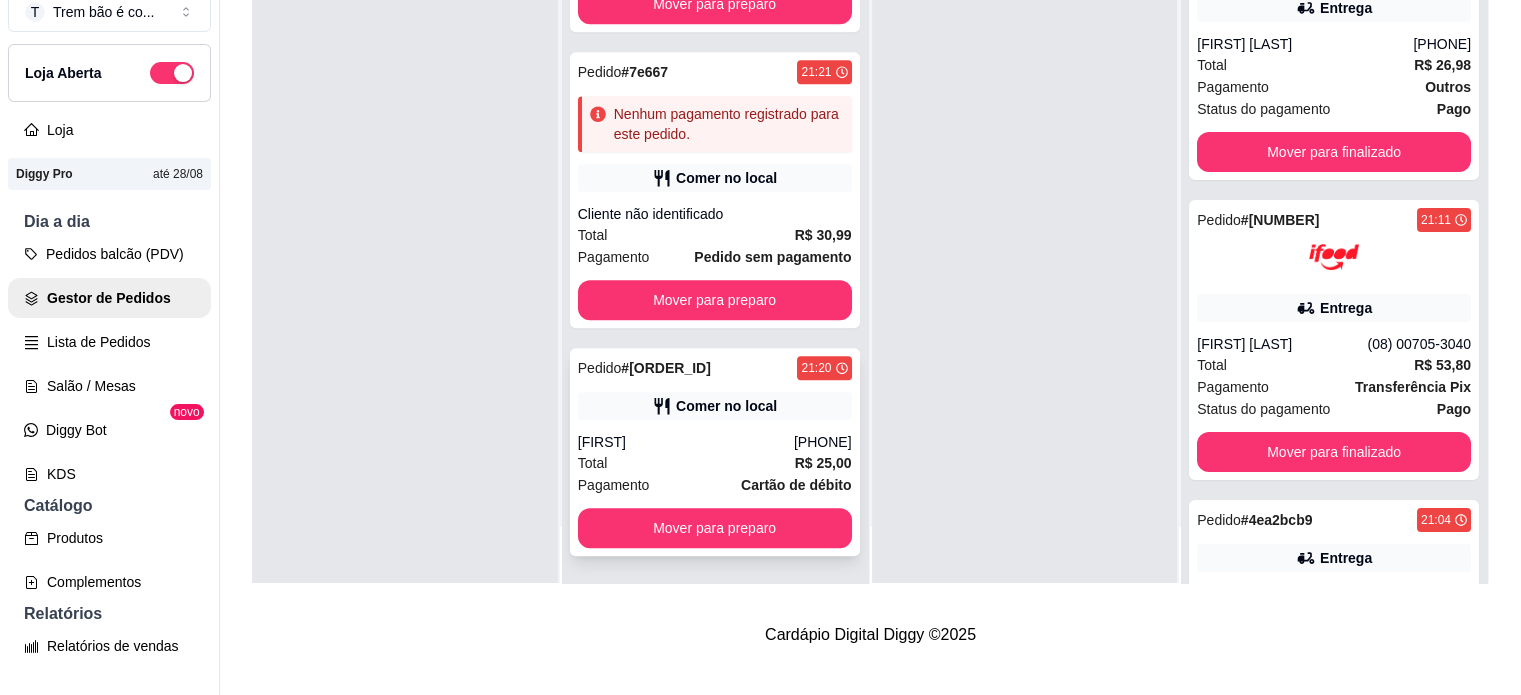 click on "[FIRST]" at bounding box center [686, 442] 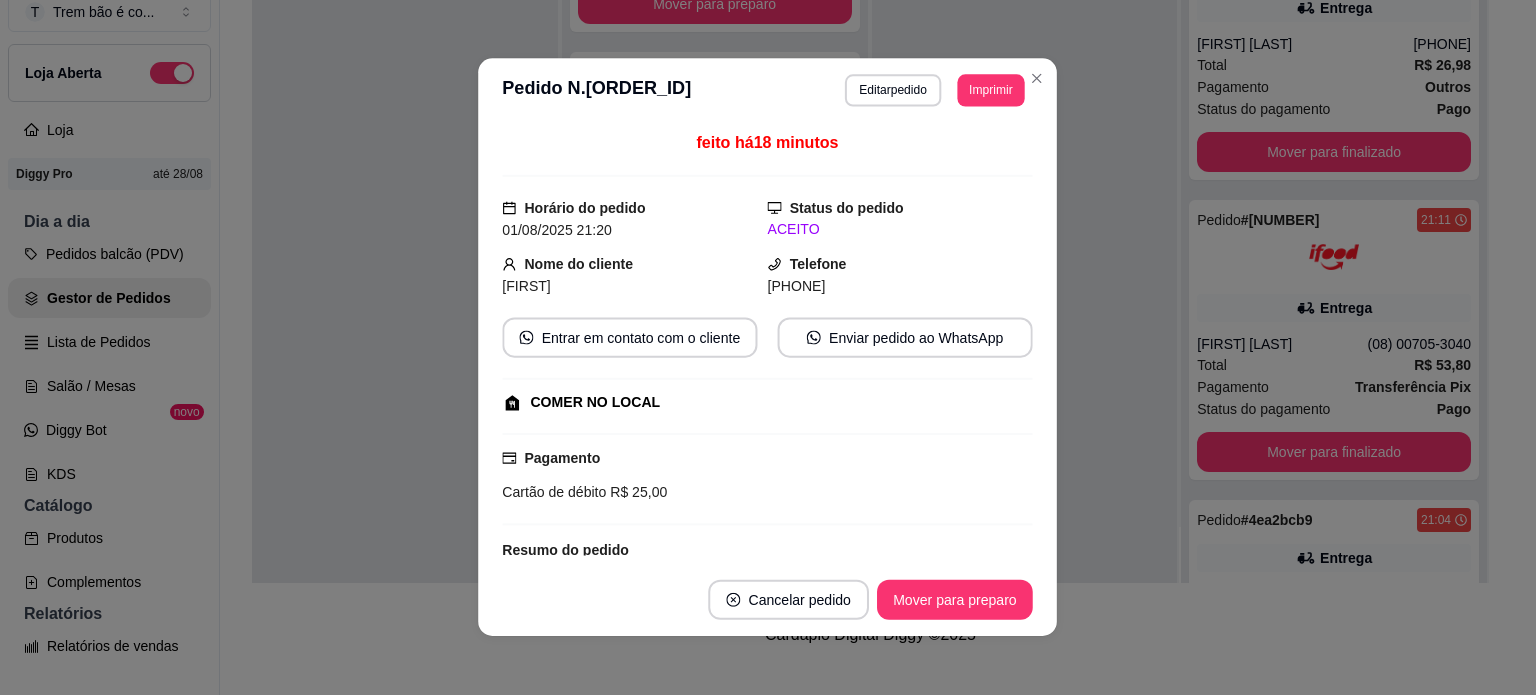 scroll, scrollTop: 135, scrollLeft: 0, axis: vertical 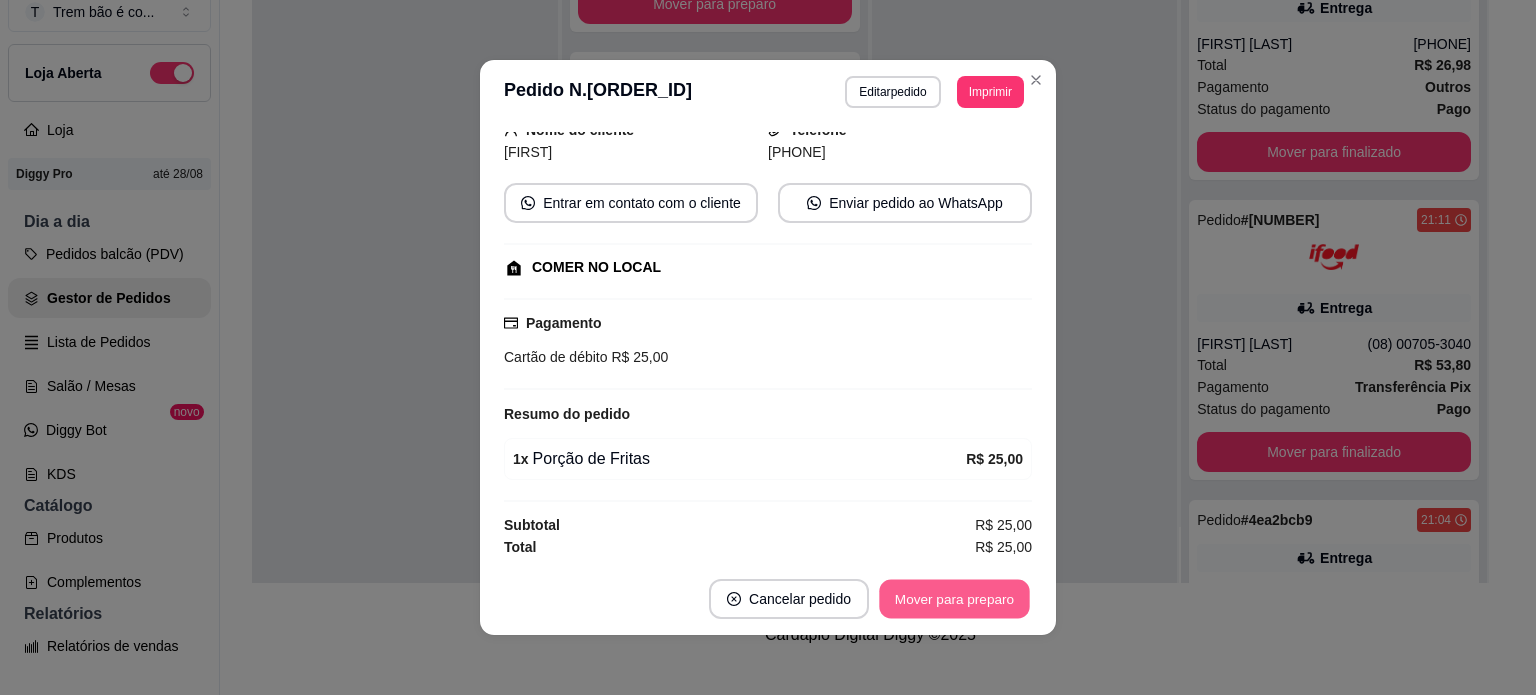 click on "Mover para preparo" at bounding box center [954, 599] 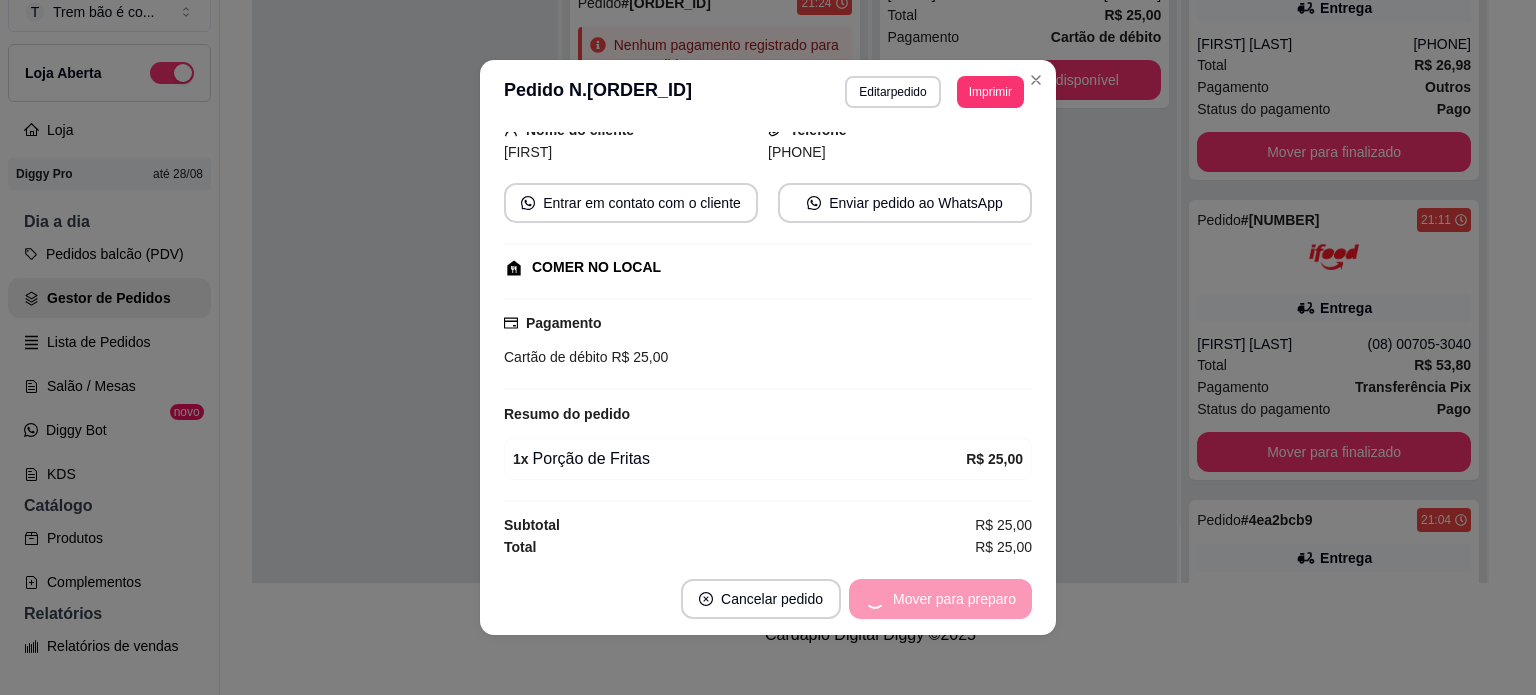 scroll 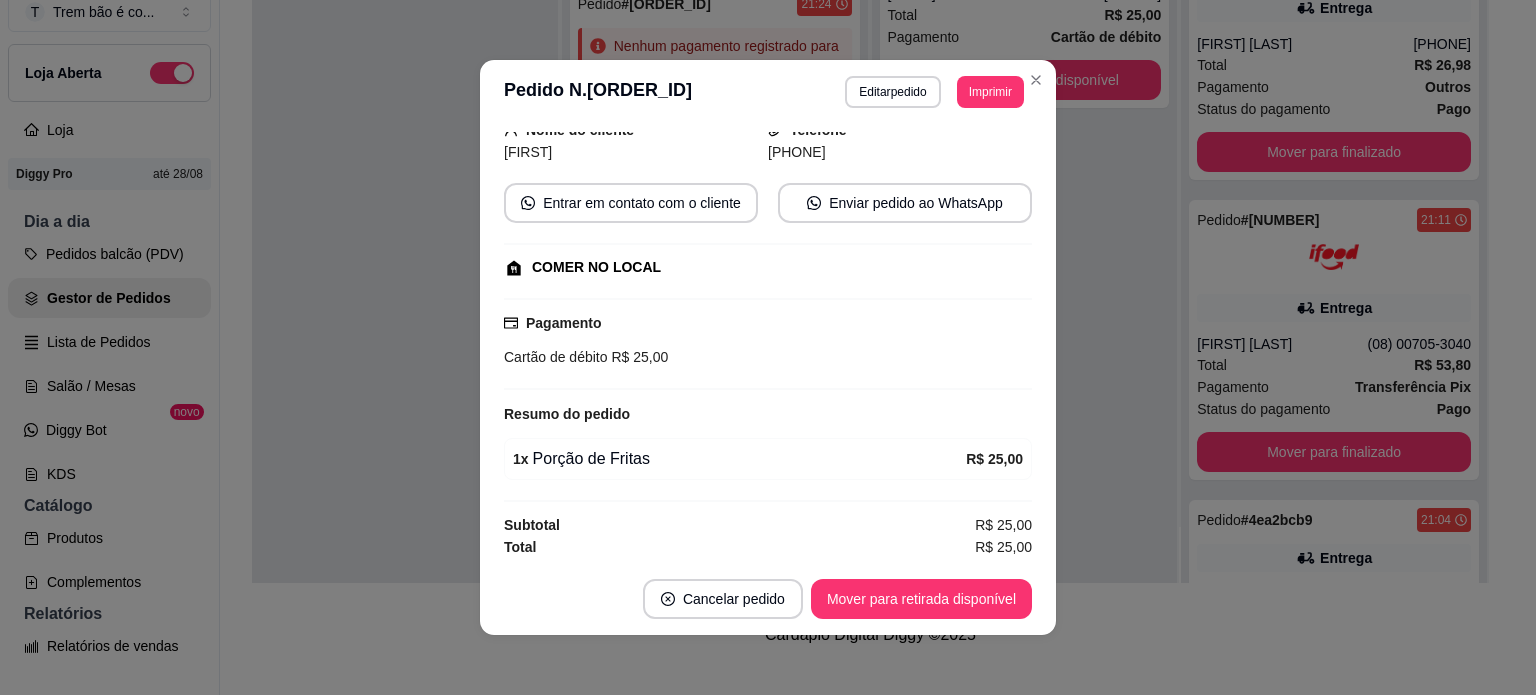 click on "Cancelar pedido Mover para retirada disponível" at bounding box center (768, 599) 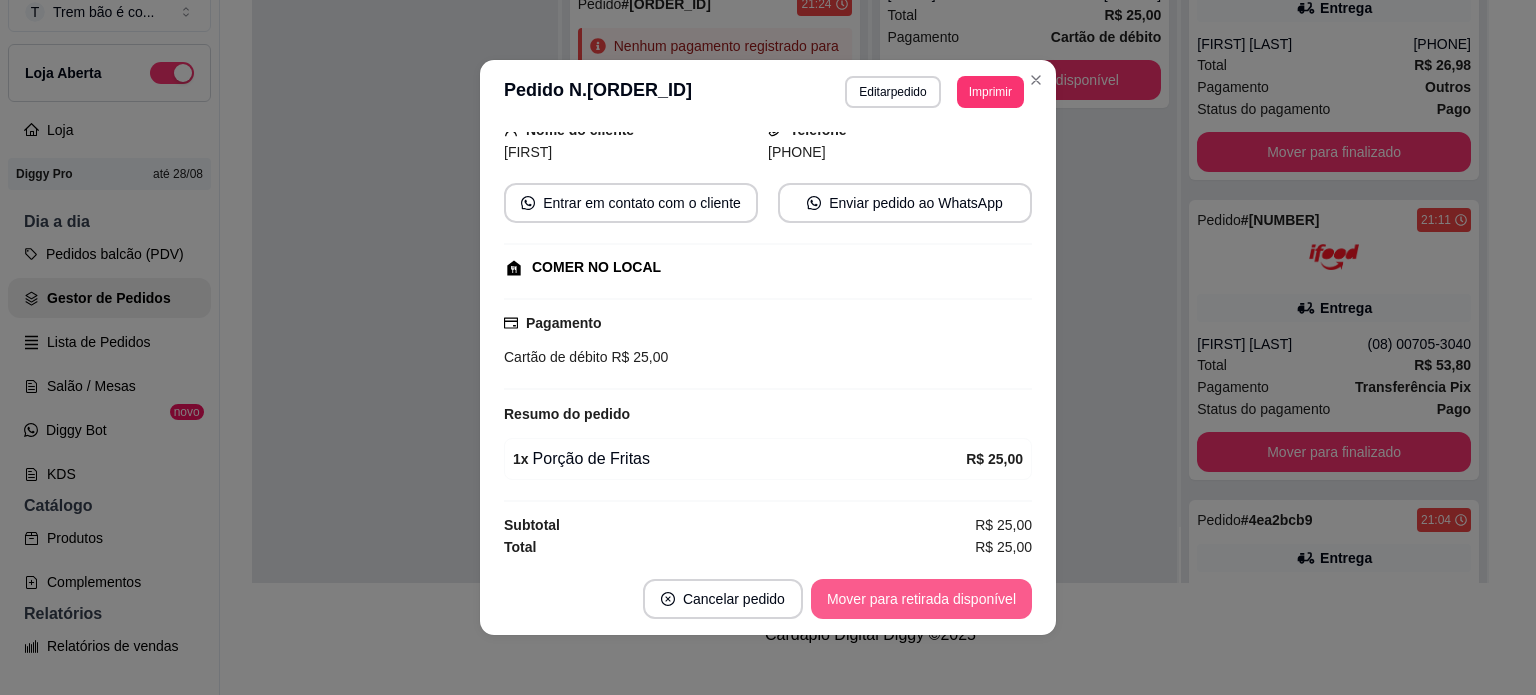 click on "Mover para retirada disponível" at bounding box center (921, 599) 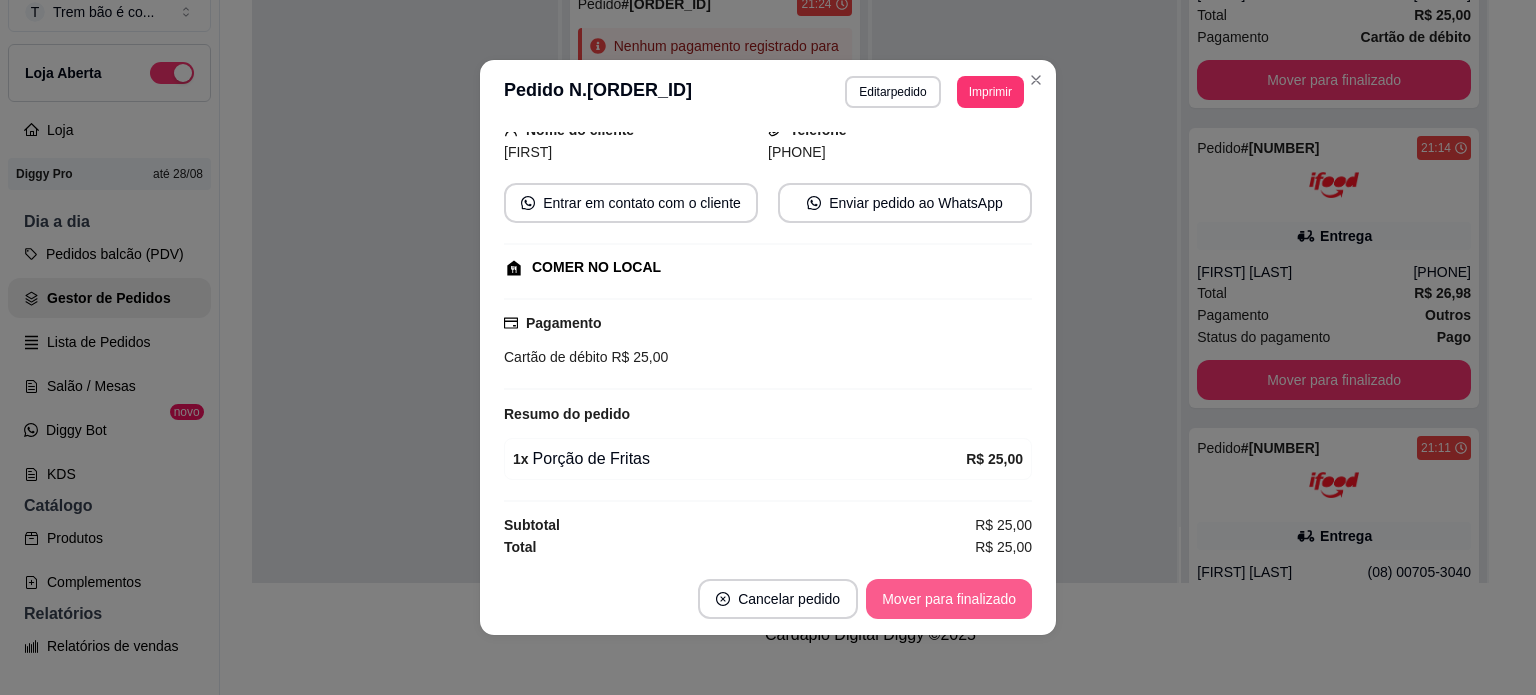 click on "Mover para finalizado" at bounding box center [949, 599] 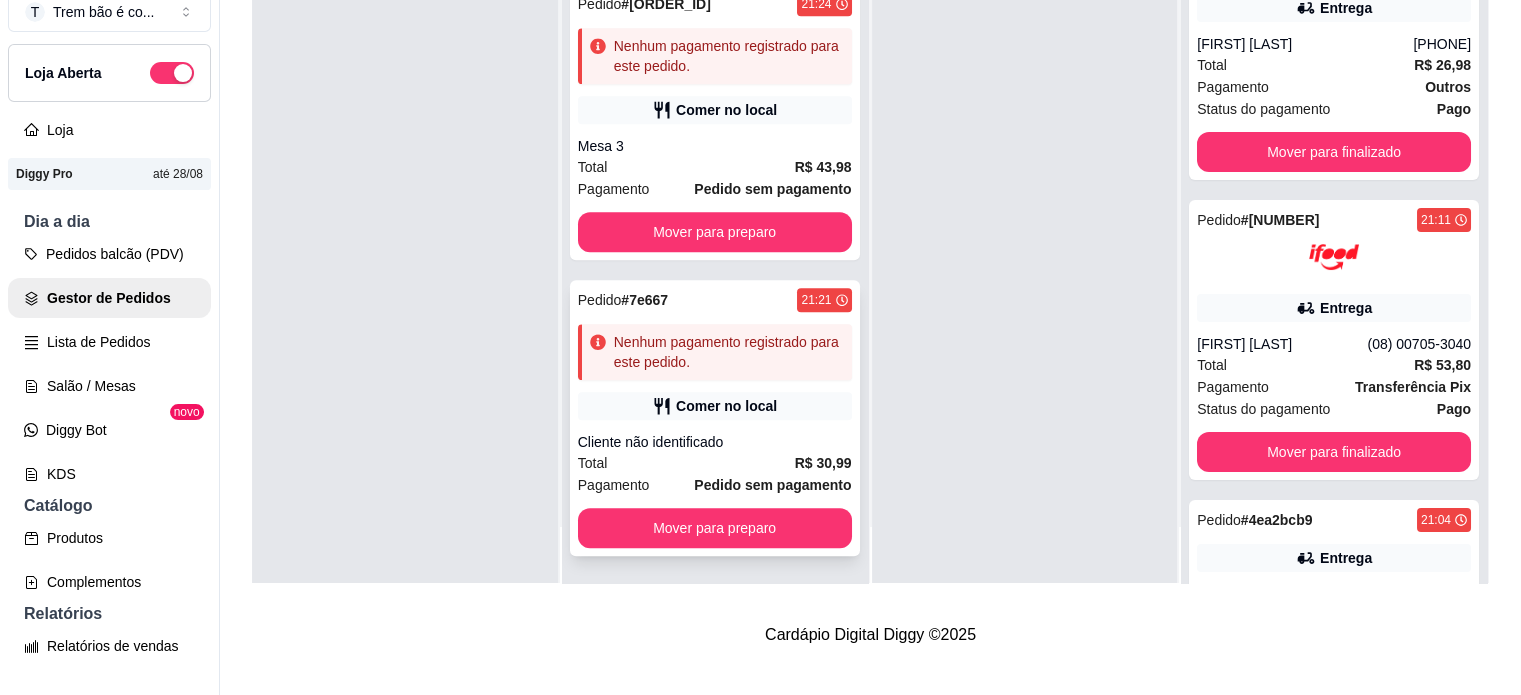 click on "Comer no local" at bounding box center [726, 406] 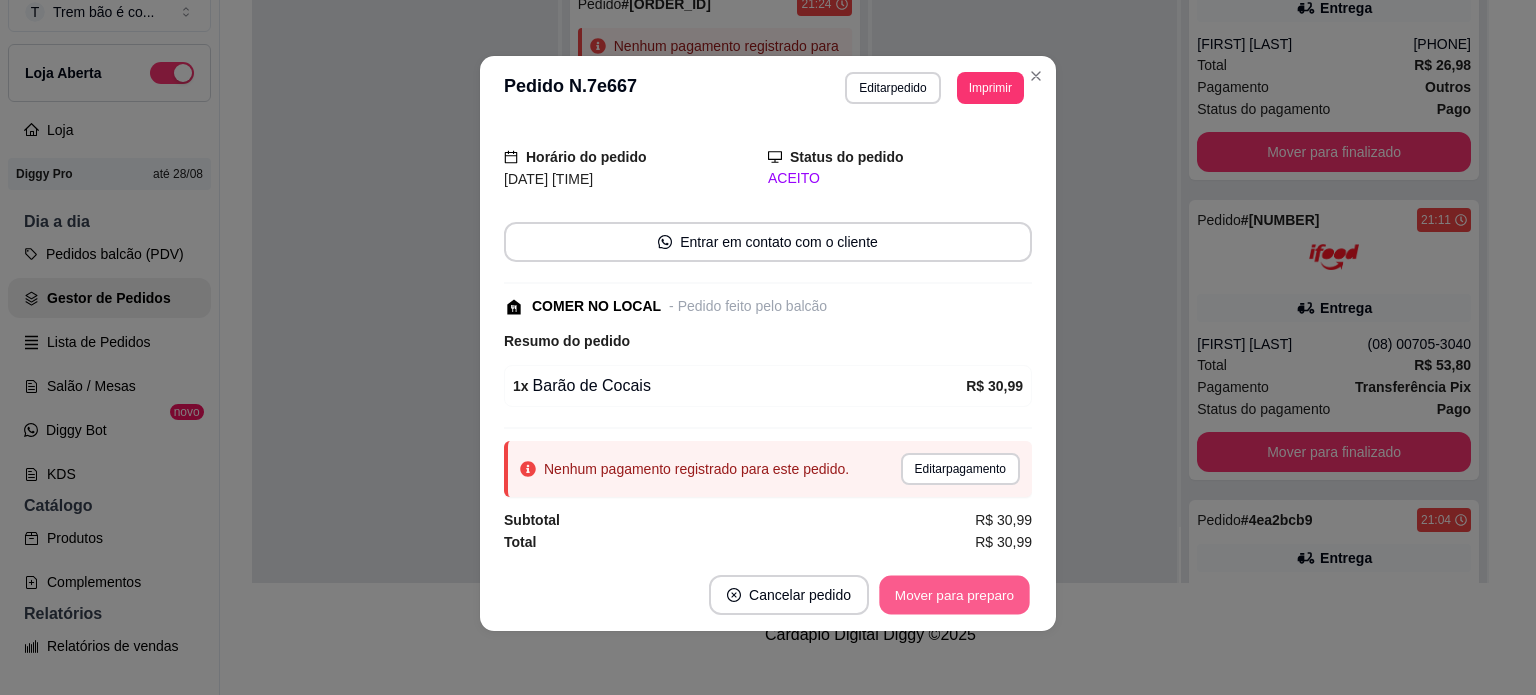 click on "Mover para preparo" at bounding box center [954, 595] 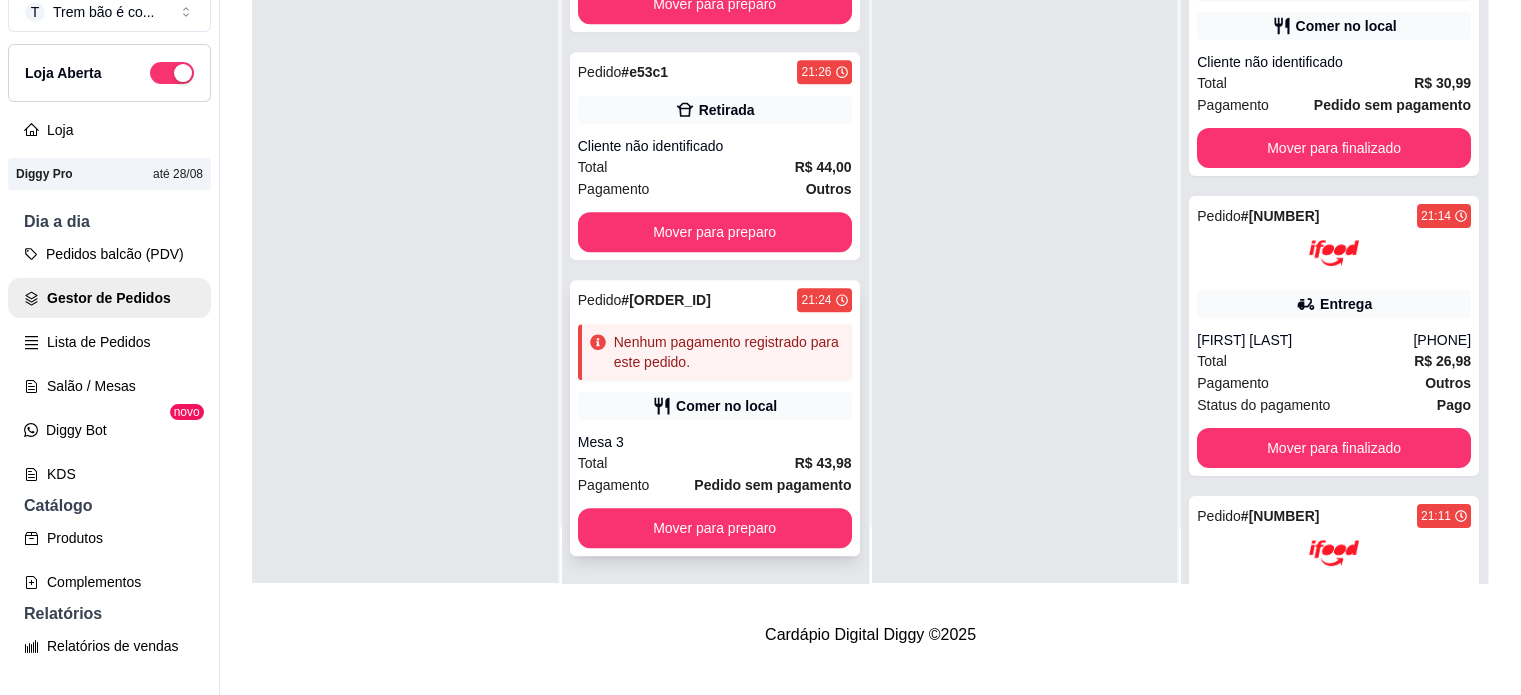 click on "Pedido # 7c6ad 21:24 Nenhum pagamento registrado para este pedido. Comer no local Mesa 3 Total R$ 43,98 Pagamento Pedido sem pagamento Mover para preparo" at bounding box center [715, 418] 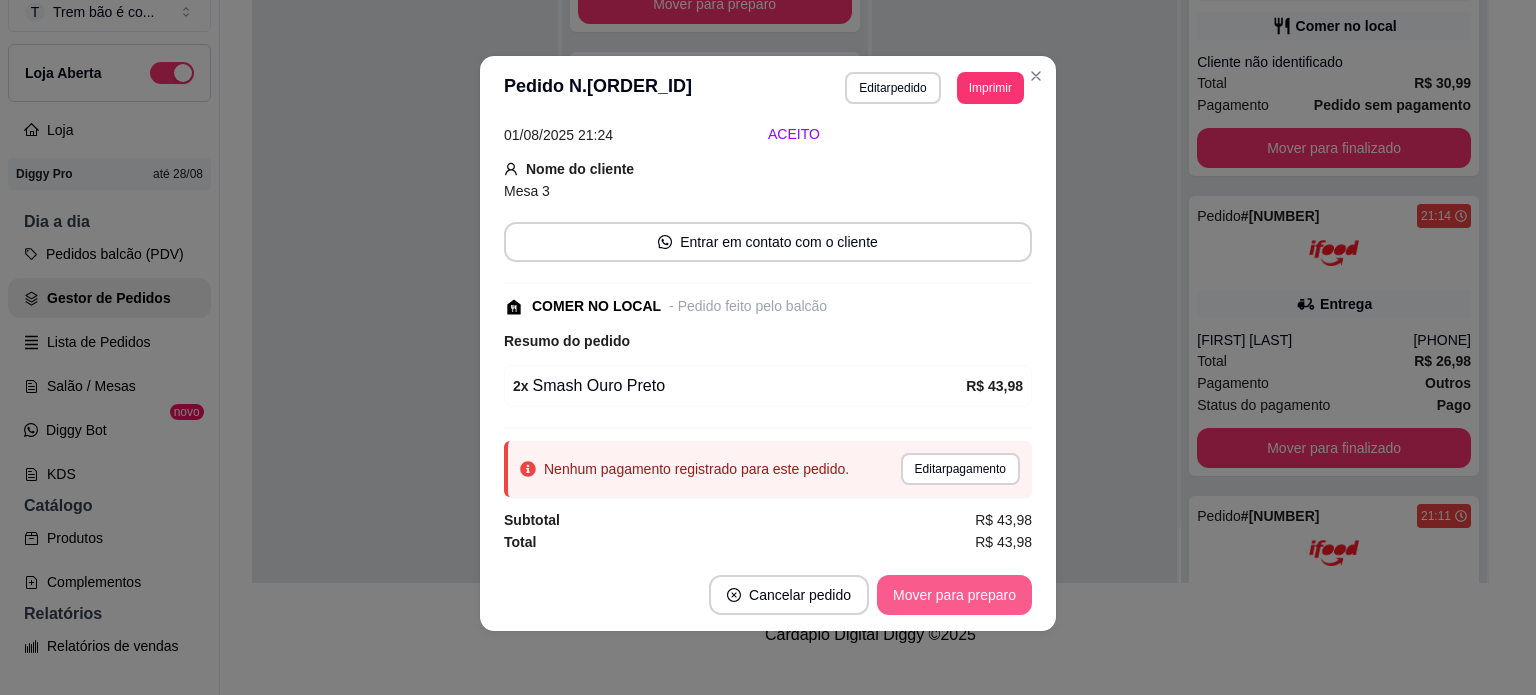 click on "Mover para preparo" at bounding box center [954, 595] 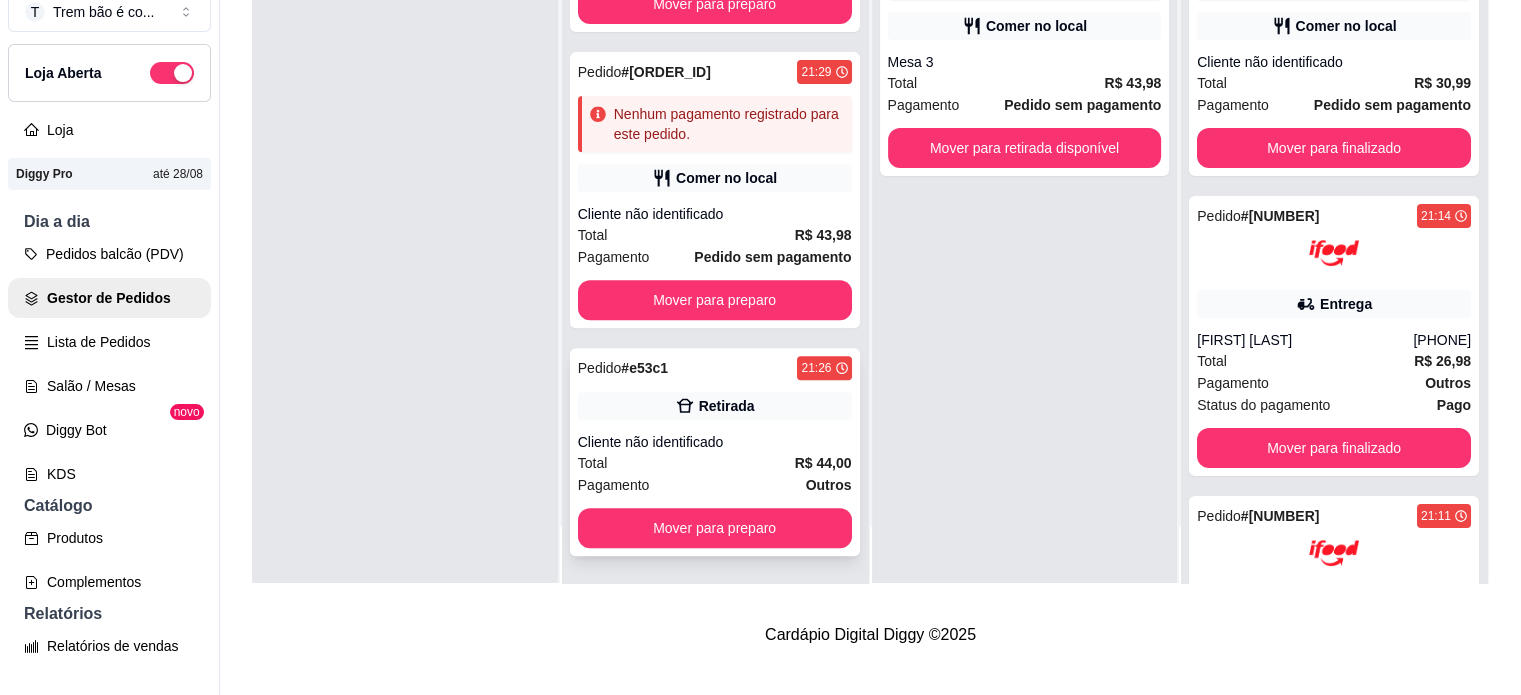click on "Pedido  # [ORDER_ID] [TIME]" at bounding box center [715, 368] 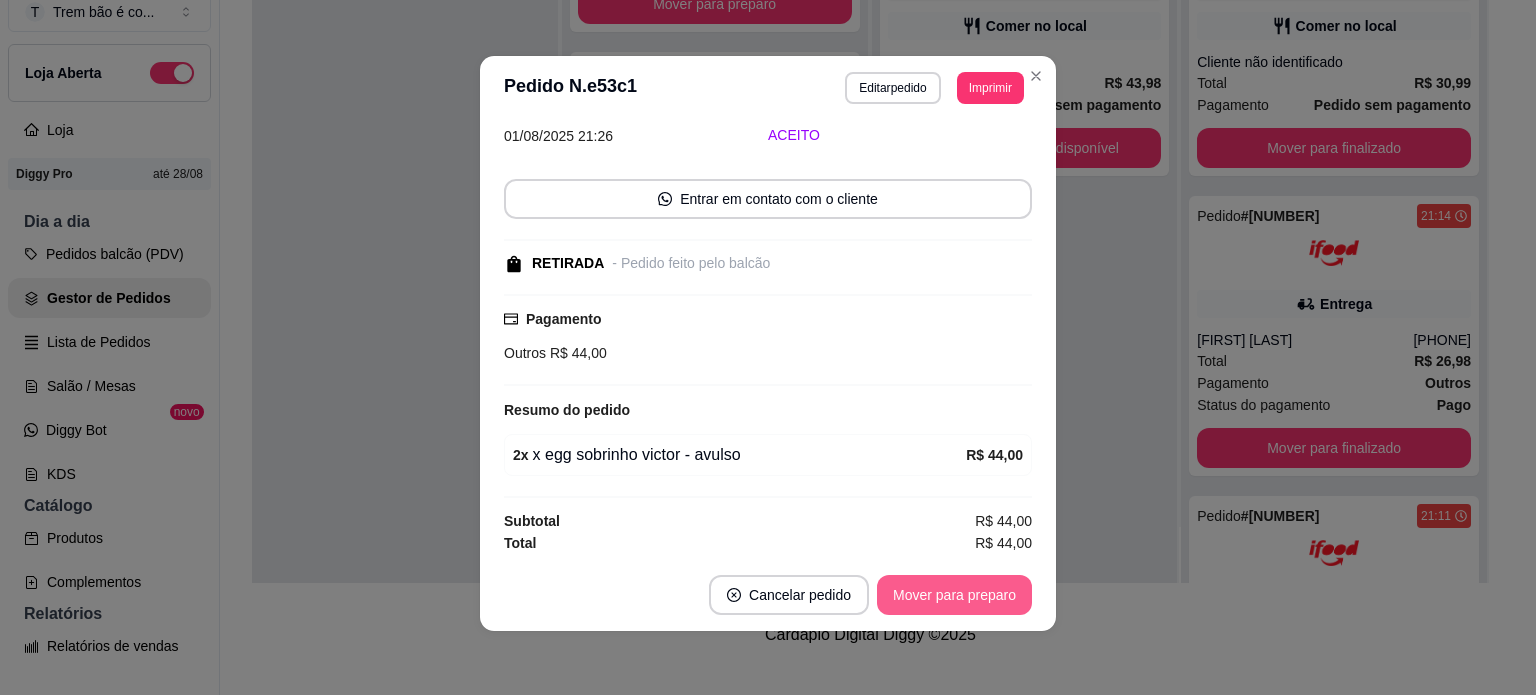 click on "Mover para preparo" at bounding box center (954, 595) 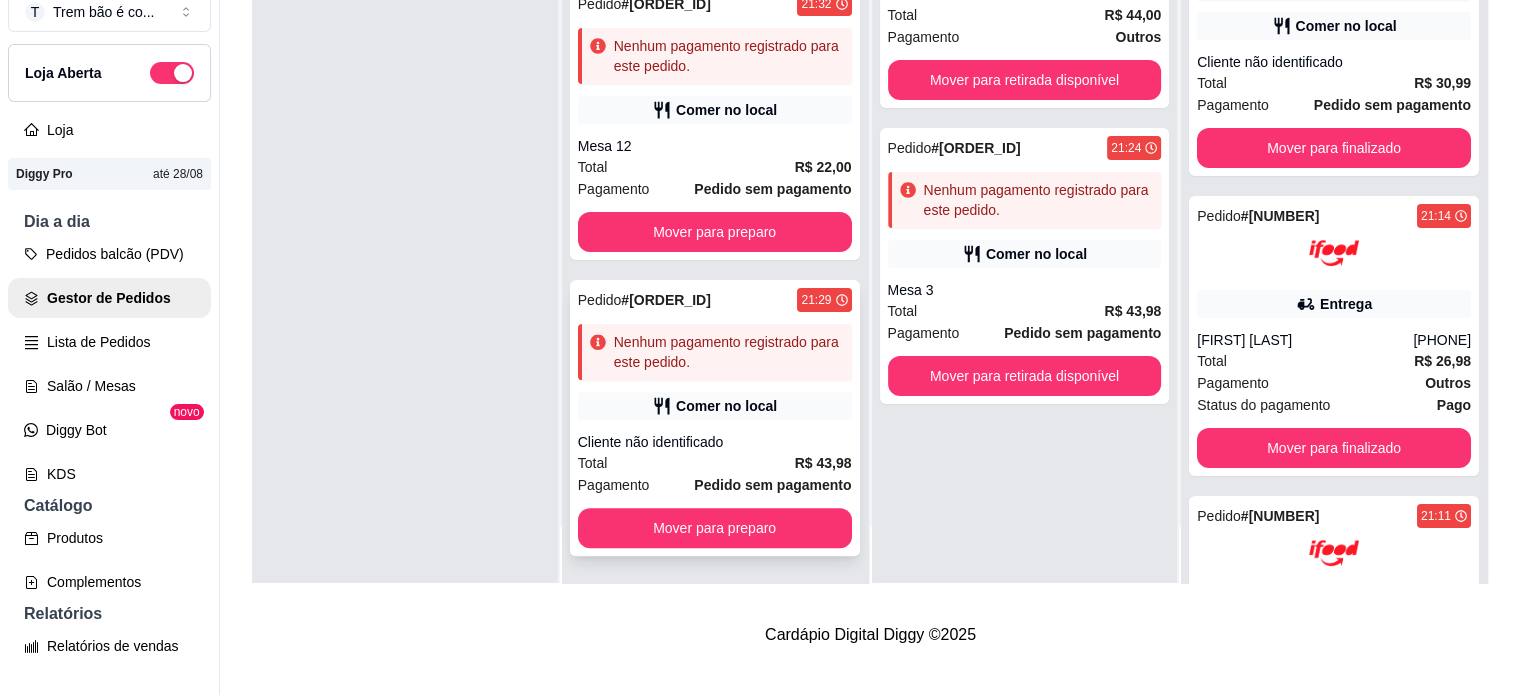 click on "Comer no local" at bounding box center (726, 406) 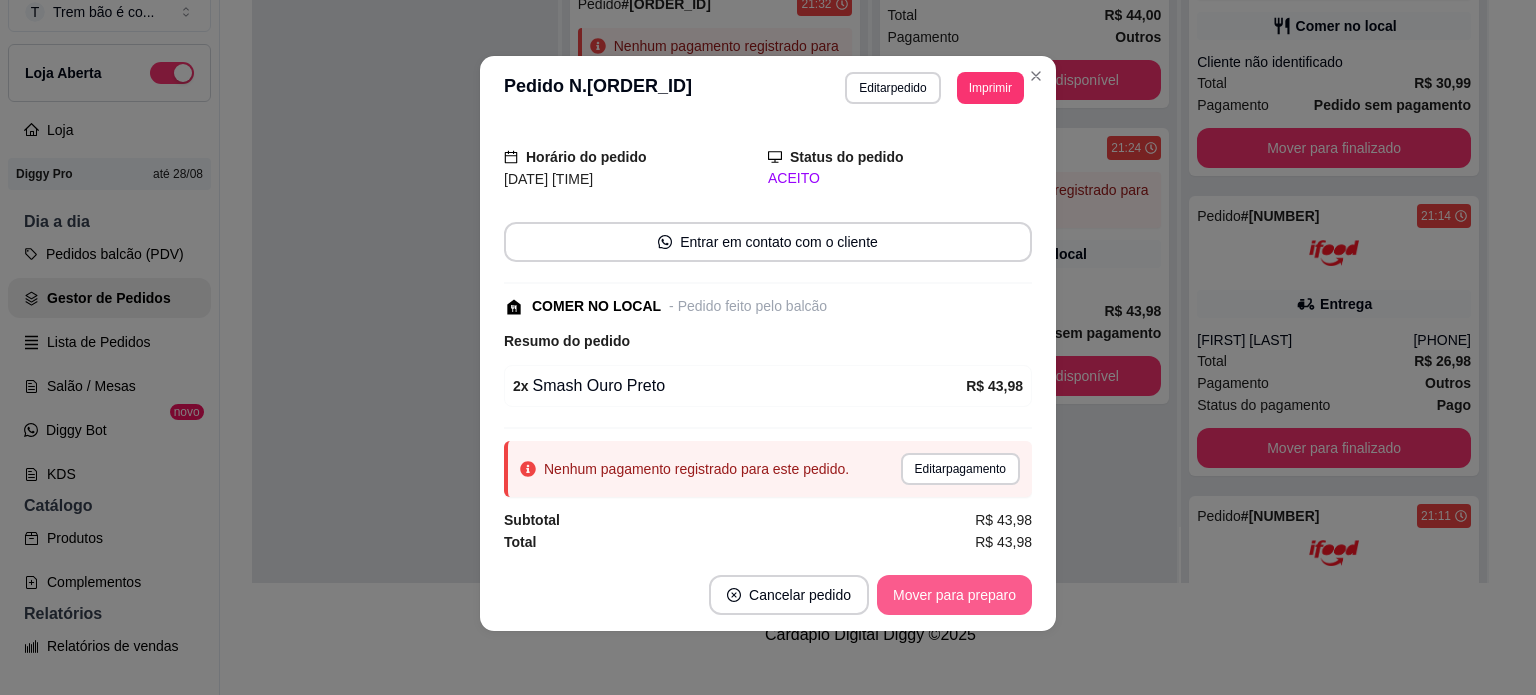 click on "Mover para preparo" at bounding box center [954, 595] 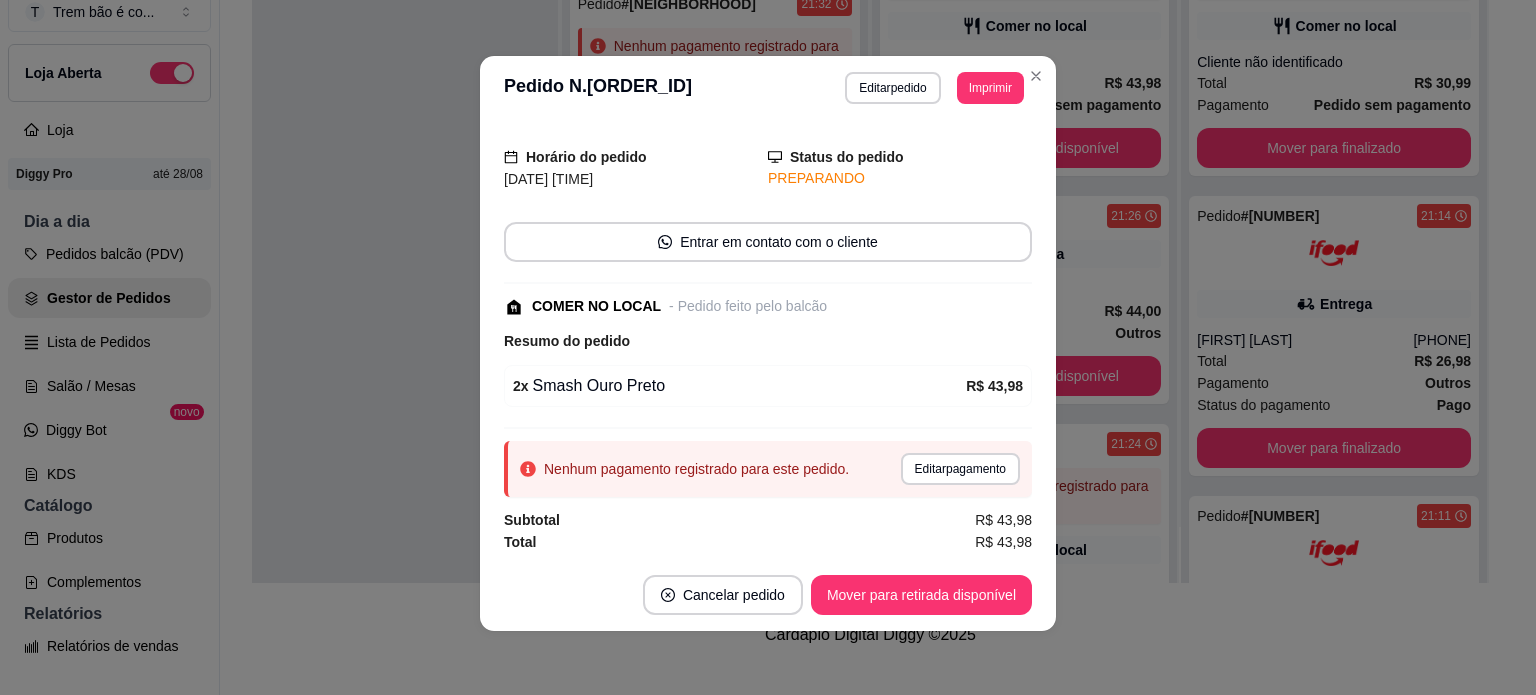 click on "**********" at bounding box center [768, 88] 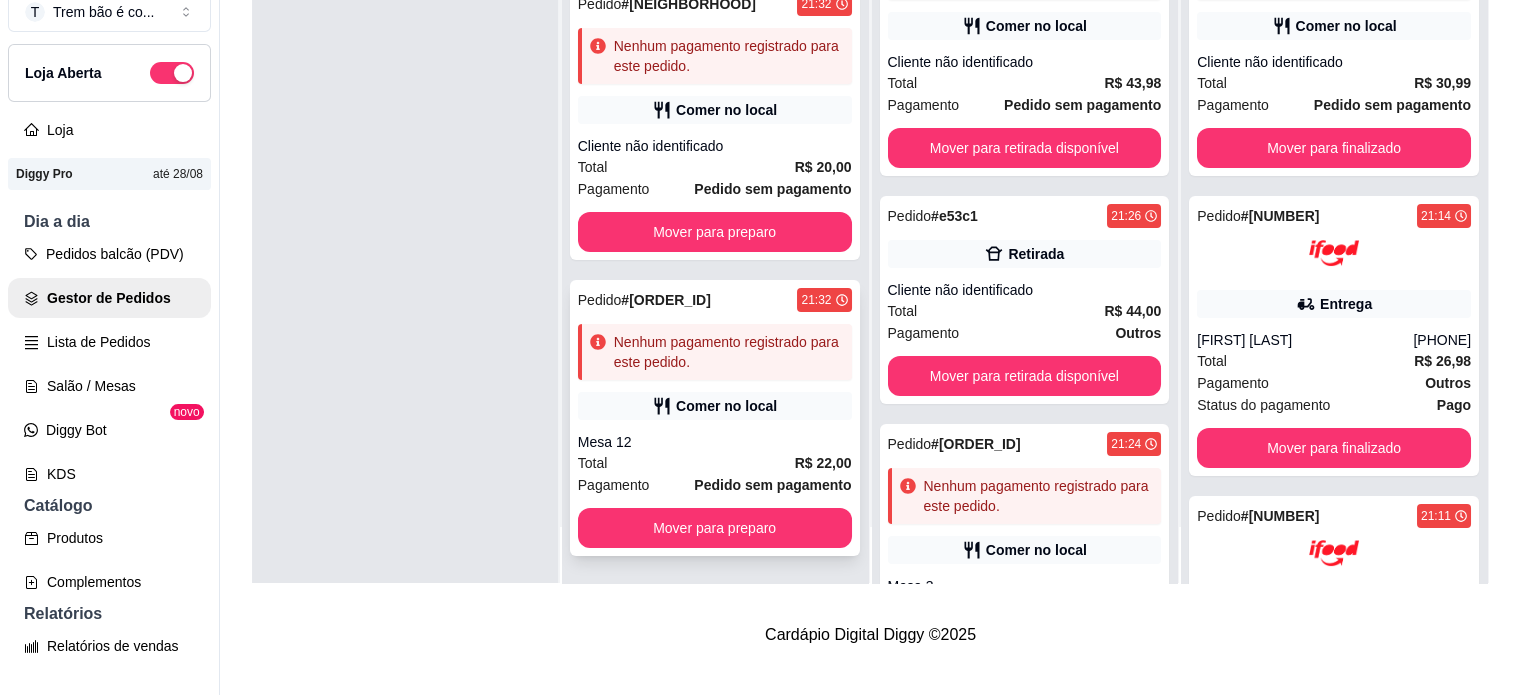 click on "Nenhum pagamento registrado para este pedido." at bounding box center (715, 352) 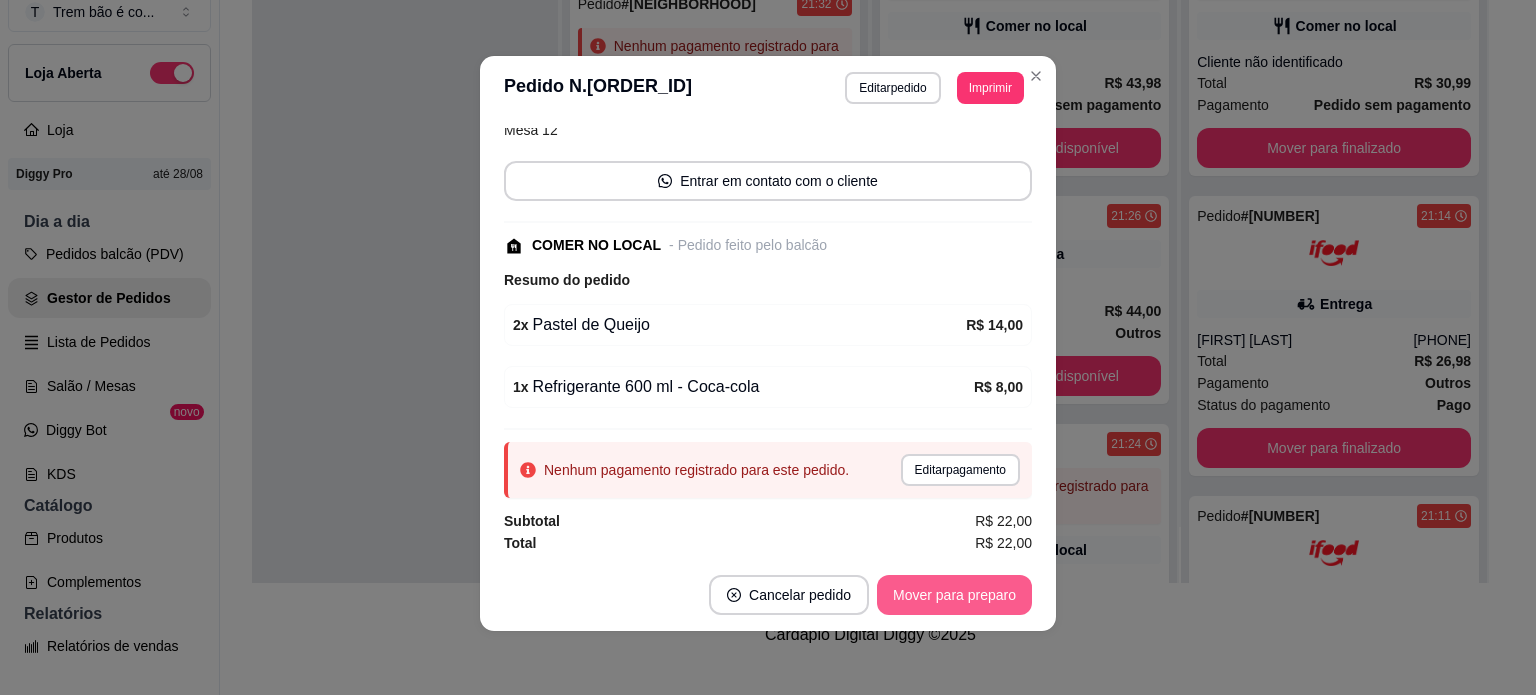 click on "Mover para preparo" at bounding box center (954, 595) 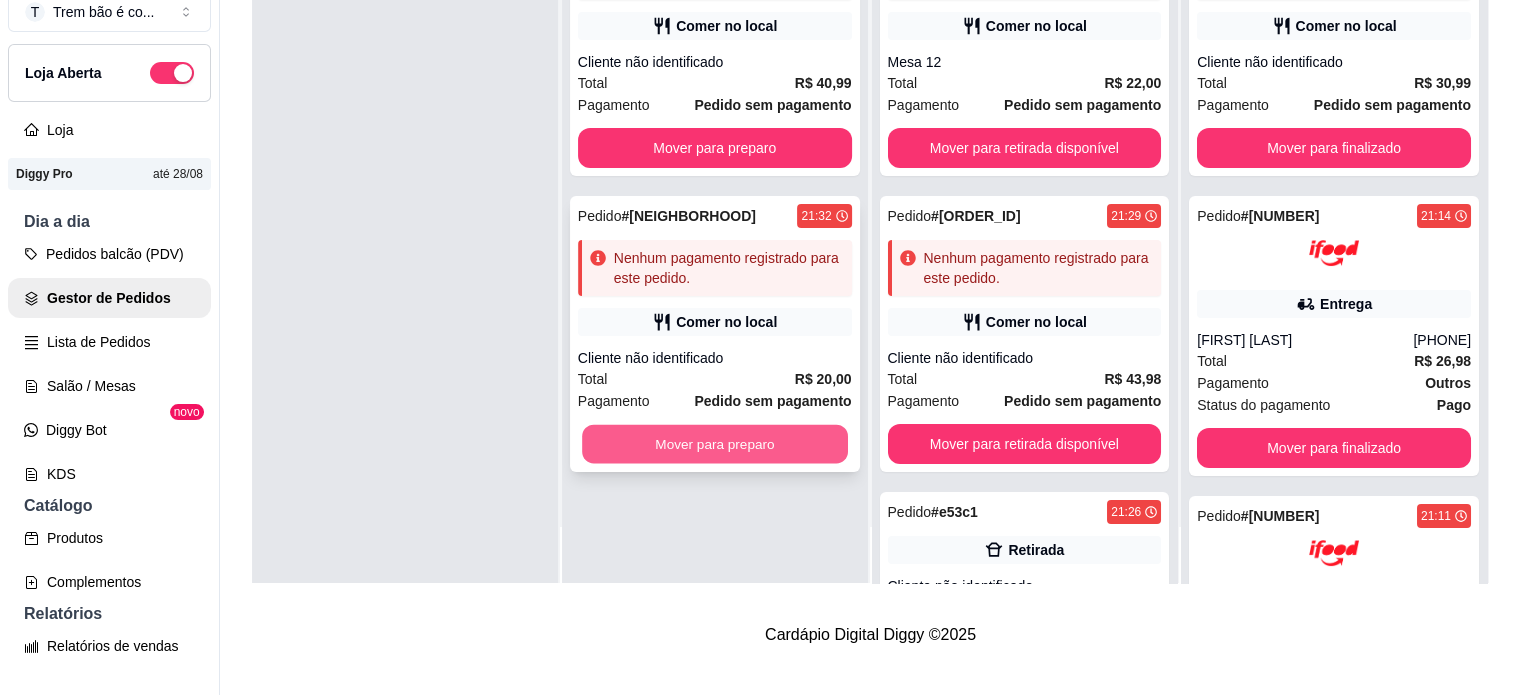 click on "Pedido # 7d388 21:36 Nenhum pagamento registrado para este pedido. Comer no local Cliente não identificado Total R$ 40,99 Pagamento Pedido sem pagamento Mover para preparo Pedido # 036d8 21:32 Nenhum pagamento registrado para este pedido. Comer no local Cliente não identificado Total R$ 20,00 Pagamento Pedido sem pagamento Mover para preparo" at bounding box center (715, 235) 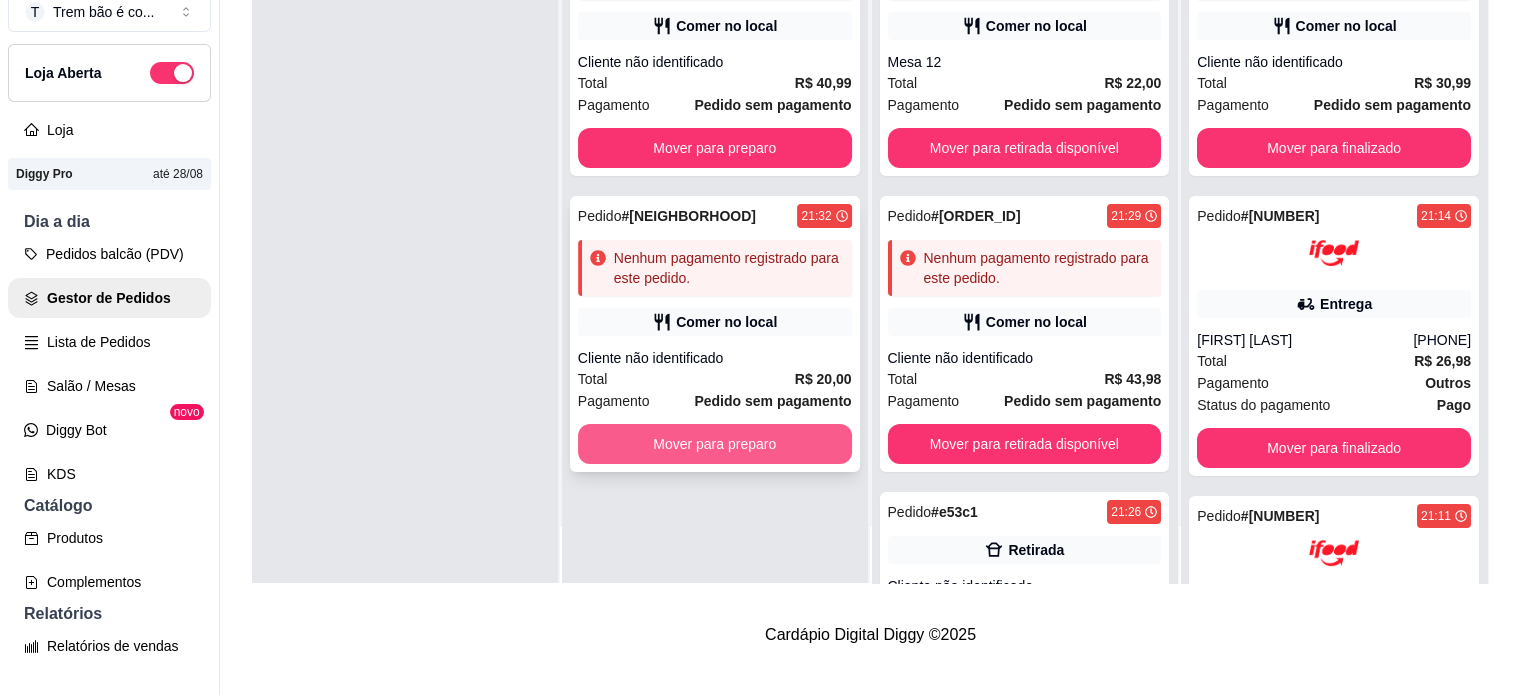 click on "Mover para preparo" at bounding box center [715, 444] 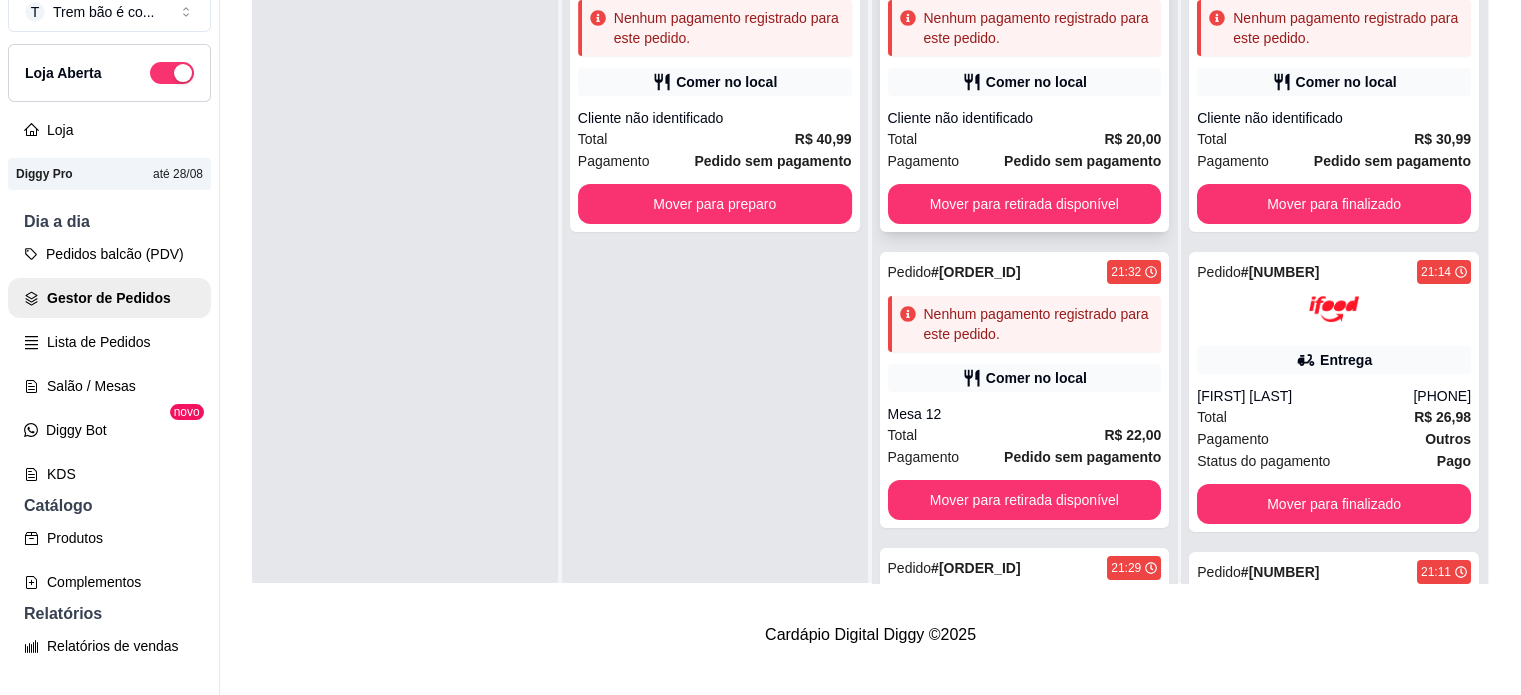 click on "Total R$ 20,00" at bounding box center (1025, 139) 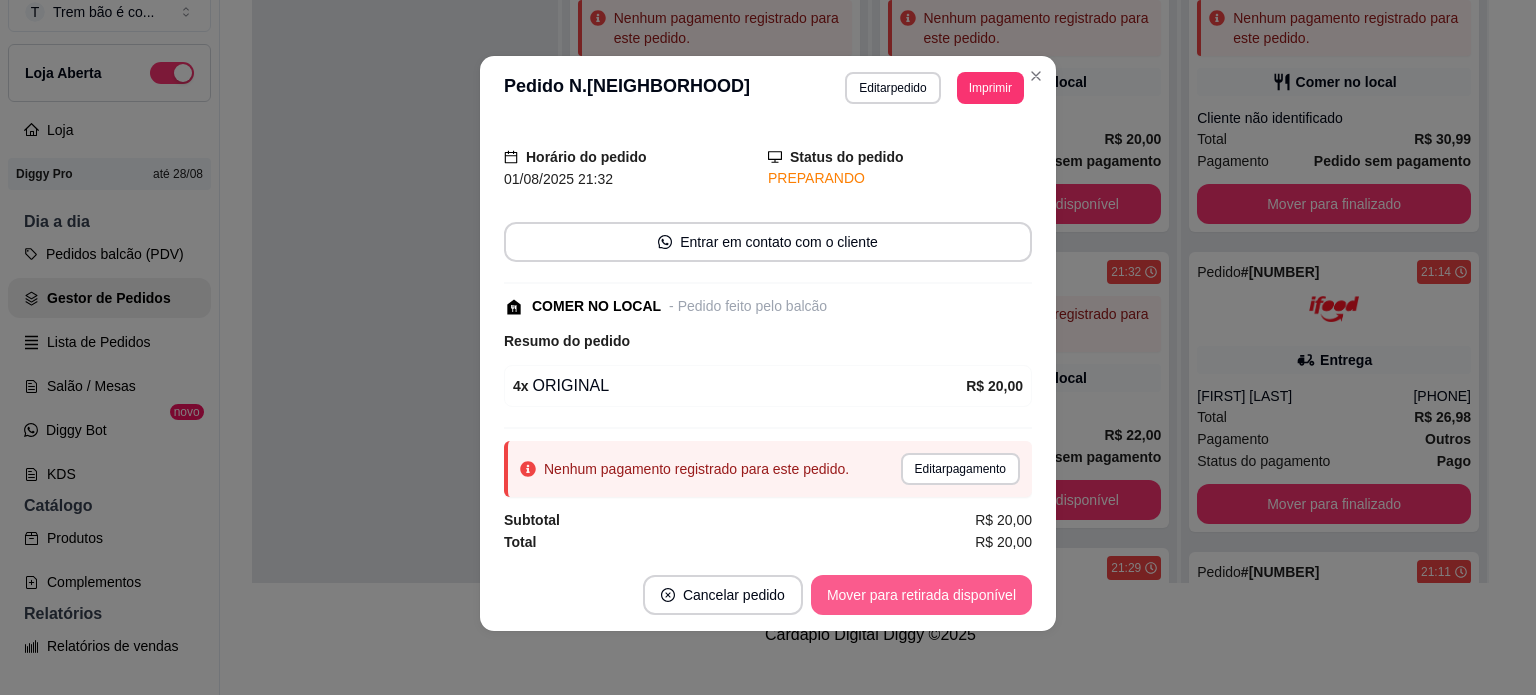 click on "Mover para retirada disponível" at bounding box center [921, 595] 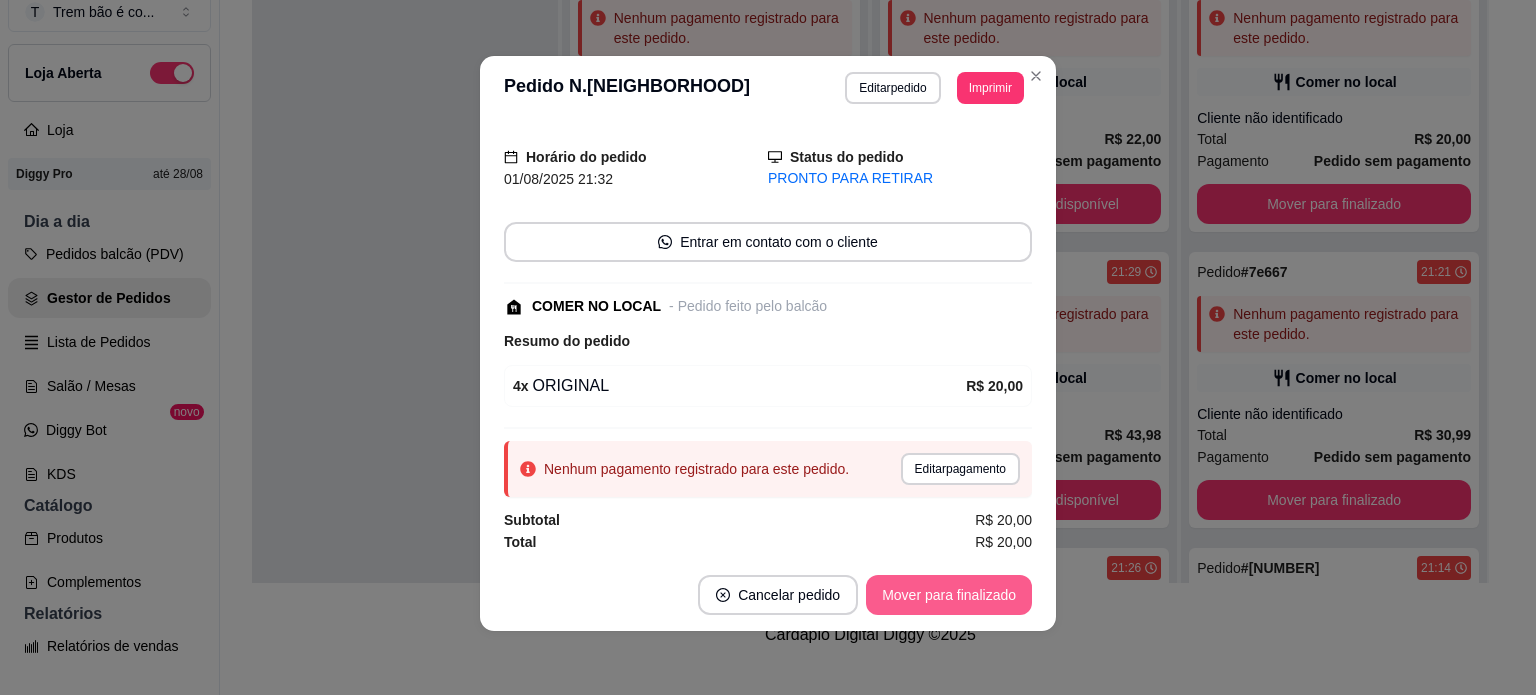 click on "Mover para finalizado" at bounding box center [949, 595] 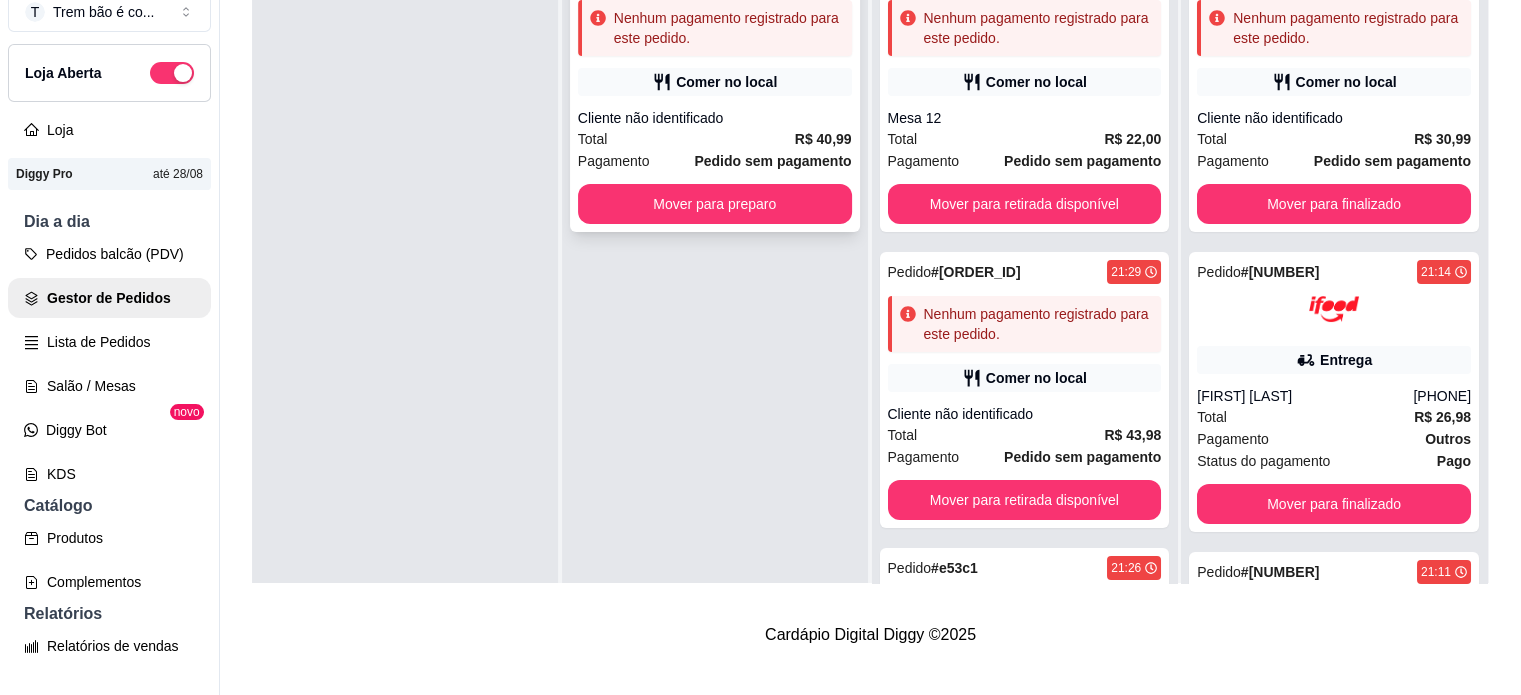 click on "Total R$ 40,99" at bounding box center [715, 139] 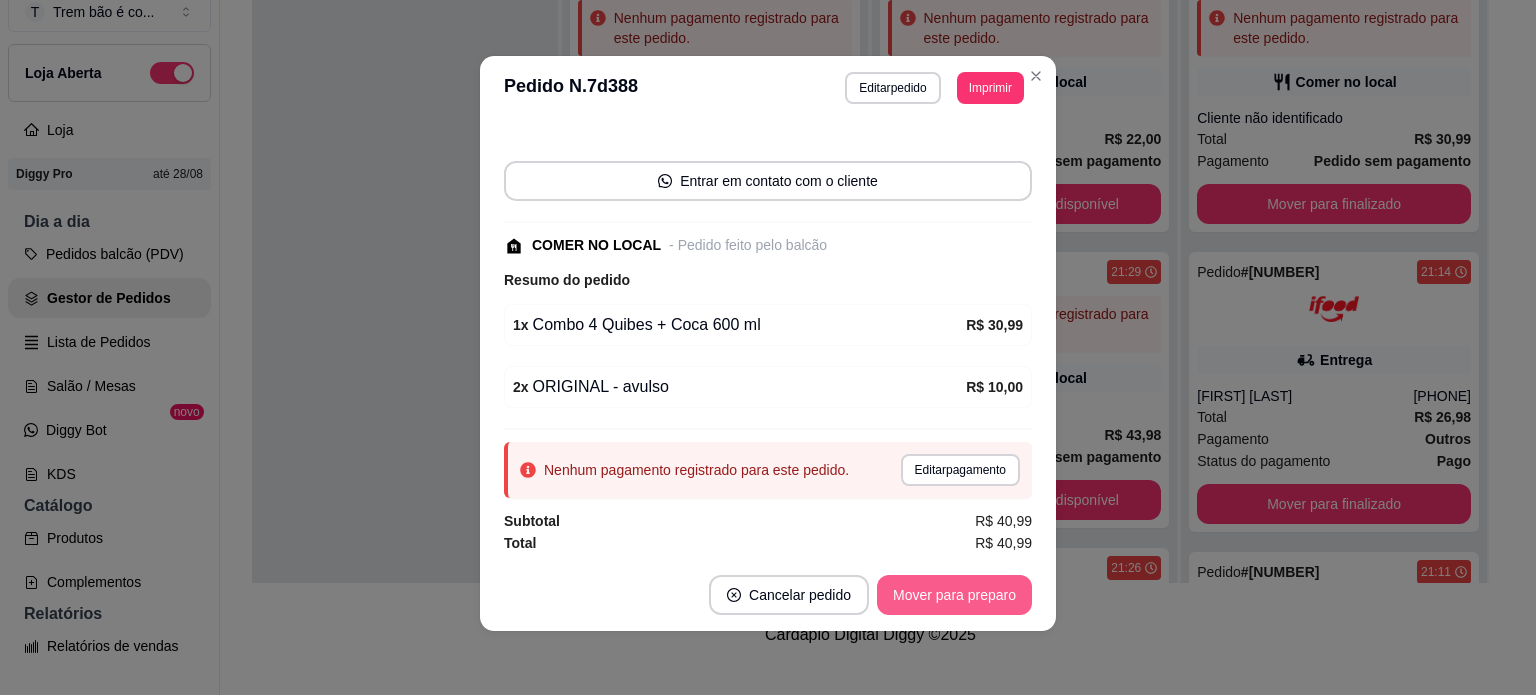 click on "Mover para preparo" at bounding box center [954, 595] 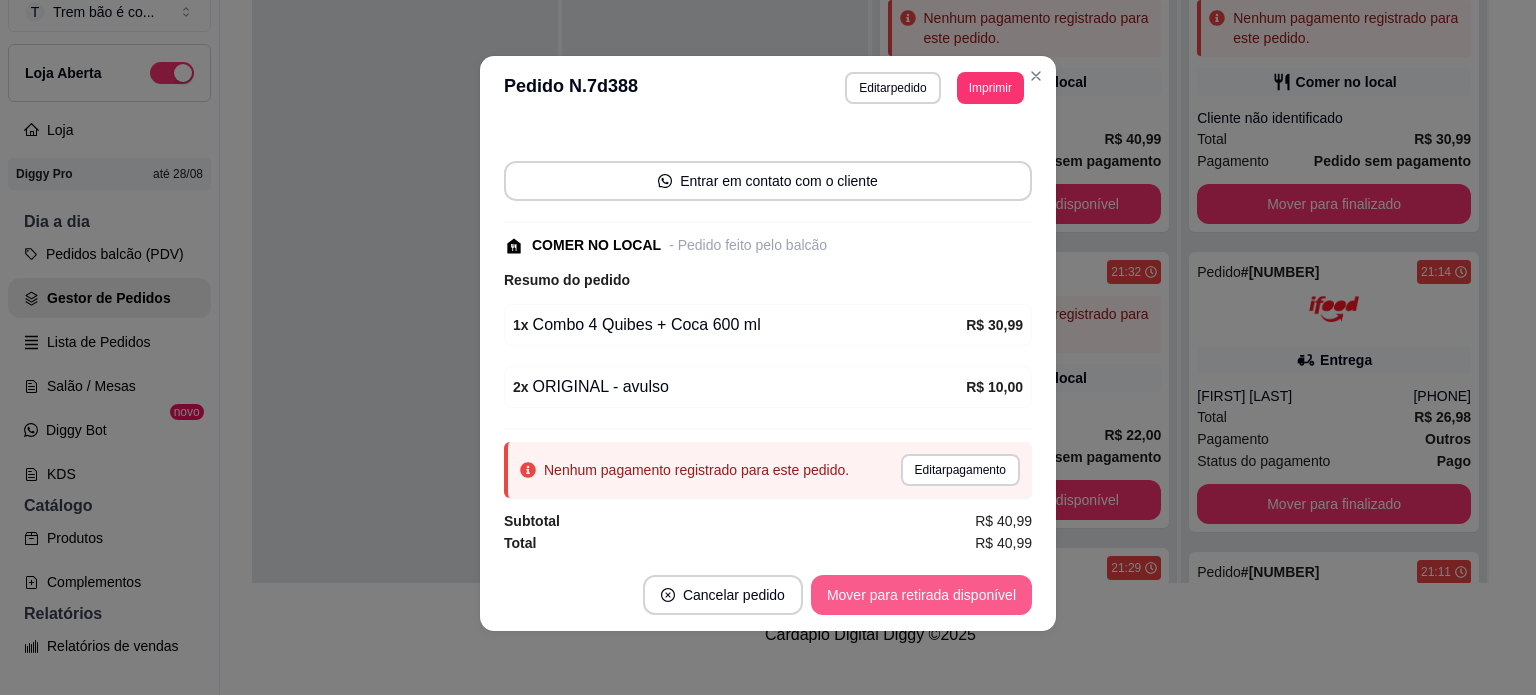 click on "Mover para retirada disponível" at bounding box center [921, 595] 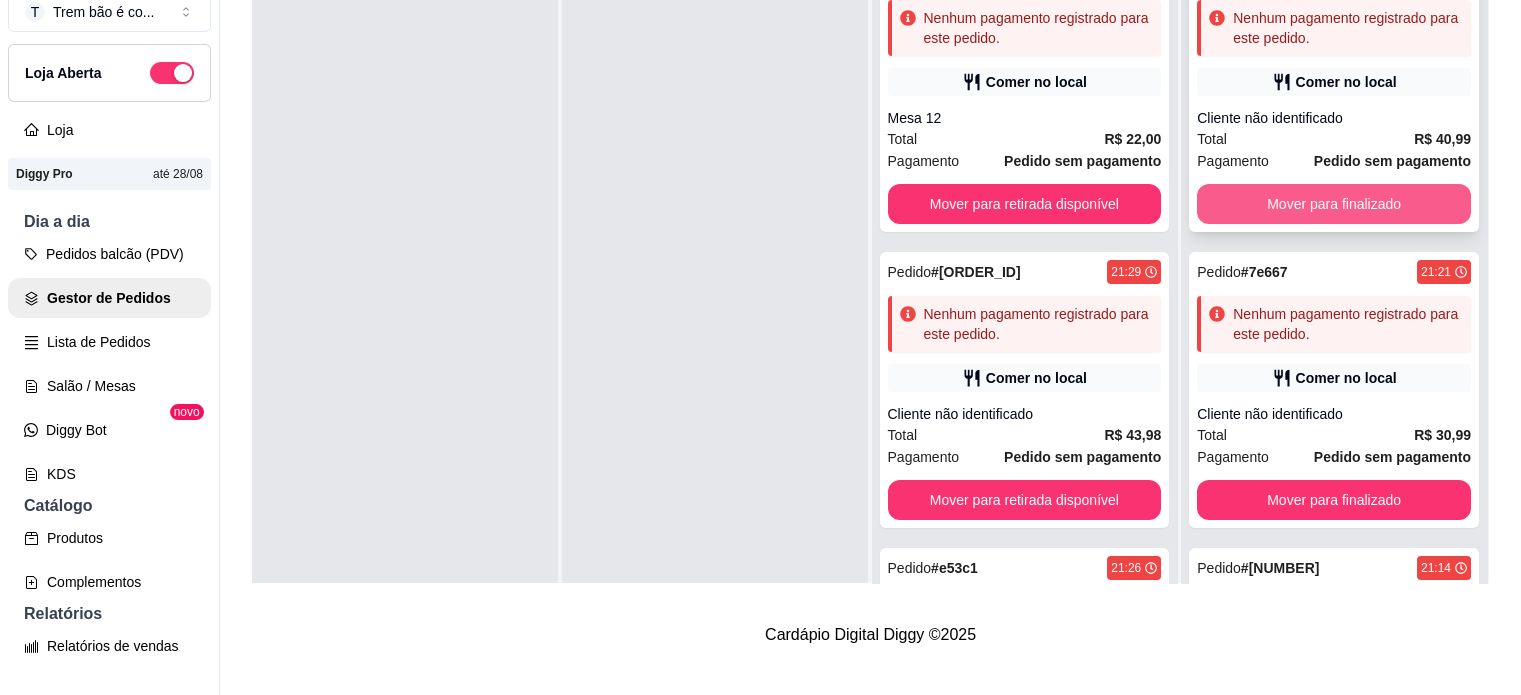 click on "Mover para finalizado" at bounding box center (1334, 204) 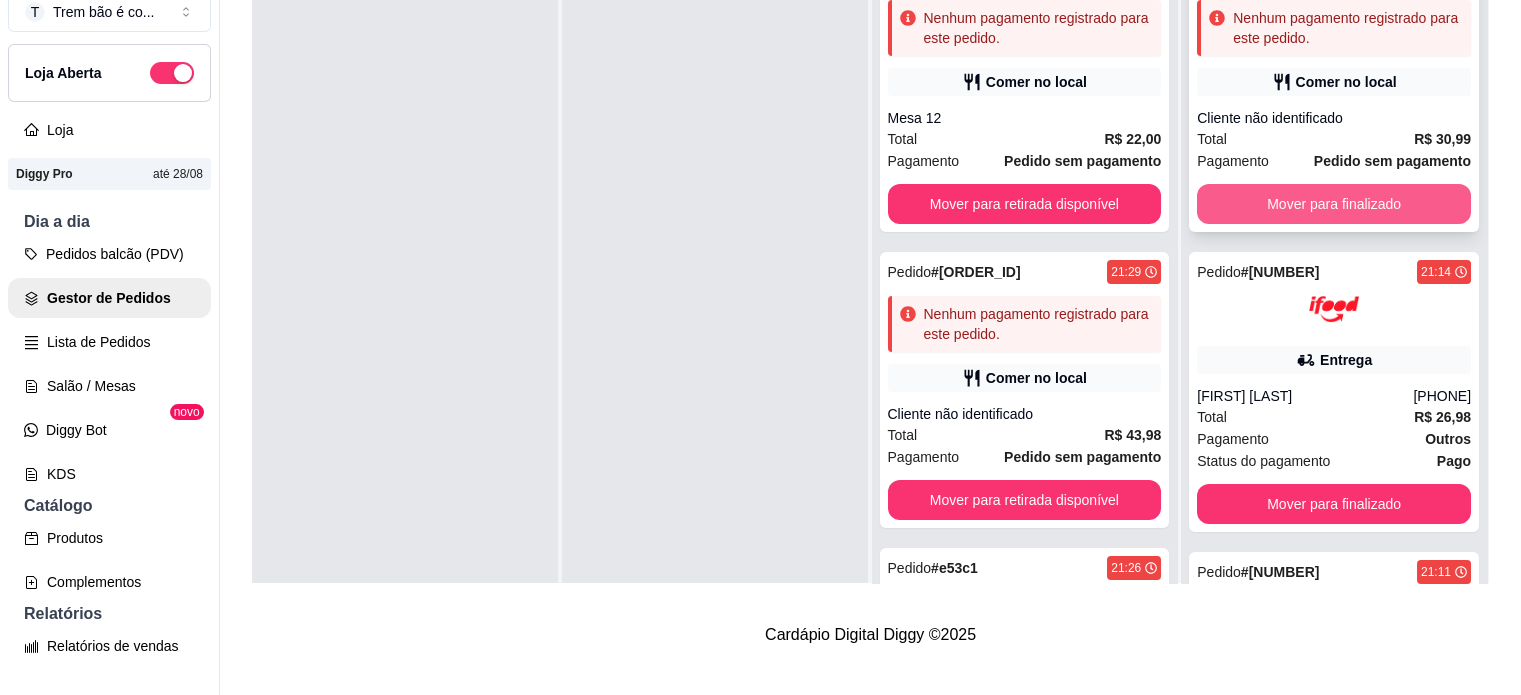 click on "Mover para finalizado" at bounding box center [1334, 204] 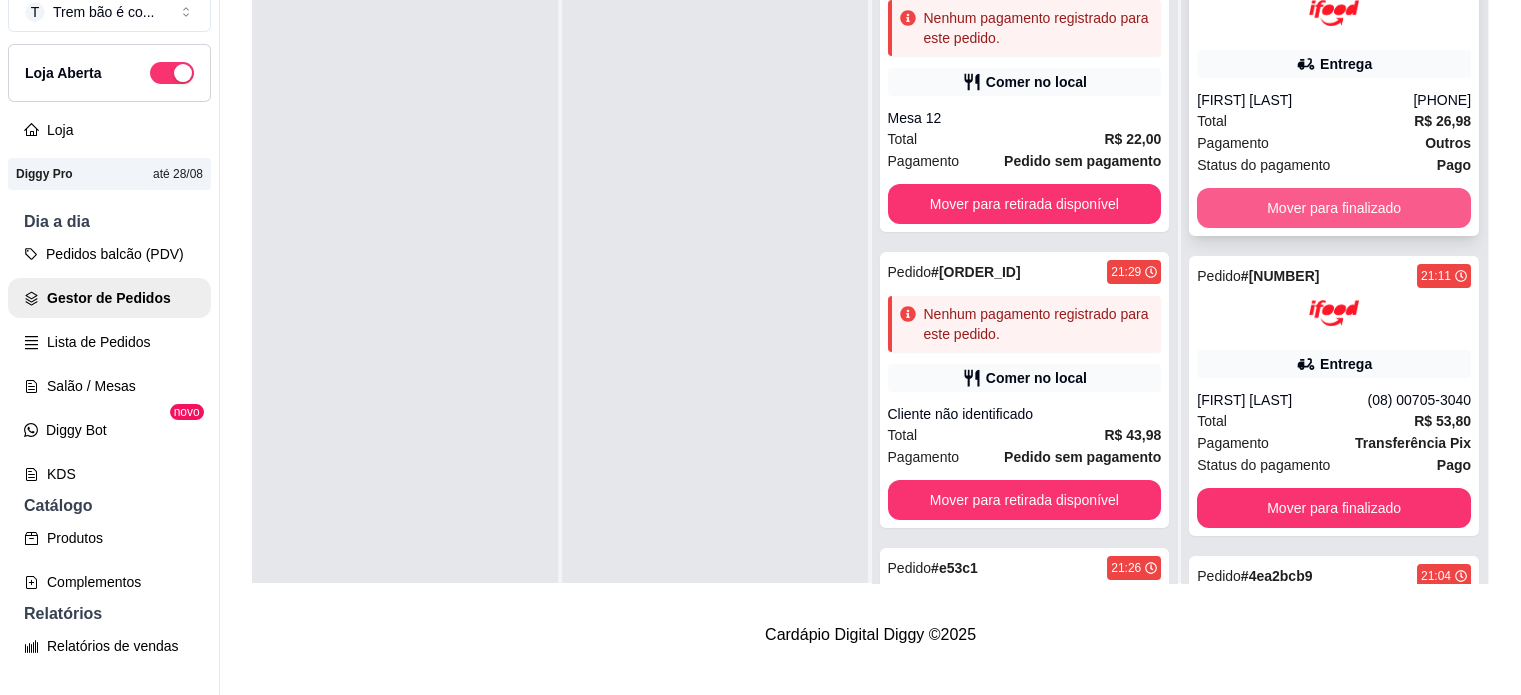 click on "Mover para finalizado" at bounding box center (1334, 208) 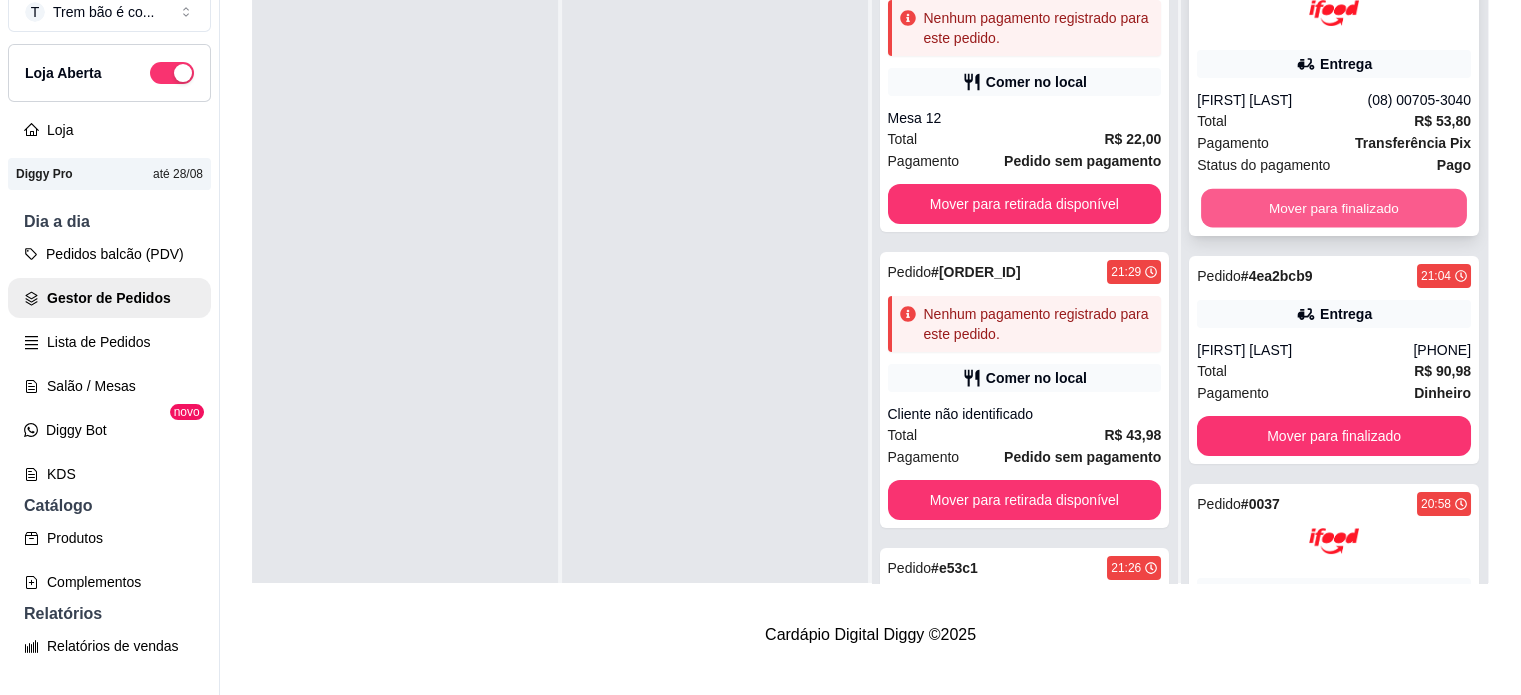 click on "Mover para finalizado" at bounding box center (1334, 208) 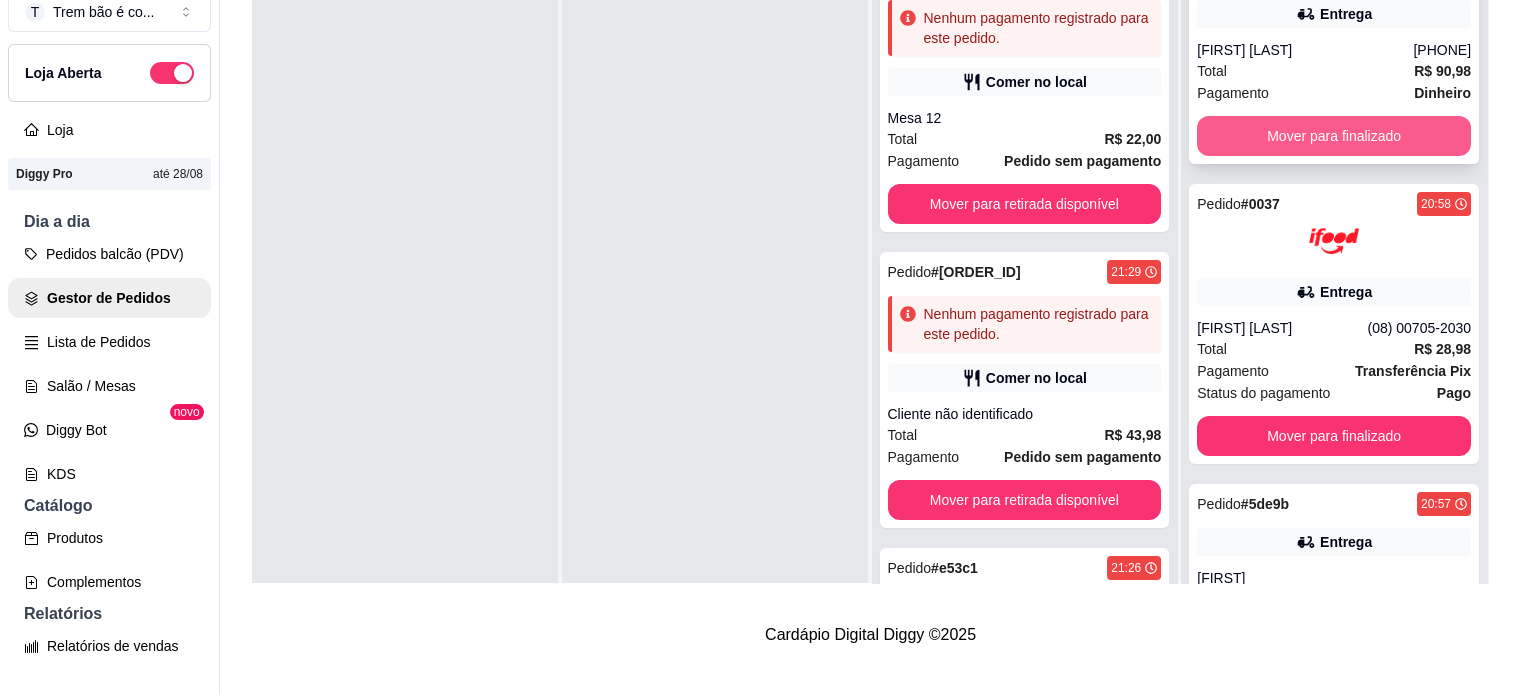 click on "Mover para finalizado" at bounding box center [1334, 136] 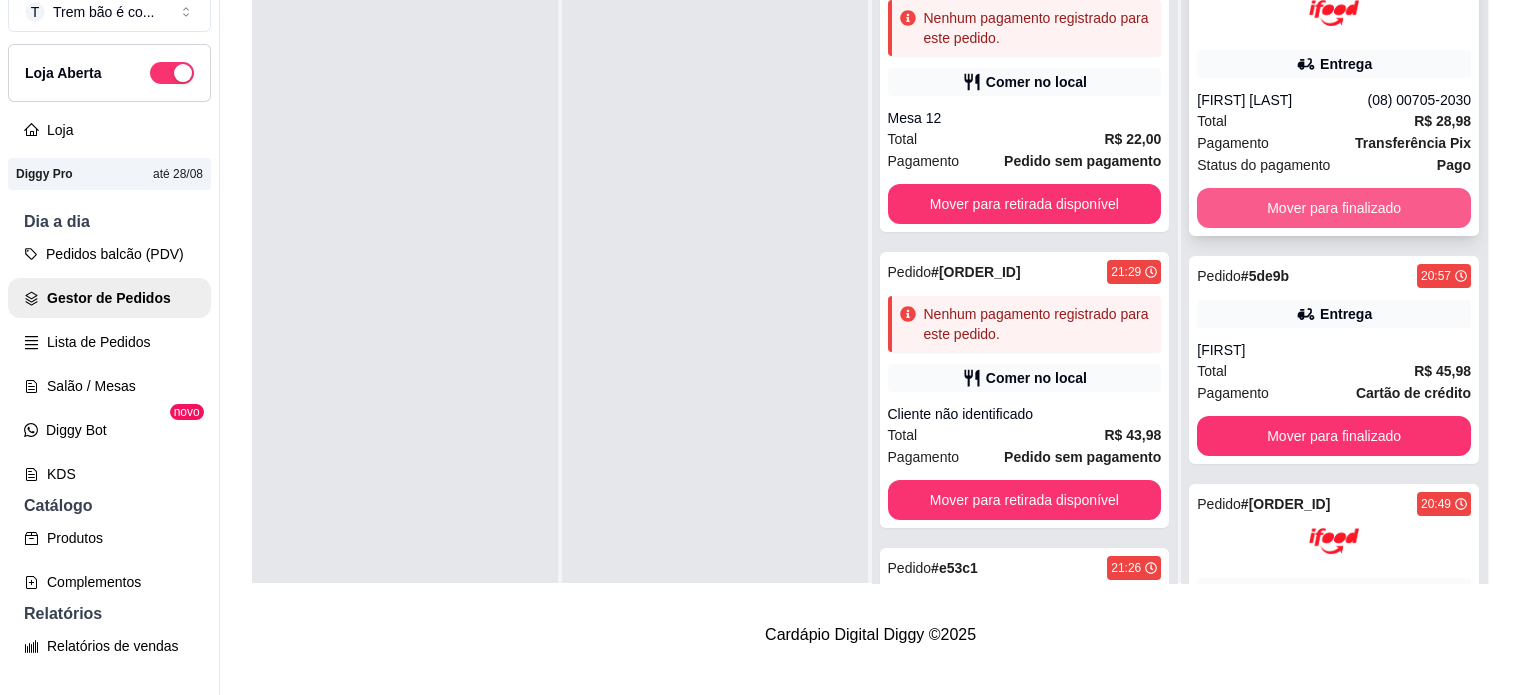click on "Mover para finalizado" at bounding box center (1334, 208) 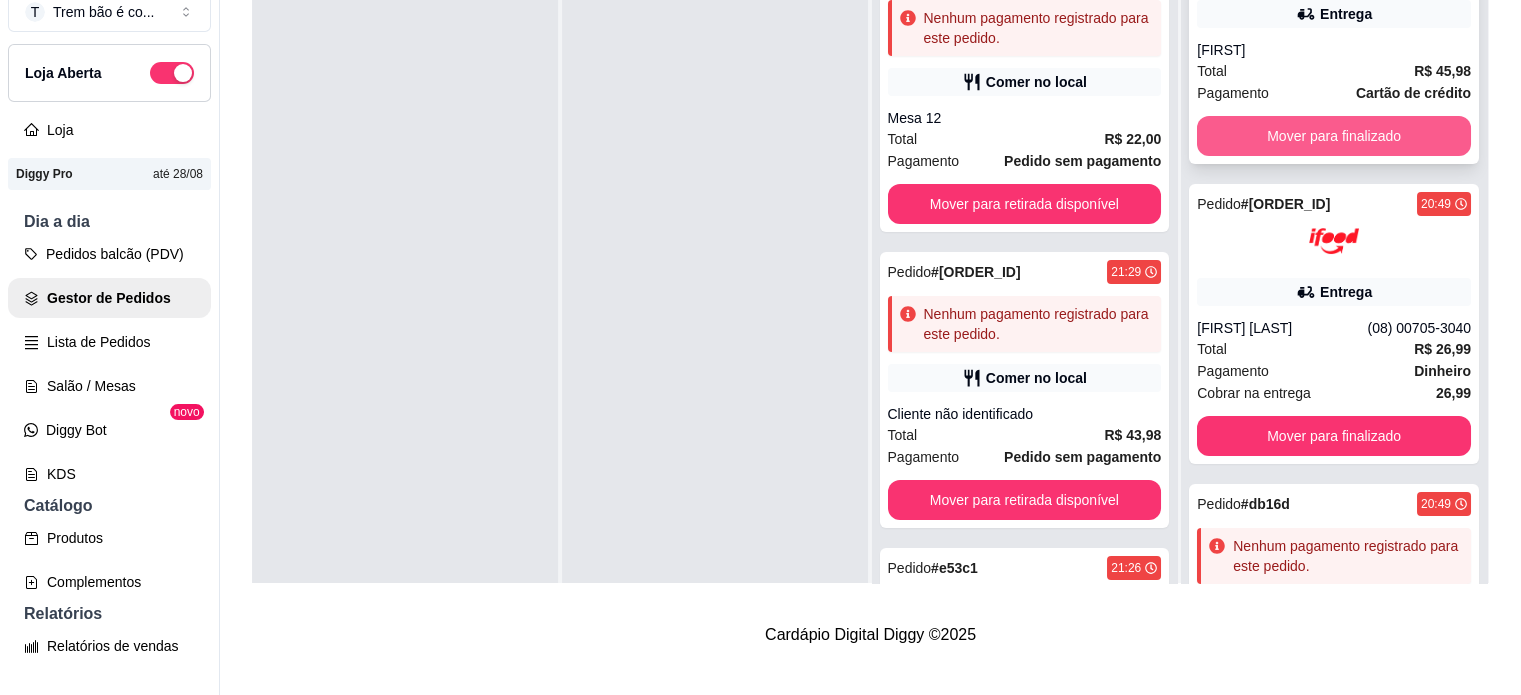 click on "Mover para finalizado" at bounding box center (1334, 136) 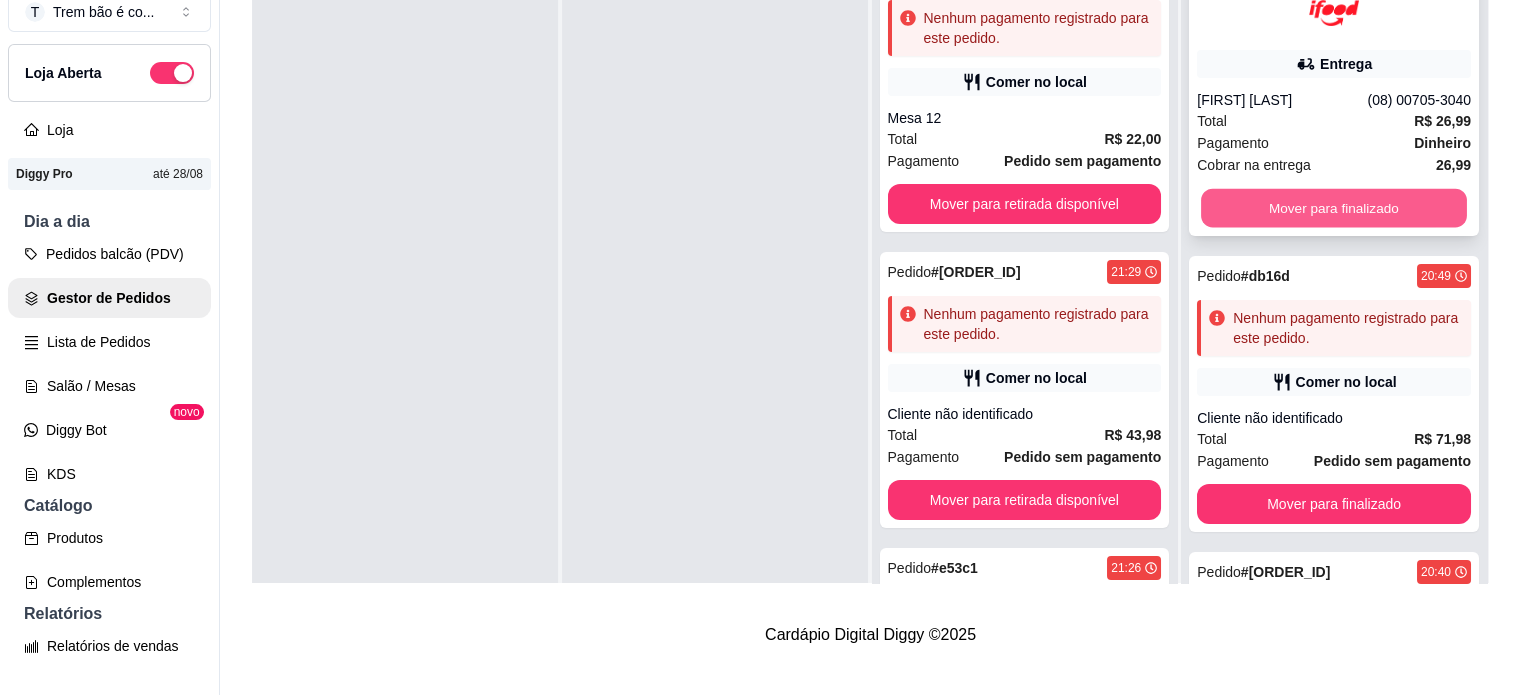 click on "Mover para finalizado" at bounding box center (1334, 208) 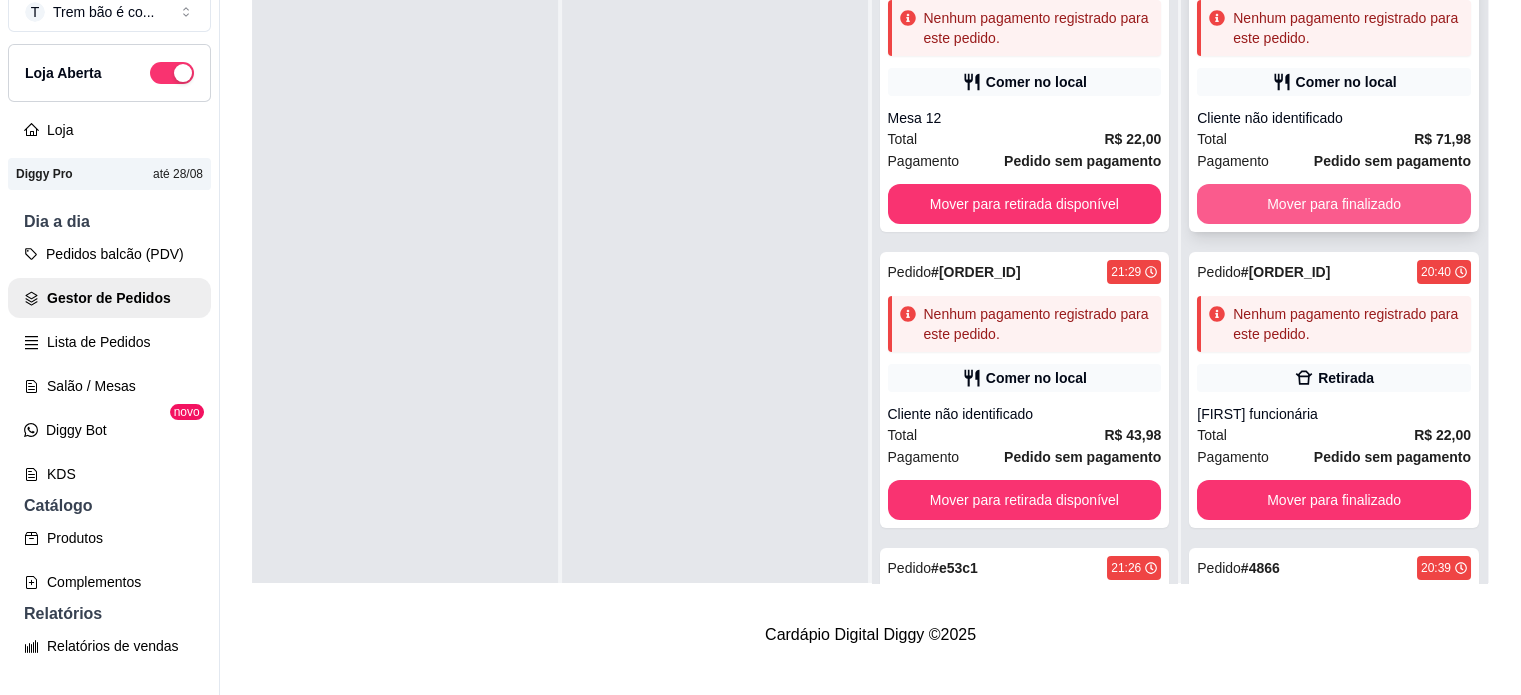 click on "Mover para finalizado" at bounding box center (1334, 204) 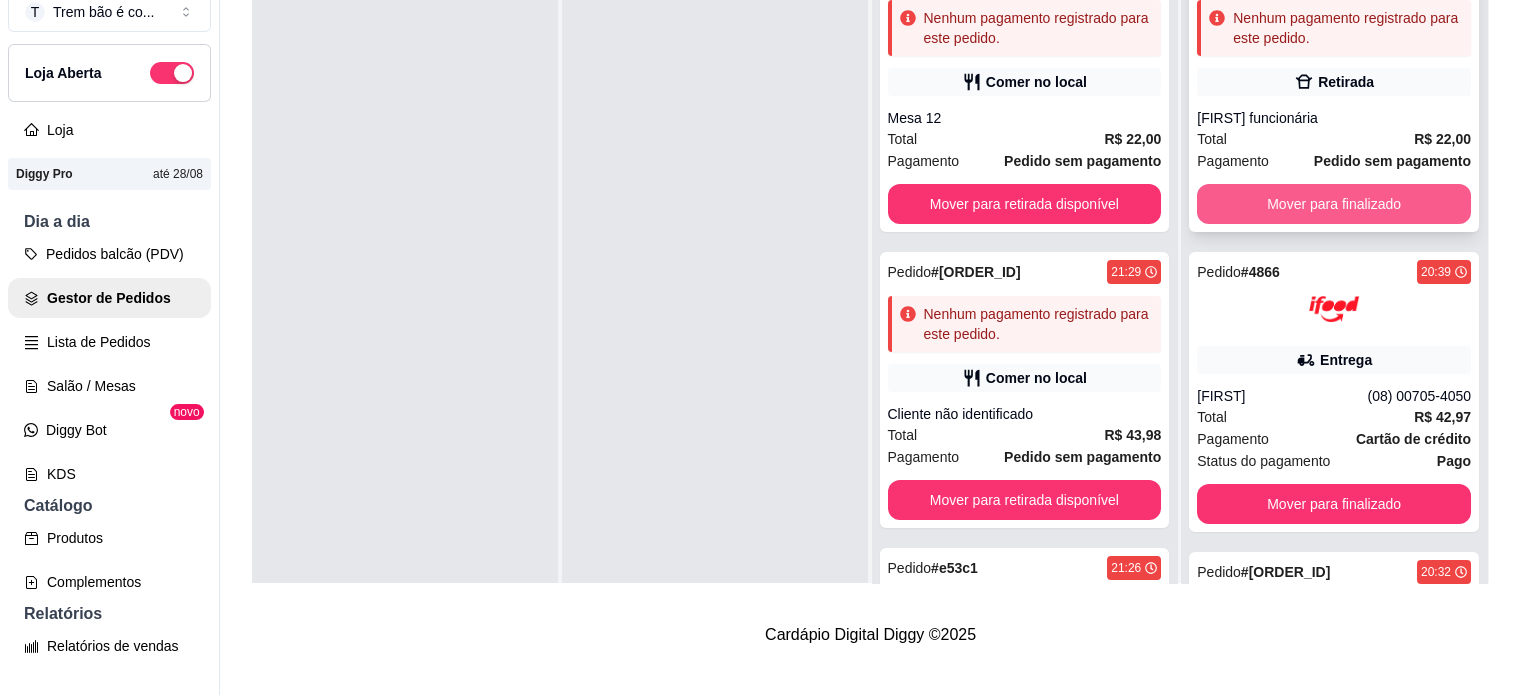 click on "Mover para finalizado" at bounding box center [1334, 204] 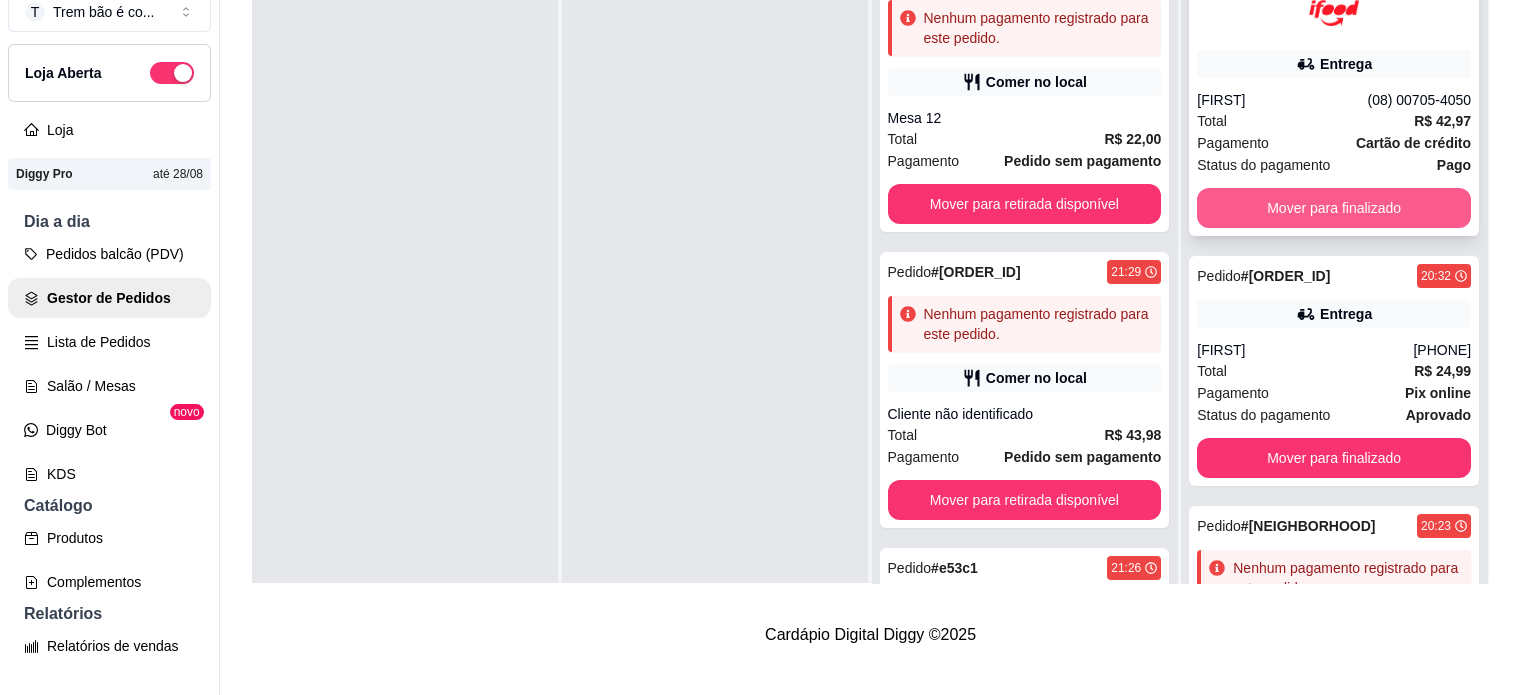 click on "Mover para finalizado" at bounding box center (1334, 208) 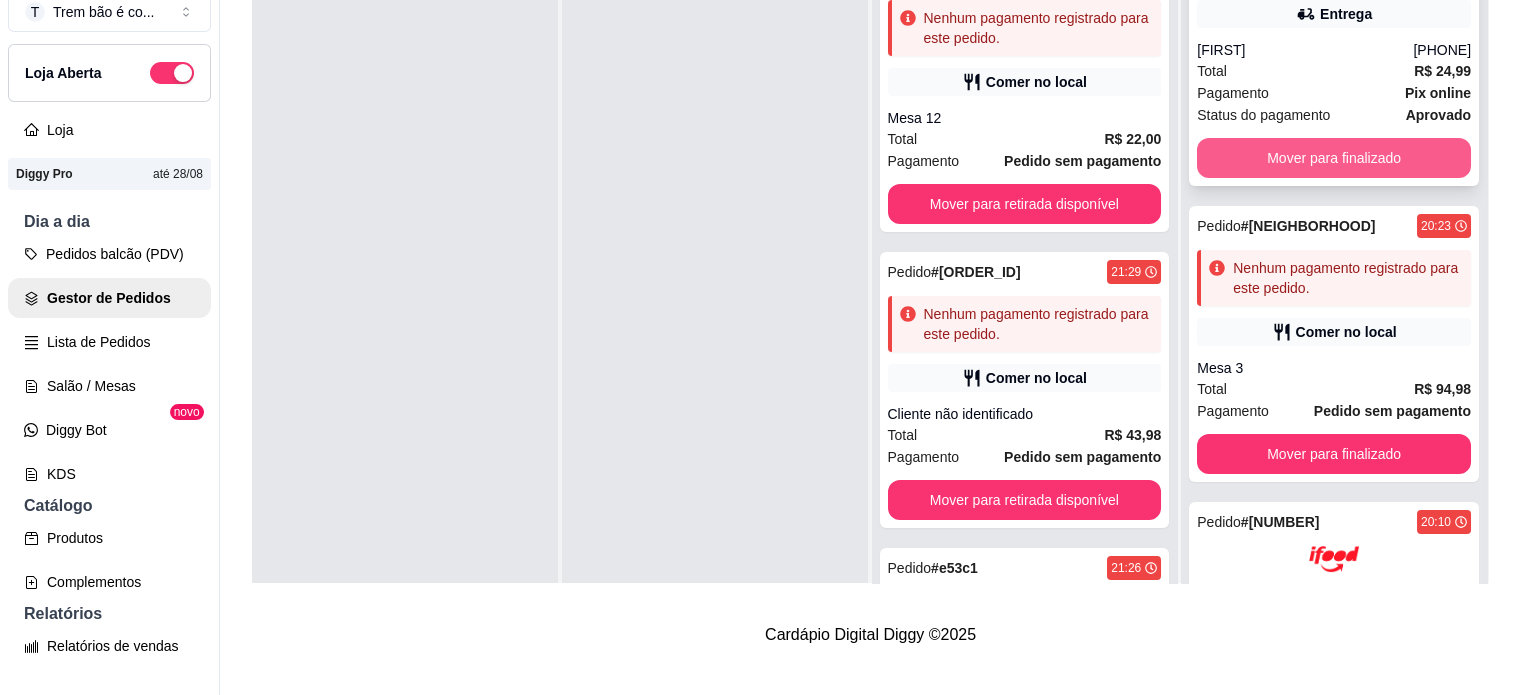 click on "Mover para finalizado" at bounding box center [1334, 158] 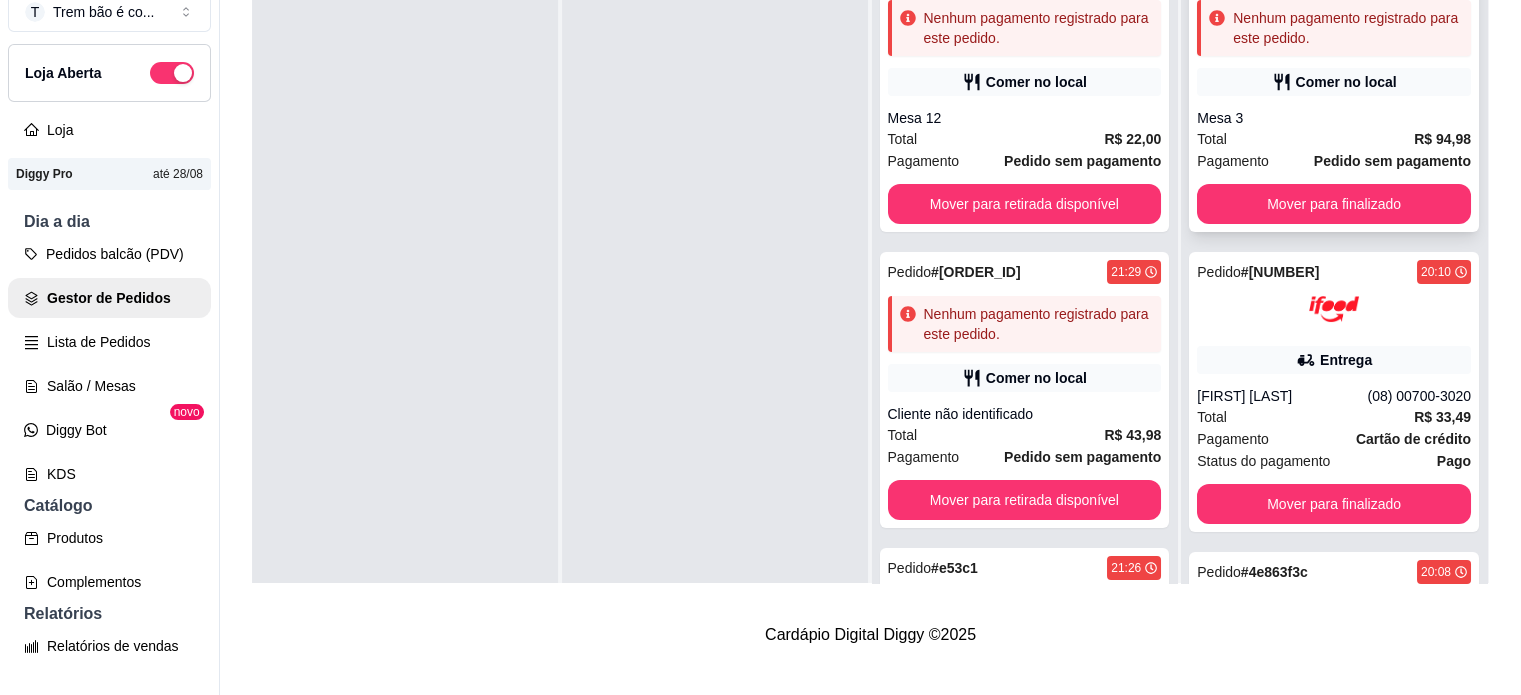 click on "Mover para finalizado" at bounding box center (1334, 204) 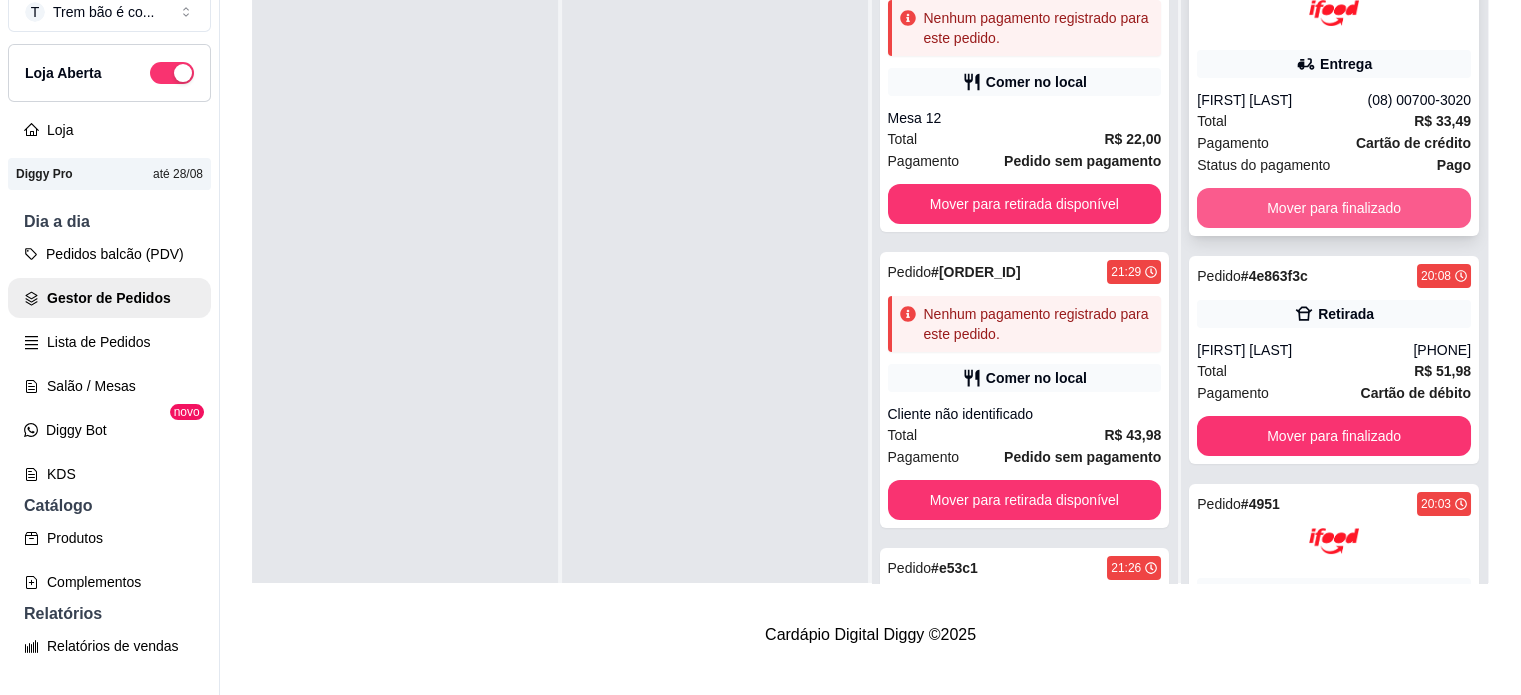 click on "Mover para finalizado" at bounding box center (1334, 208) 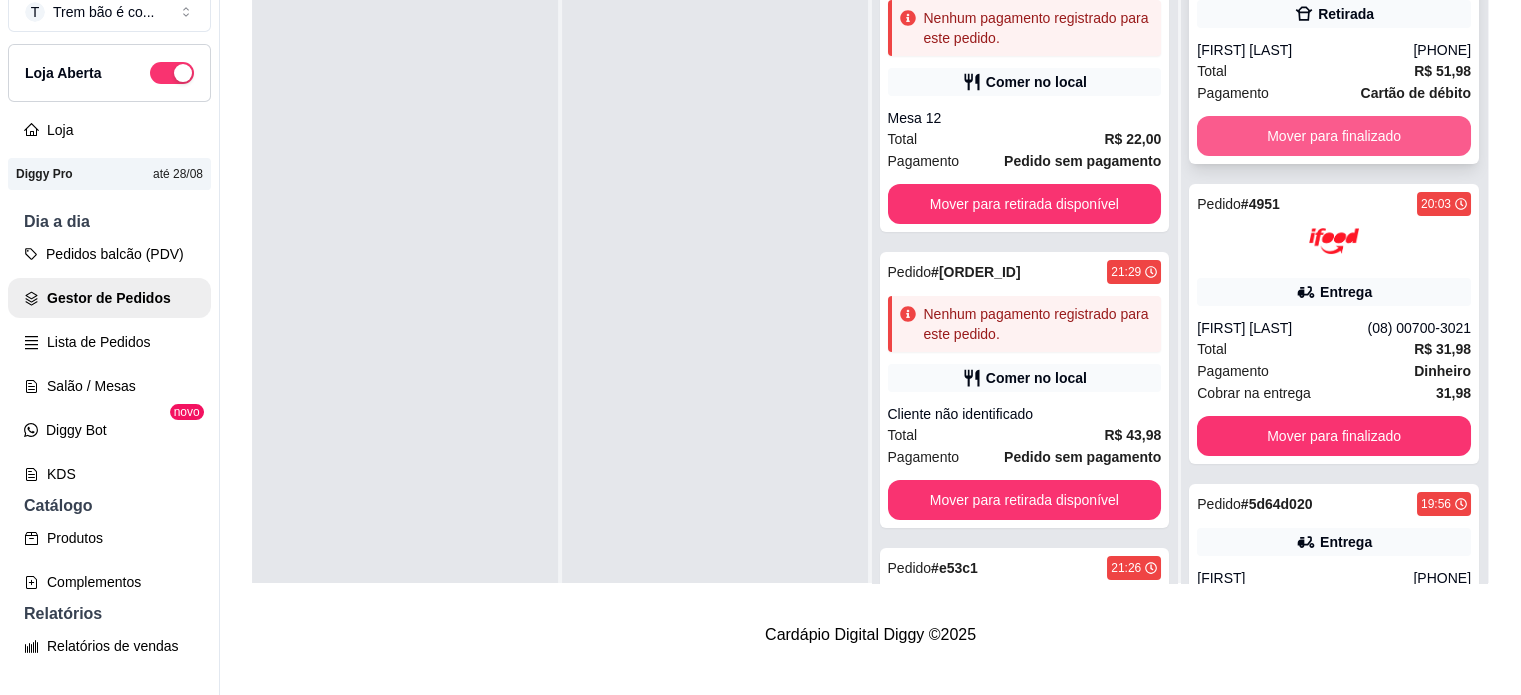 click on "Mover para finalizado" at bounding box center (1334, 136) 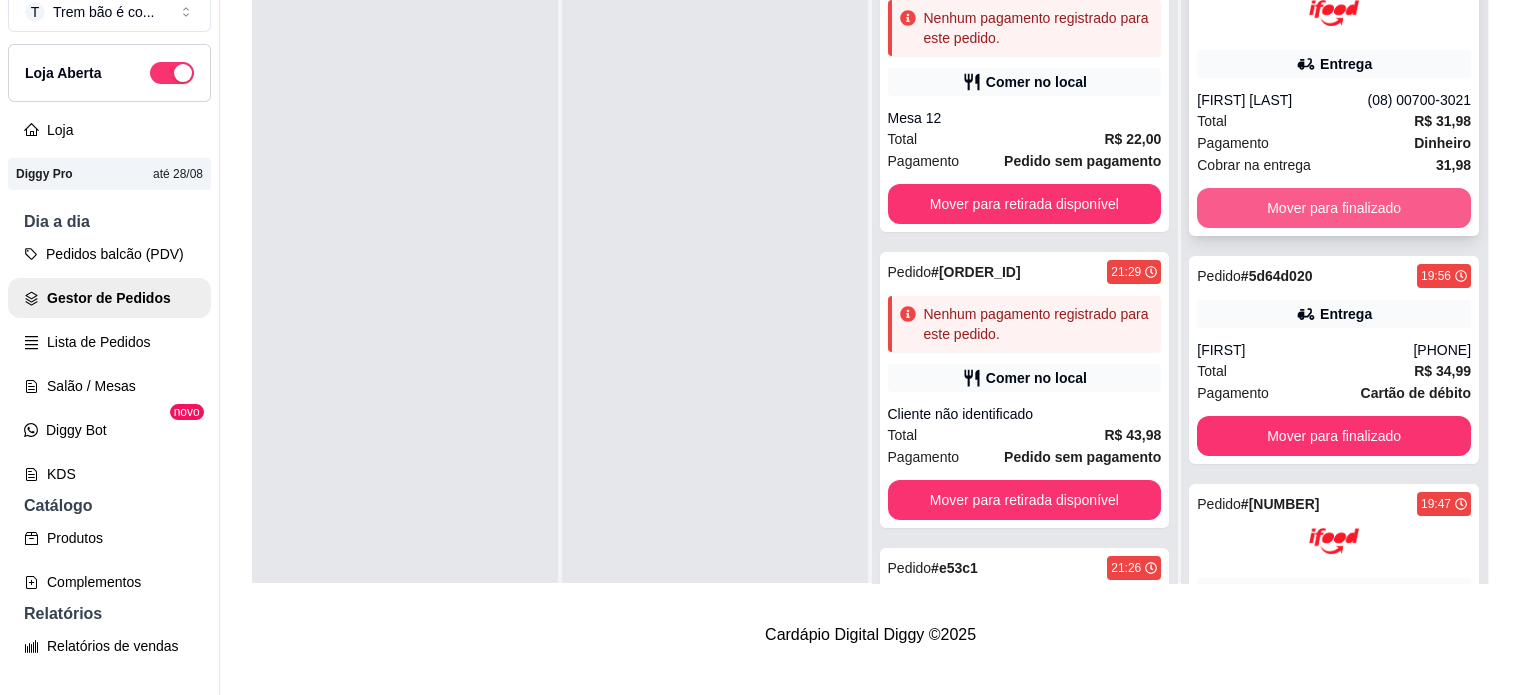click on "Mover para finalizado" at bounding box center (1334, 208) 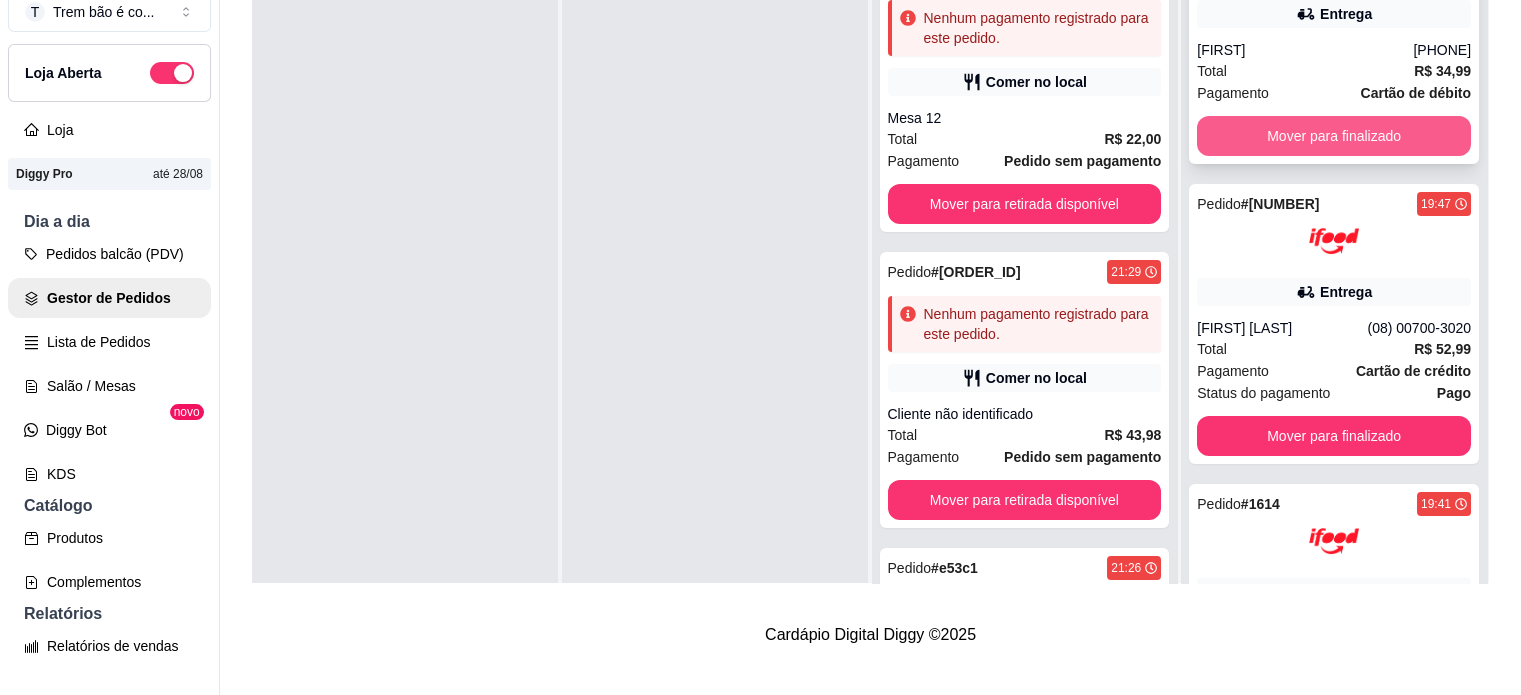 click on "Mover para finalizado" at bounding box center [1334, 136] 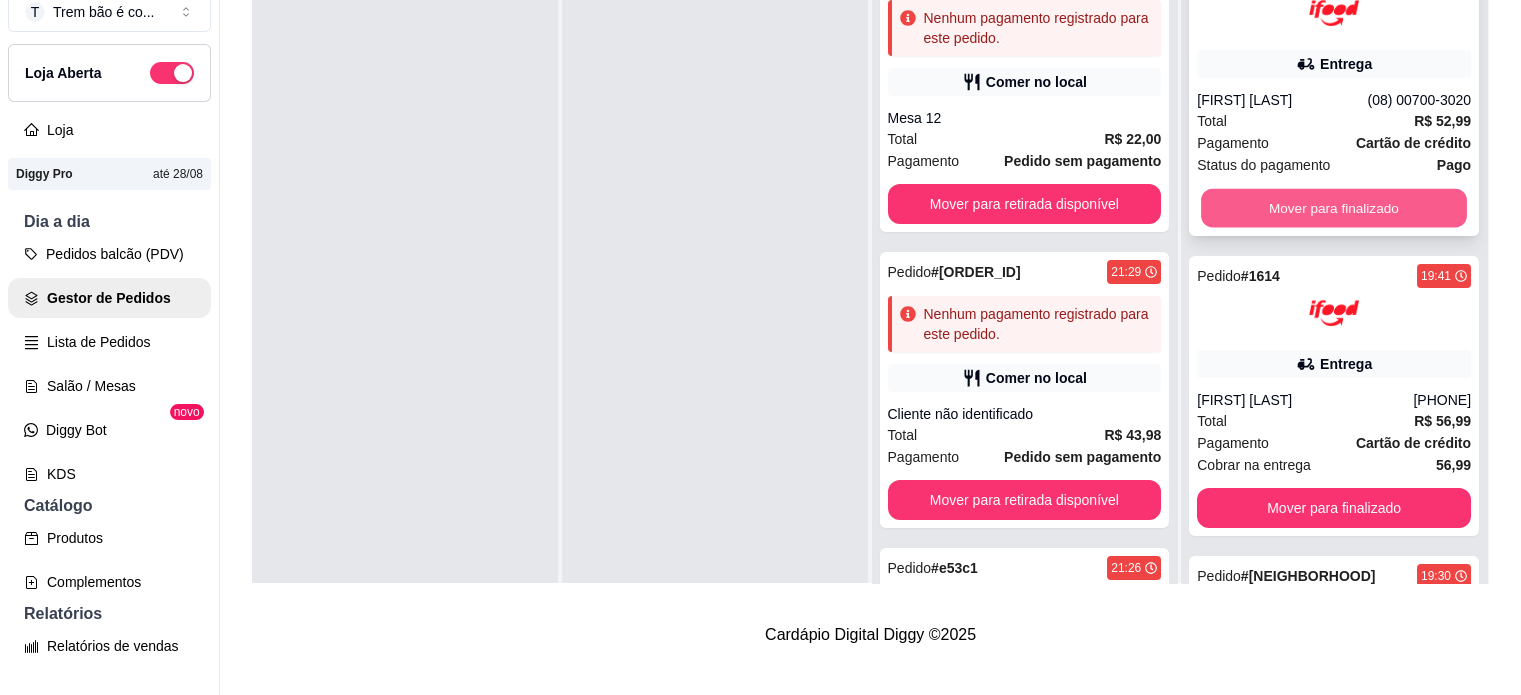 click on "Mover para finalizado" at bounding box center [1334, 208] 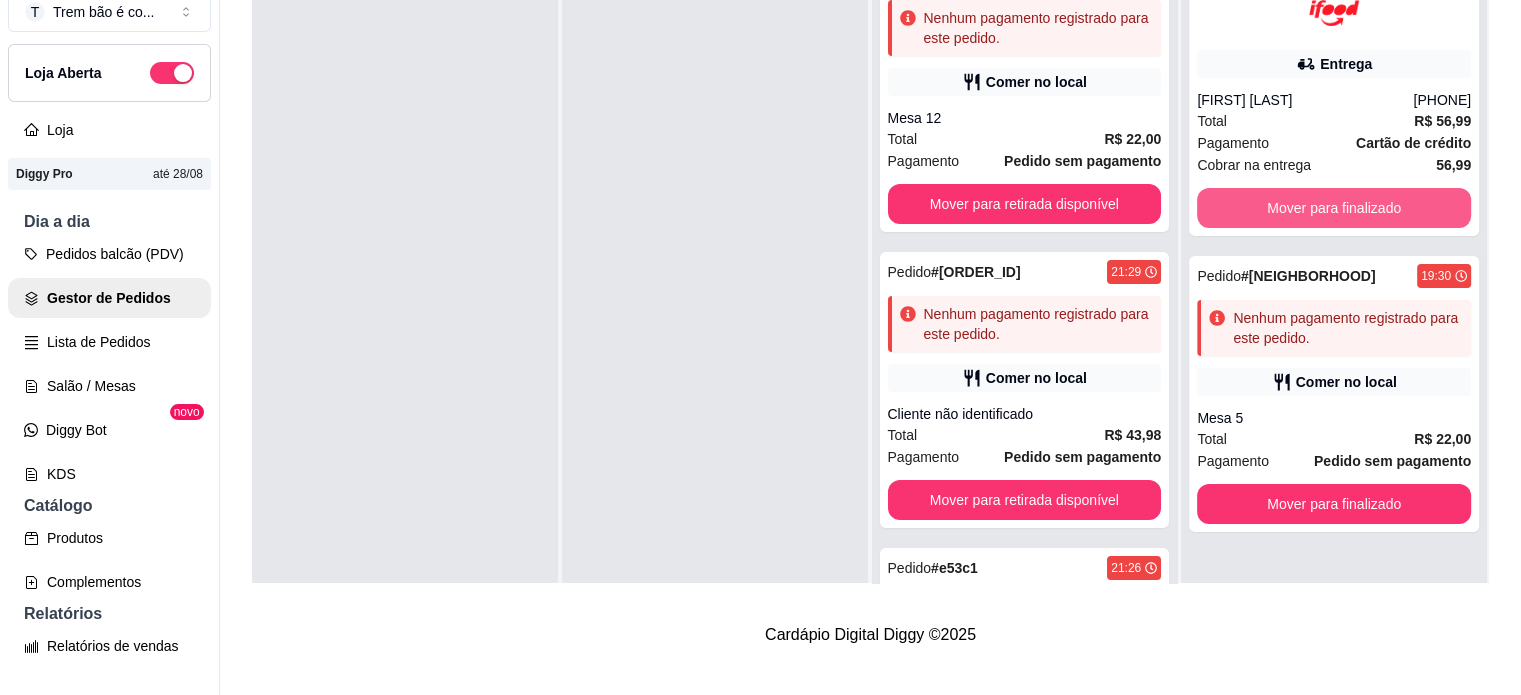 click on "Mover para finalizado" at bounding box center [1334, 208] 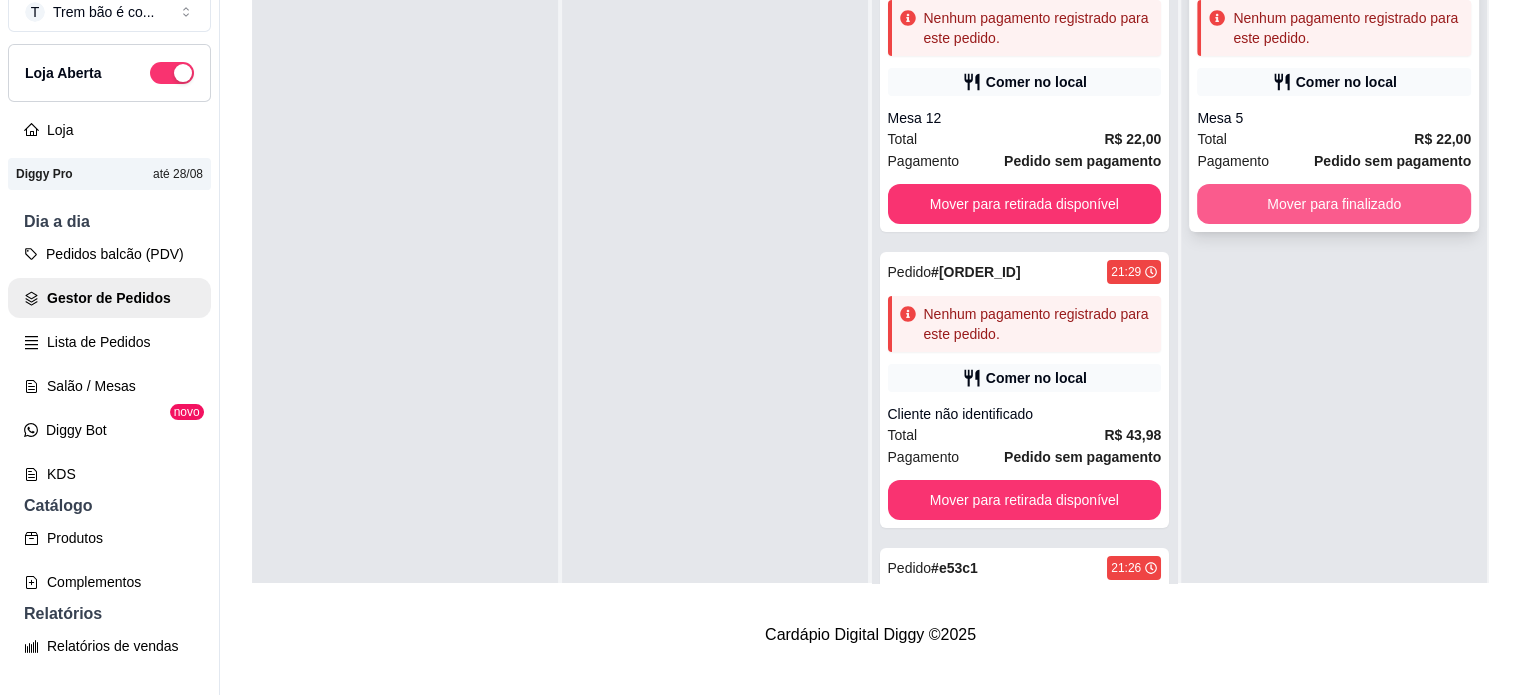 click on "Mover para finalizado" at bounding box center (1334, 204) 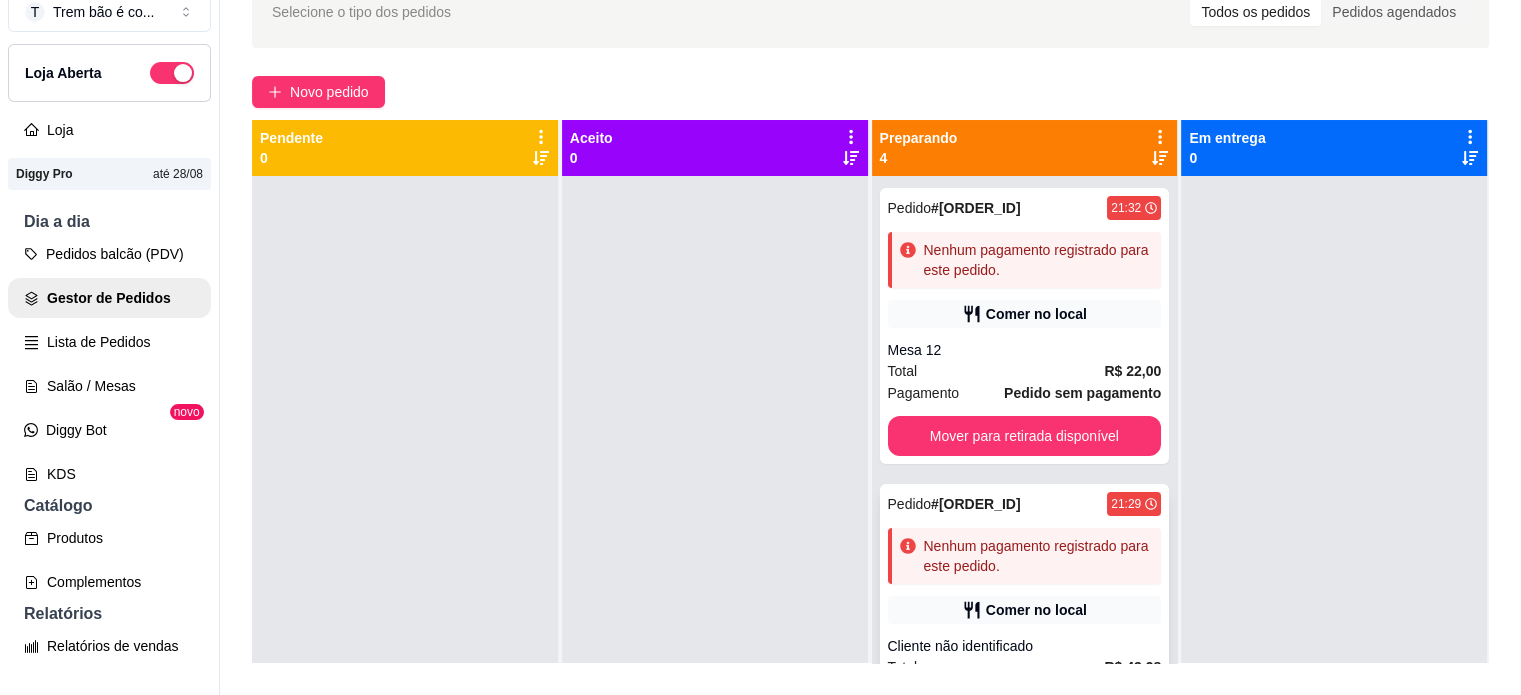 scroll, scrollTop: 71, scrollLeft: 0, axis: vertical 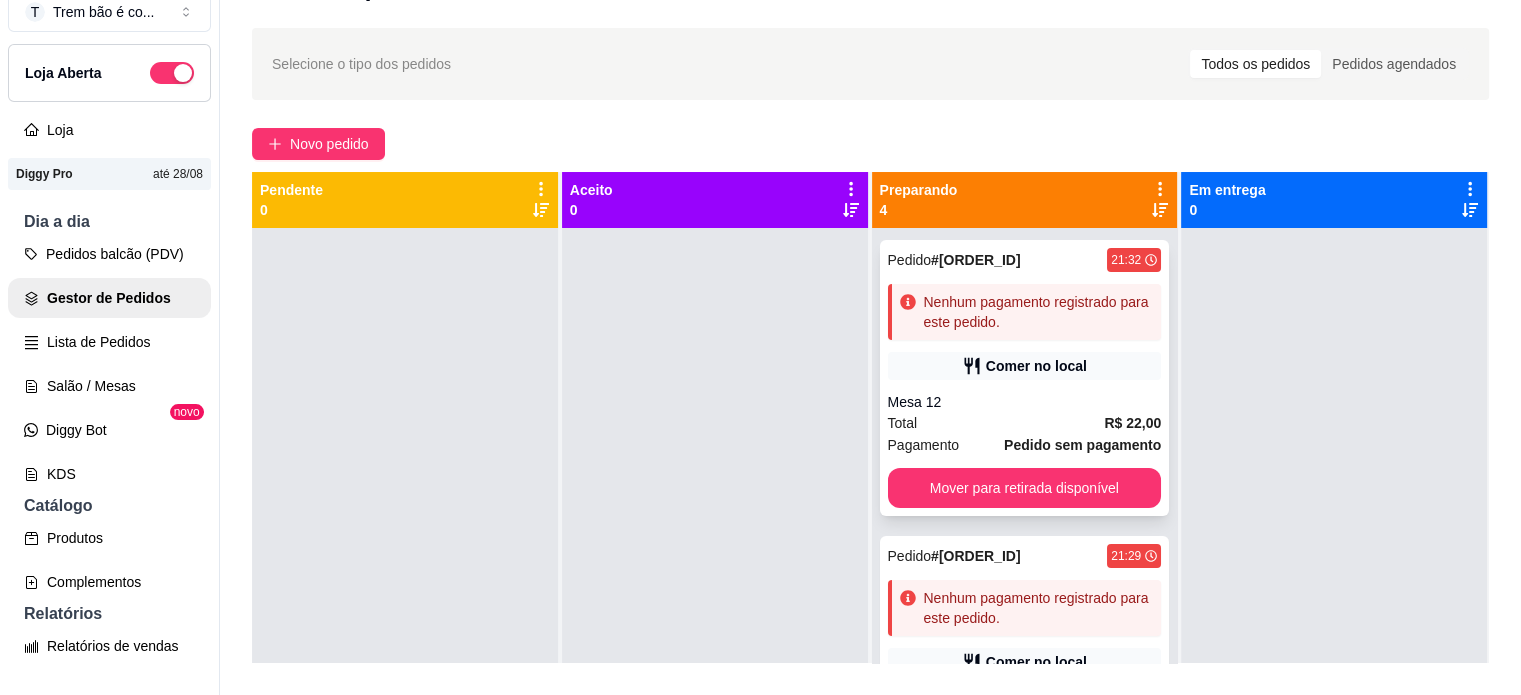 click on "Total R$ 22,00" at bounding box center (1025, 423) 